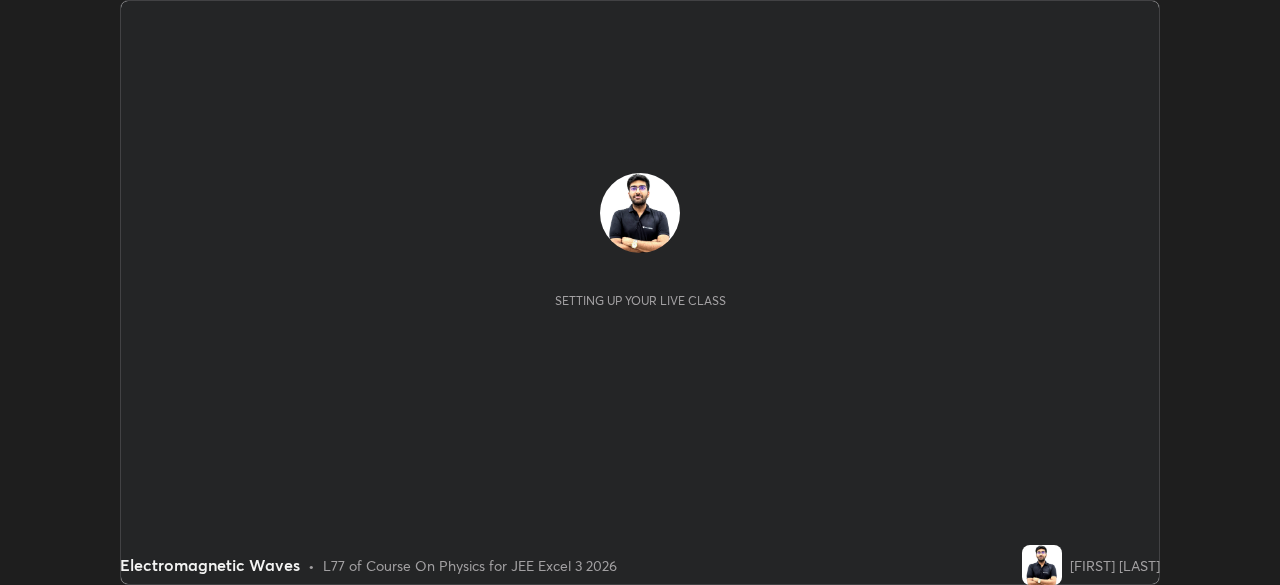 scroll, scrollTop: 0, scrollLeft: 0, axis: both 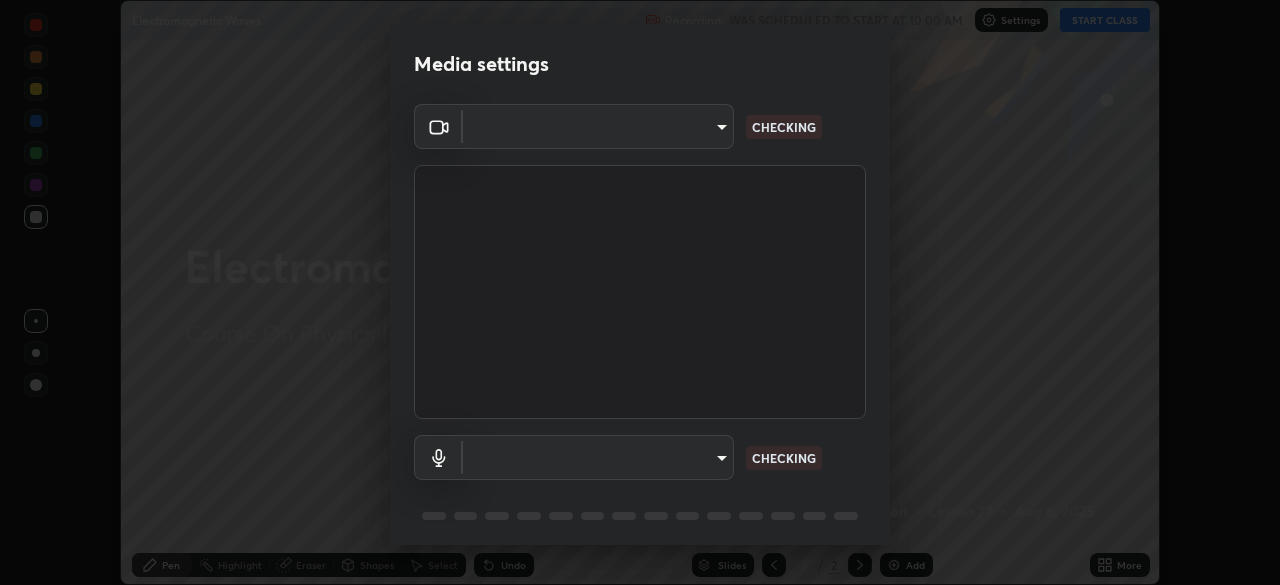 type on "7b92a674a35f0025a587bd0b893f1a0554834cc6a3f109c1d2a23a21a5ebc9d9" 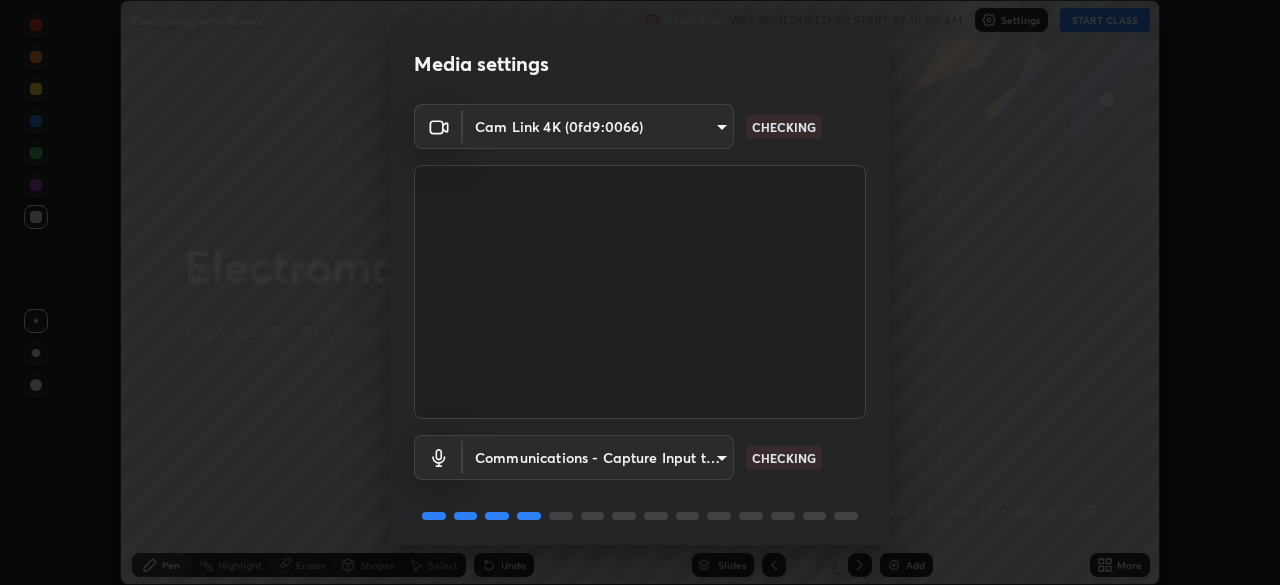 scroll, scrollTop: 71, scrollLeft: 0, axis: vertical 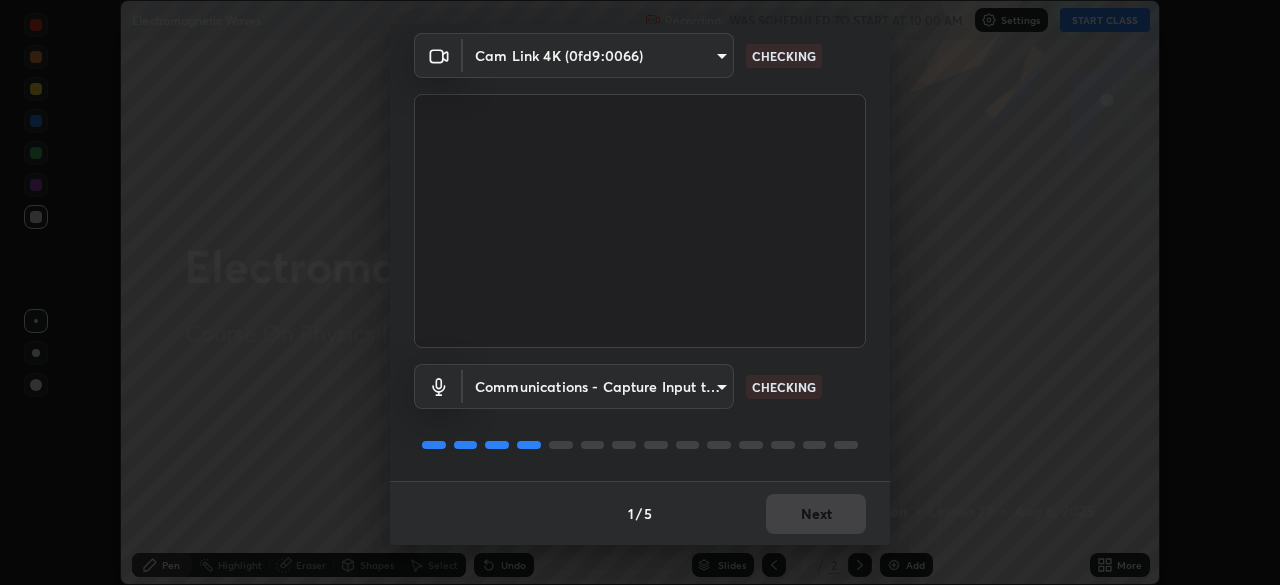 click on "1 / 5 Next" at bounding box center [640, 513] 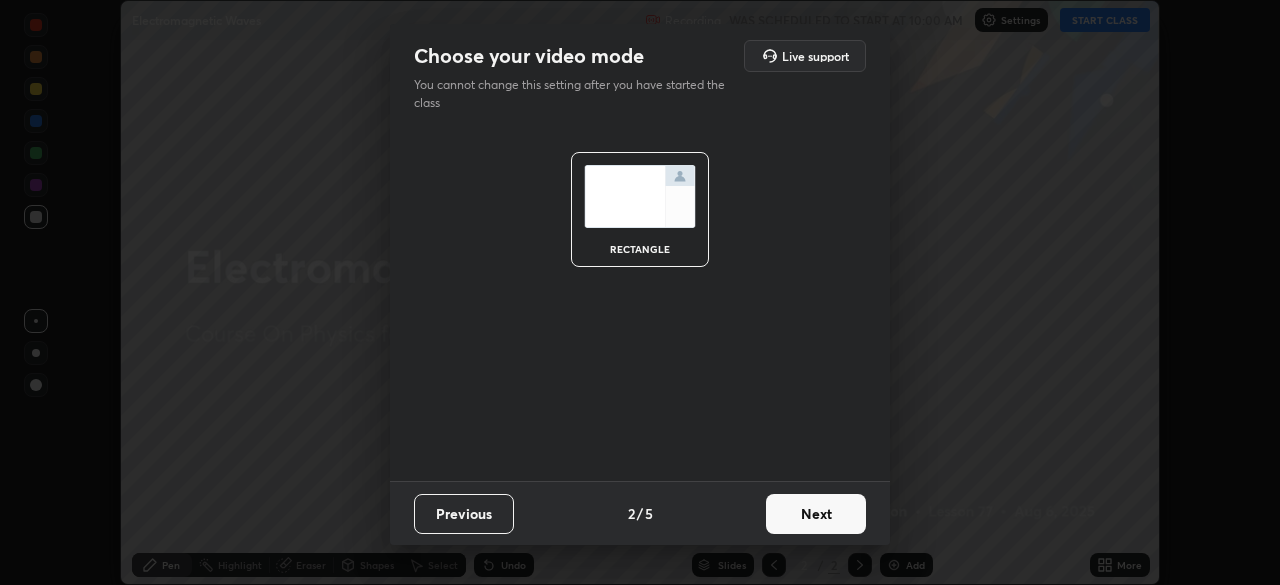 scroll, scrollTop: 0, scrollLeft: 0, axis: both 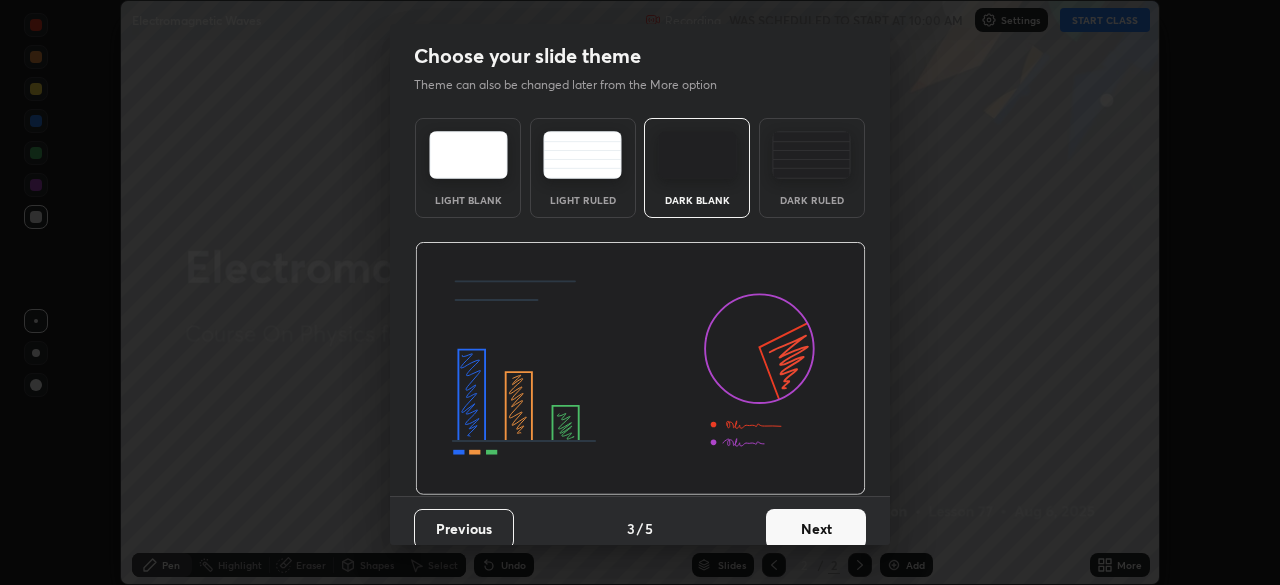 click on "Next" at bounding box center (816, 529) 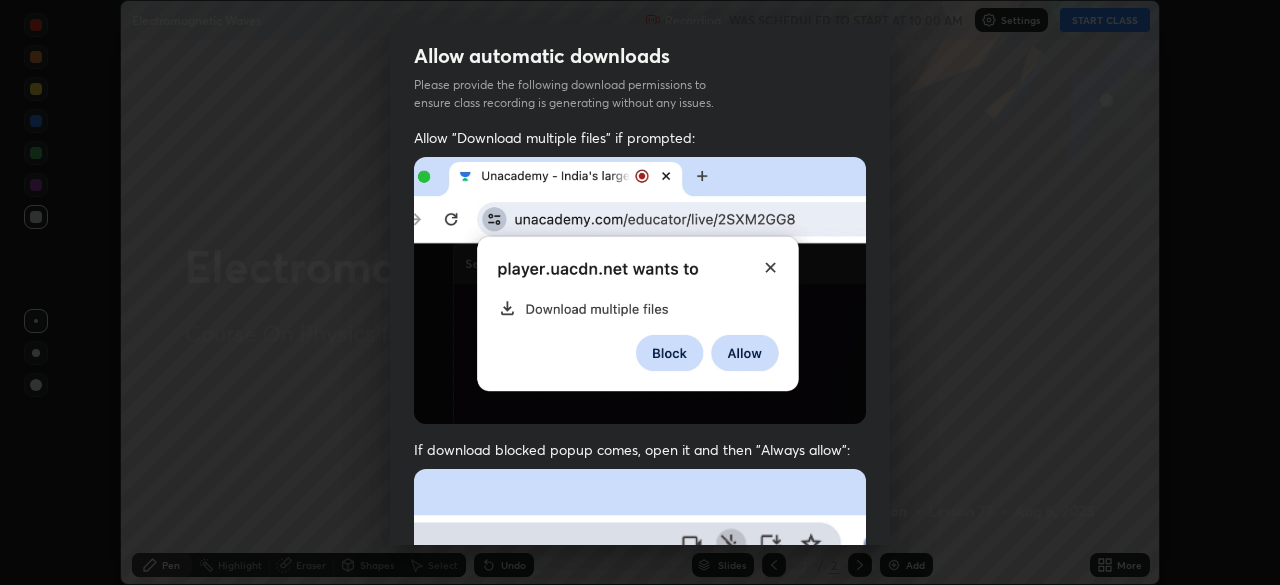 click at bounding box center [640, 687] 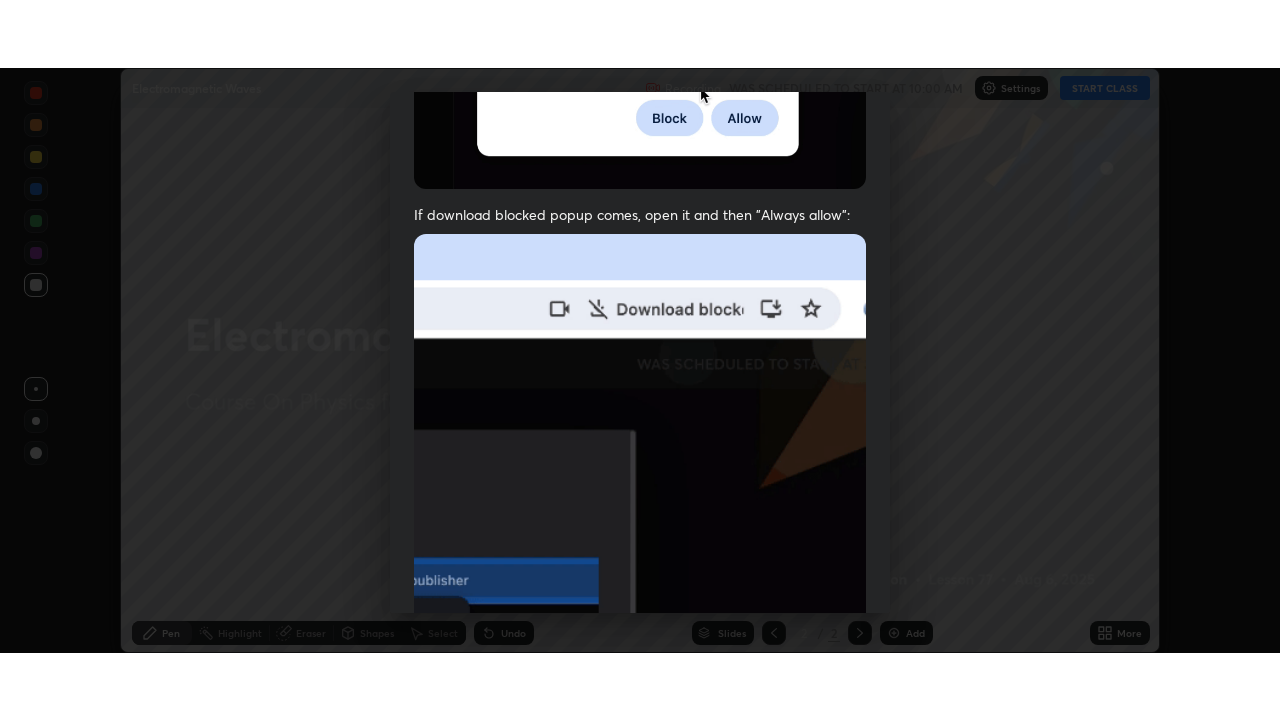 scroll, scrollTop: 479, scrollLeft: 0, axis: vertical 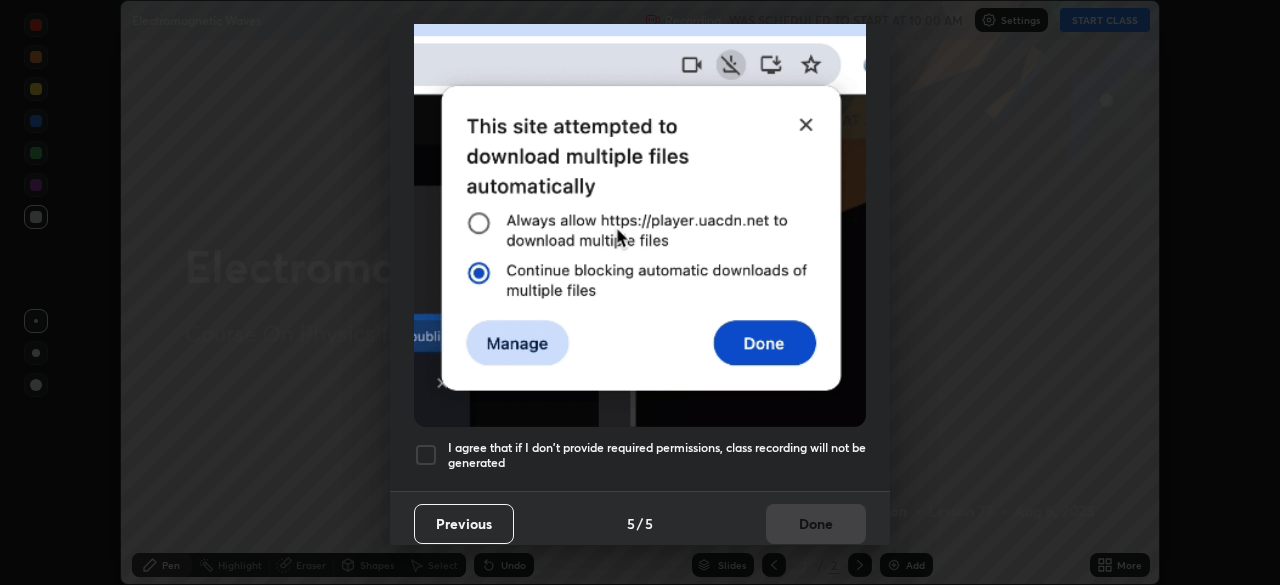 click at bounding box center (426, 455) 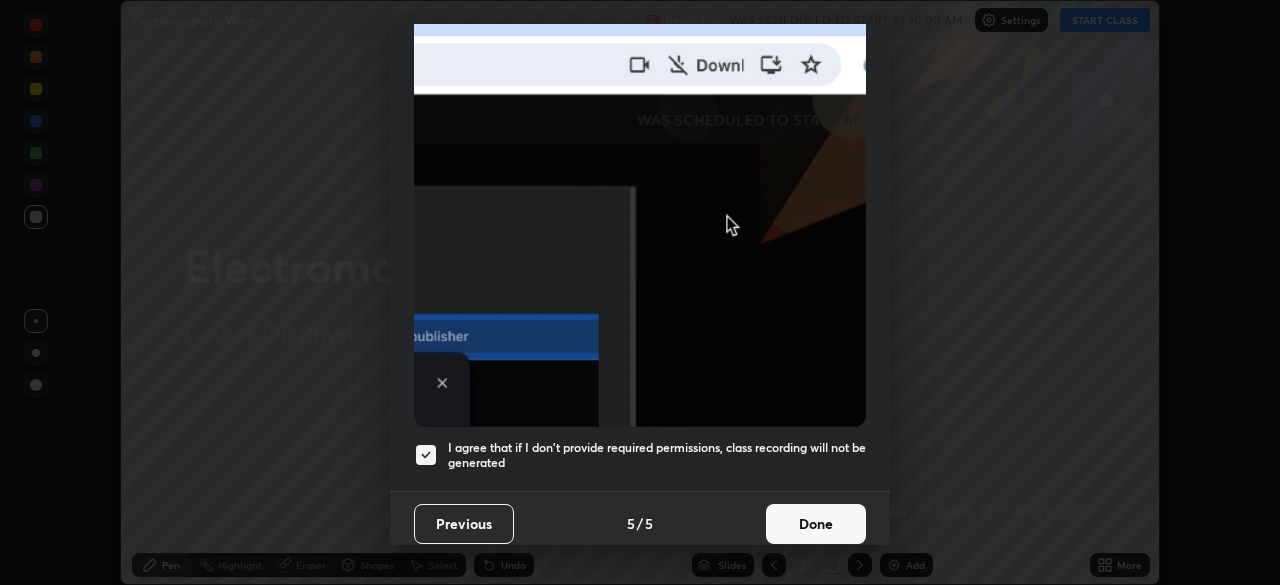 click on "Done" at bounding box center [816, 524] 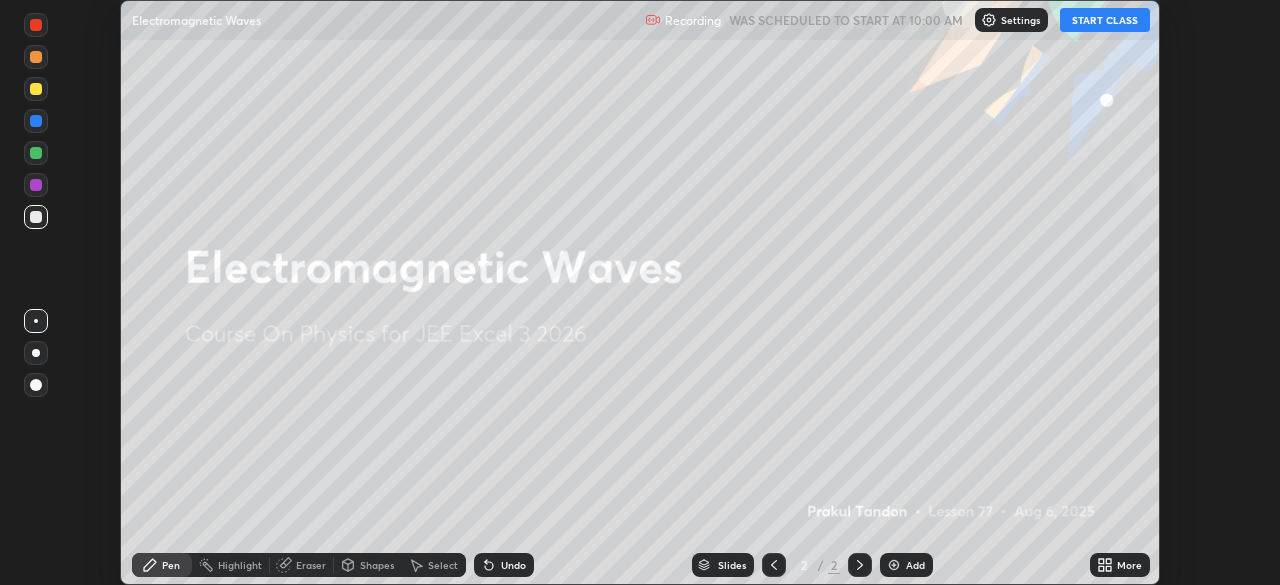click on "START CLASS" at bounding box center [1105, 20] 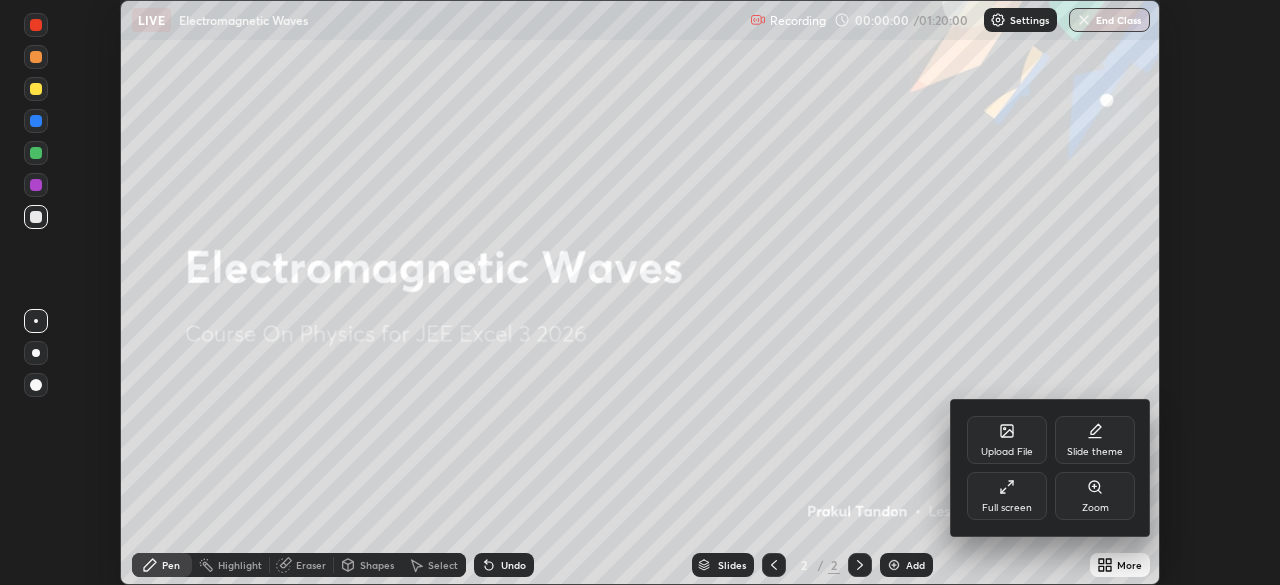 click on "Full screen" at bounding box center (1007, 508) 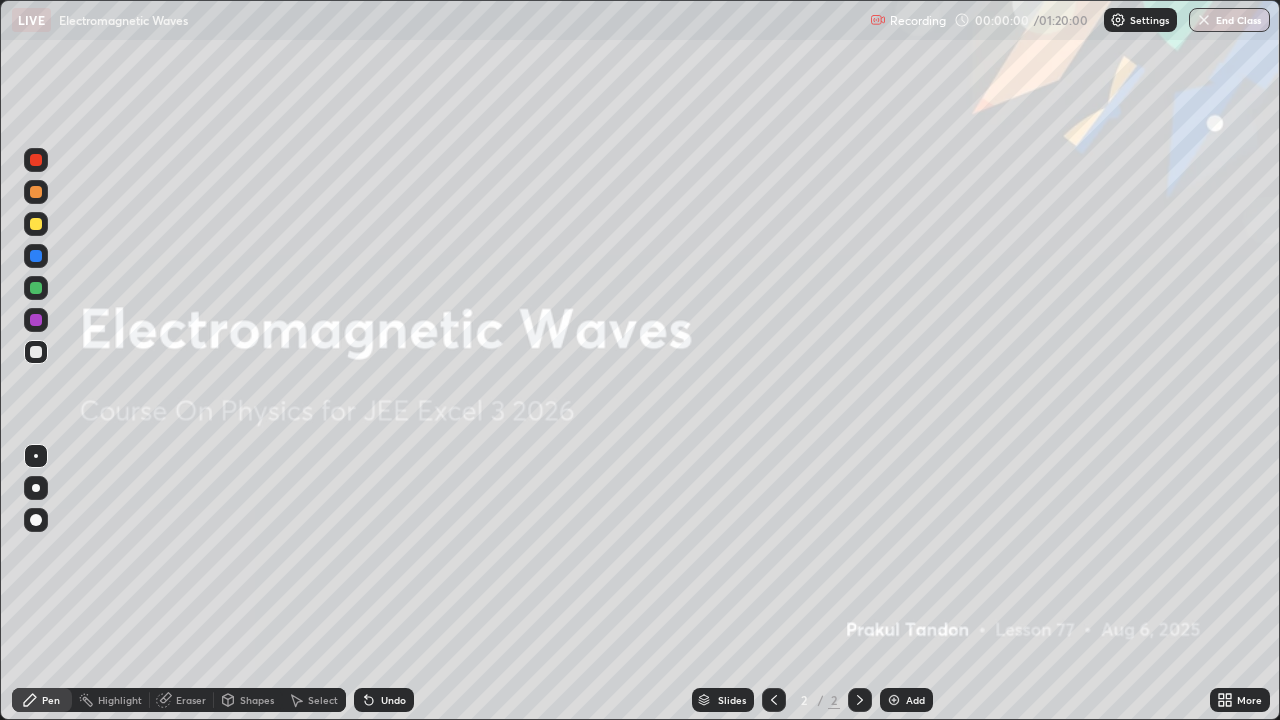 scroll, scrollTop: 99280, scrollLeft: 98720, axis: both 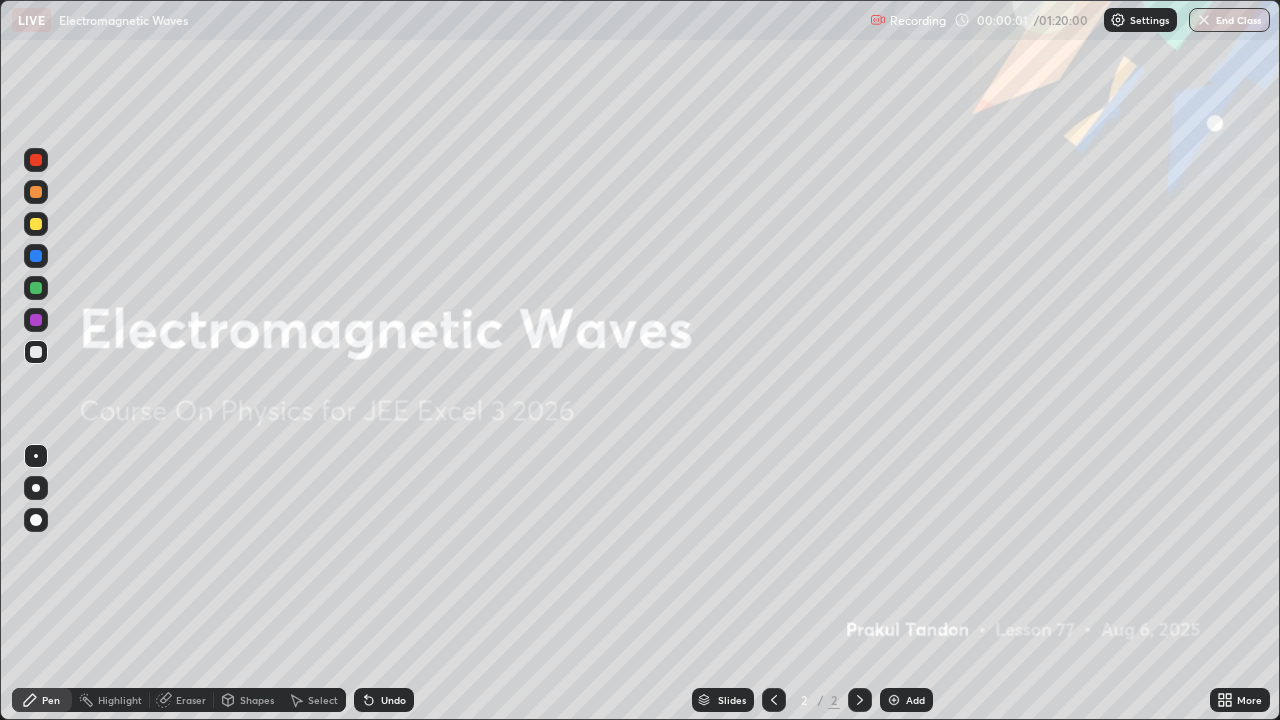 click on "Add" at bounding box center [906, 700] 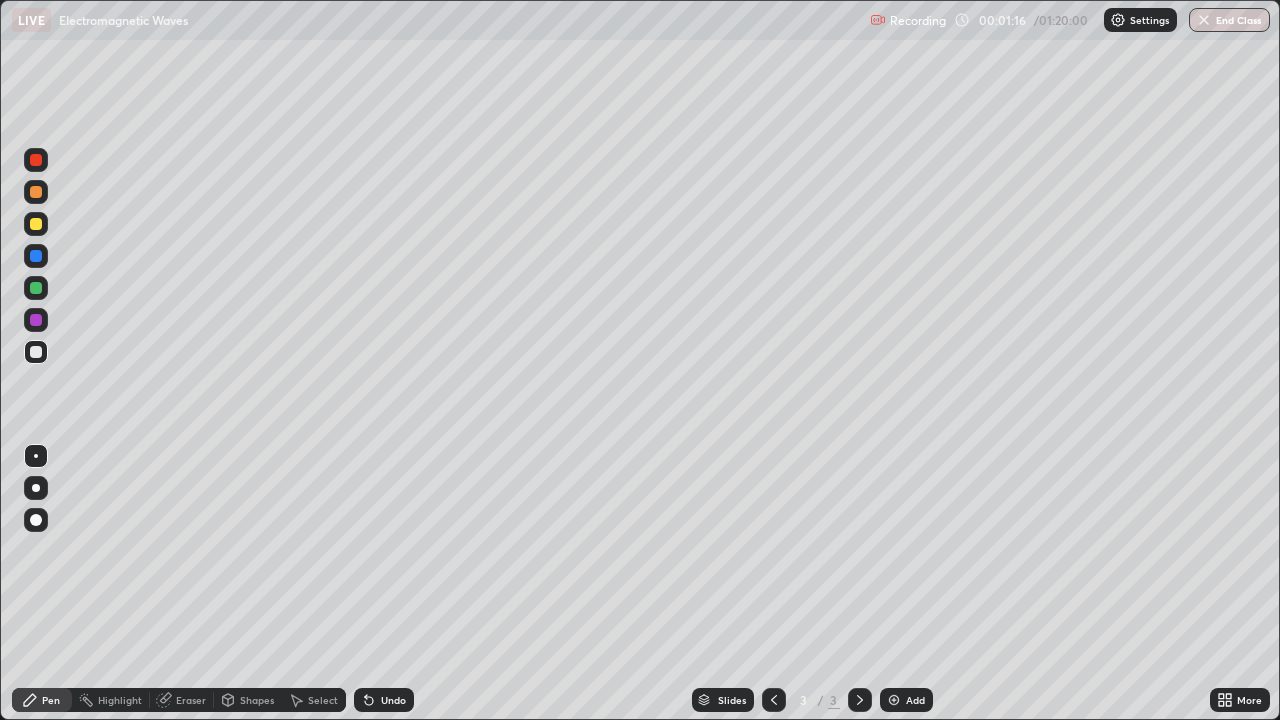 click at bounding box center [36, 224] 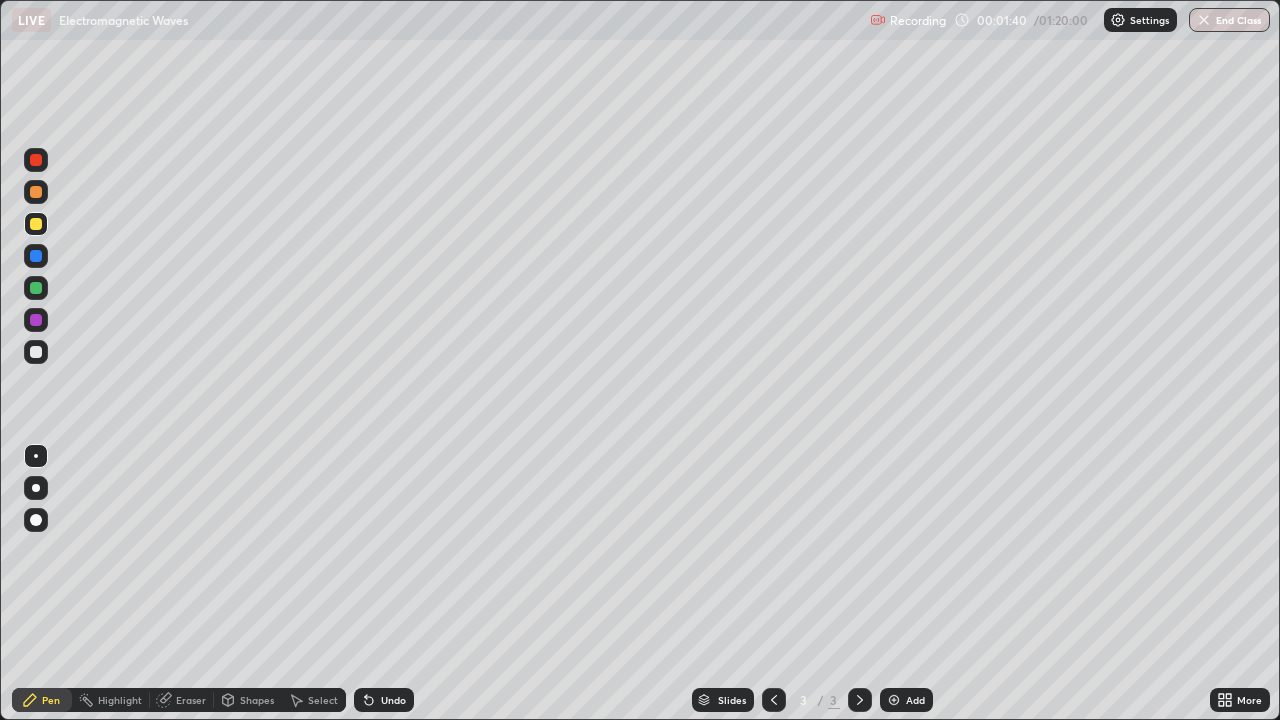 click on "Undo" at bounding box center [393, 700] 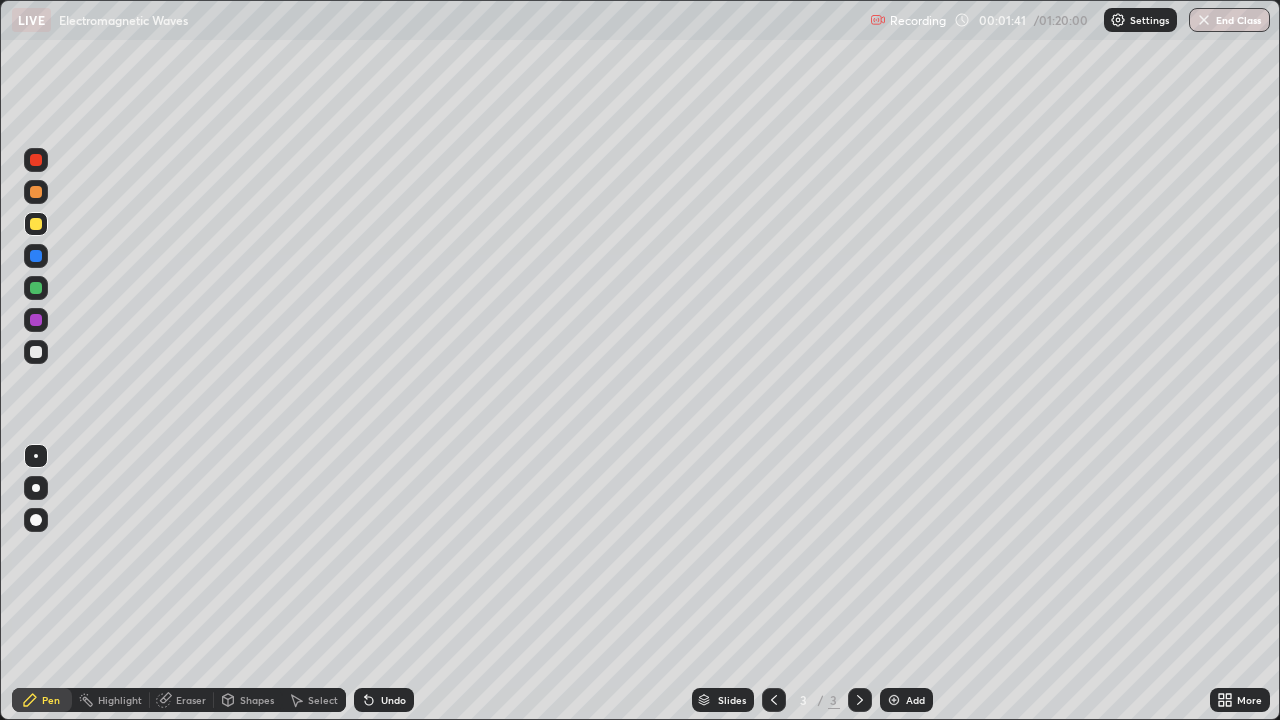 click on "Undo" at bounding box center (393, 700) 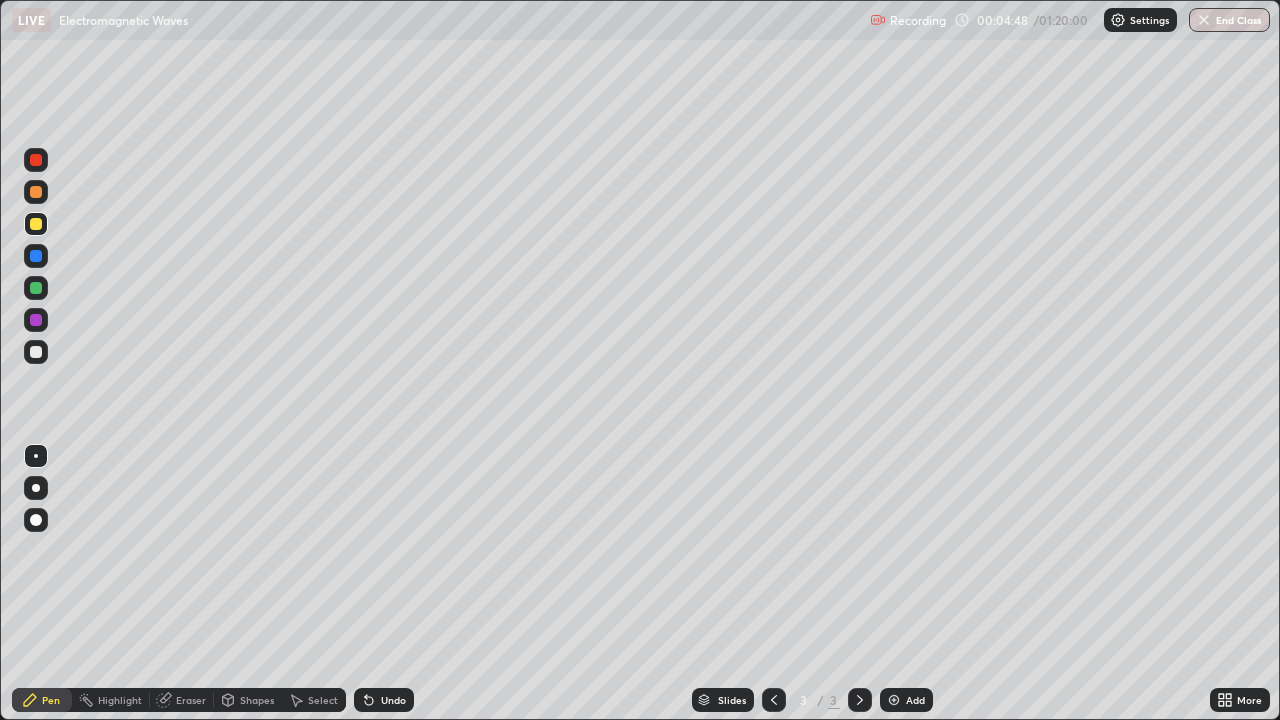 click on "Add" at bounding box center (906, 700) 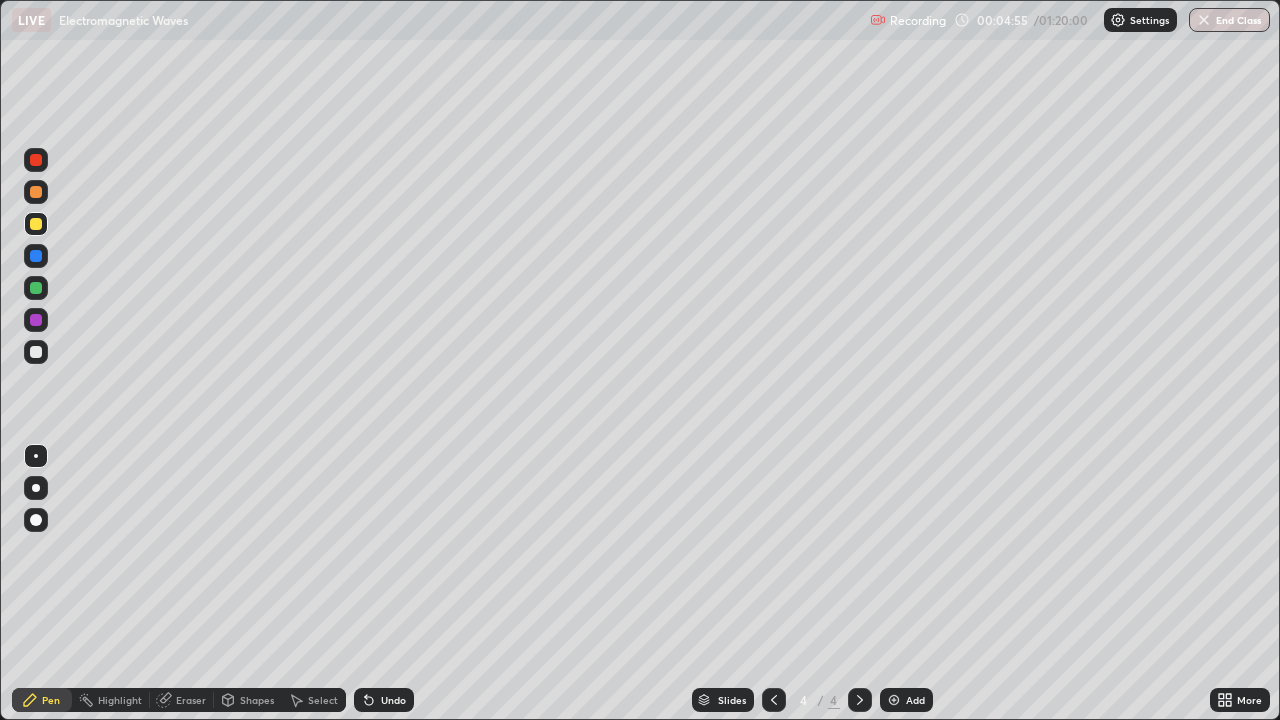 click at bounding box center (36, 352) 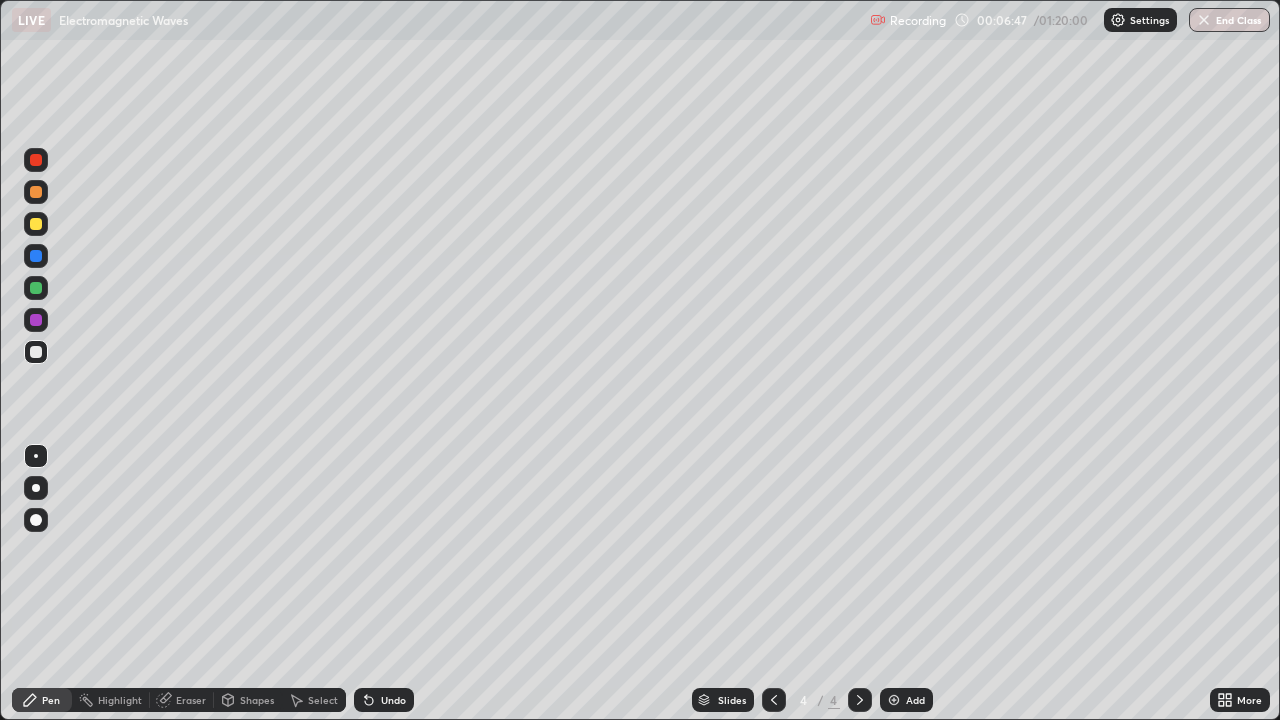 click at bounding box center (36, 224) 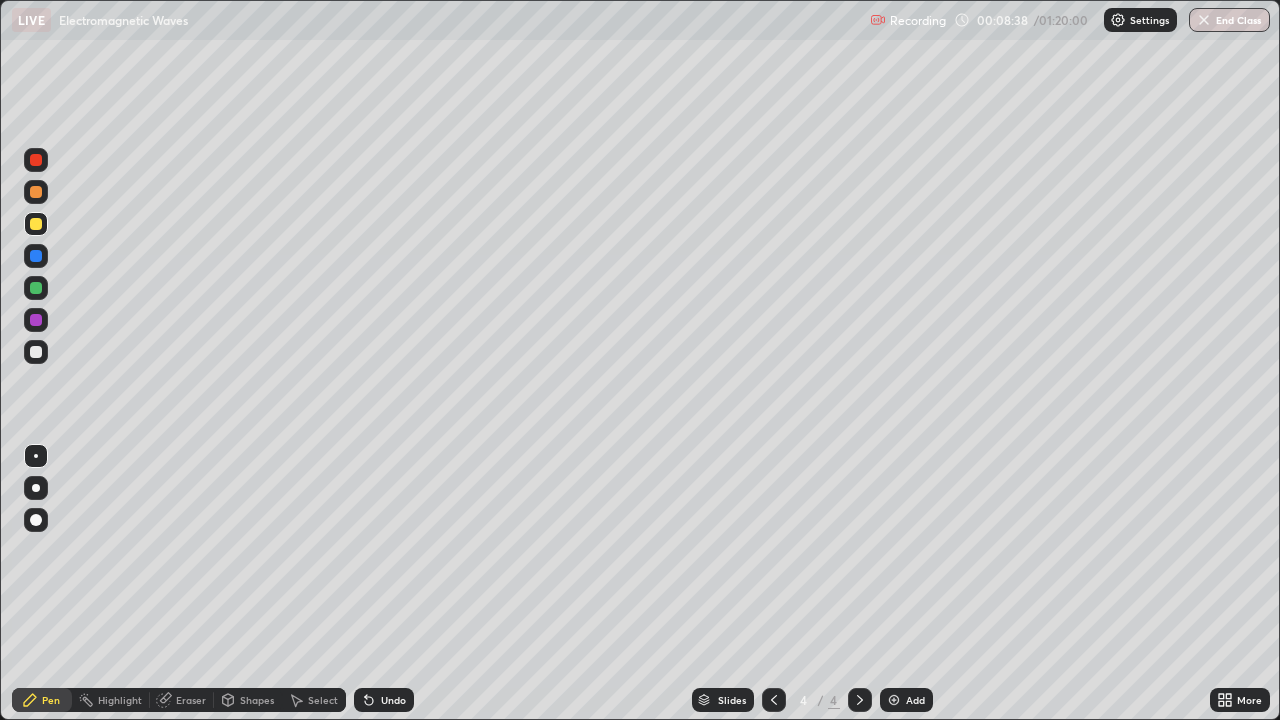click 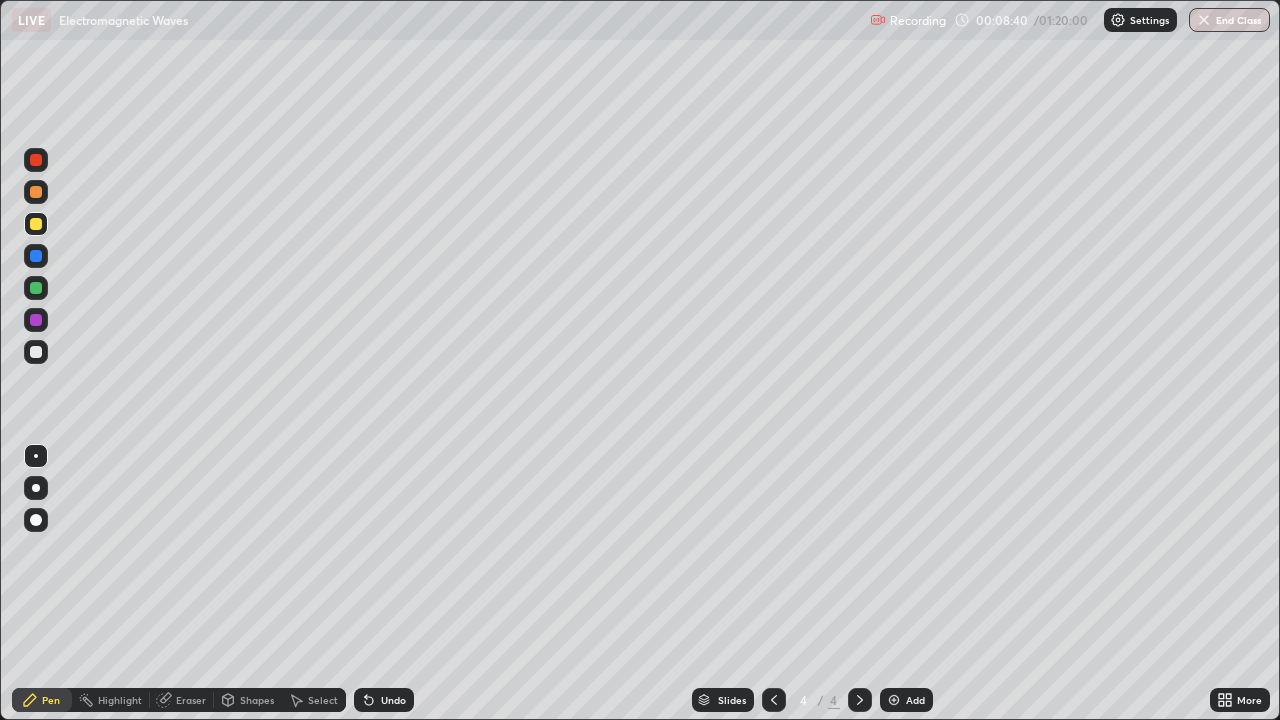 click on "Undo" at bounding box center [384, 700] 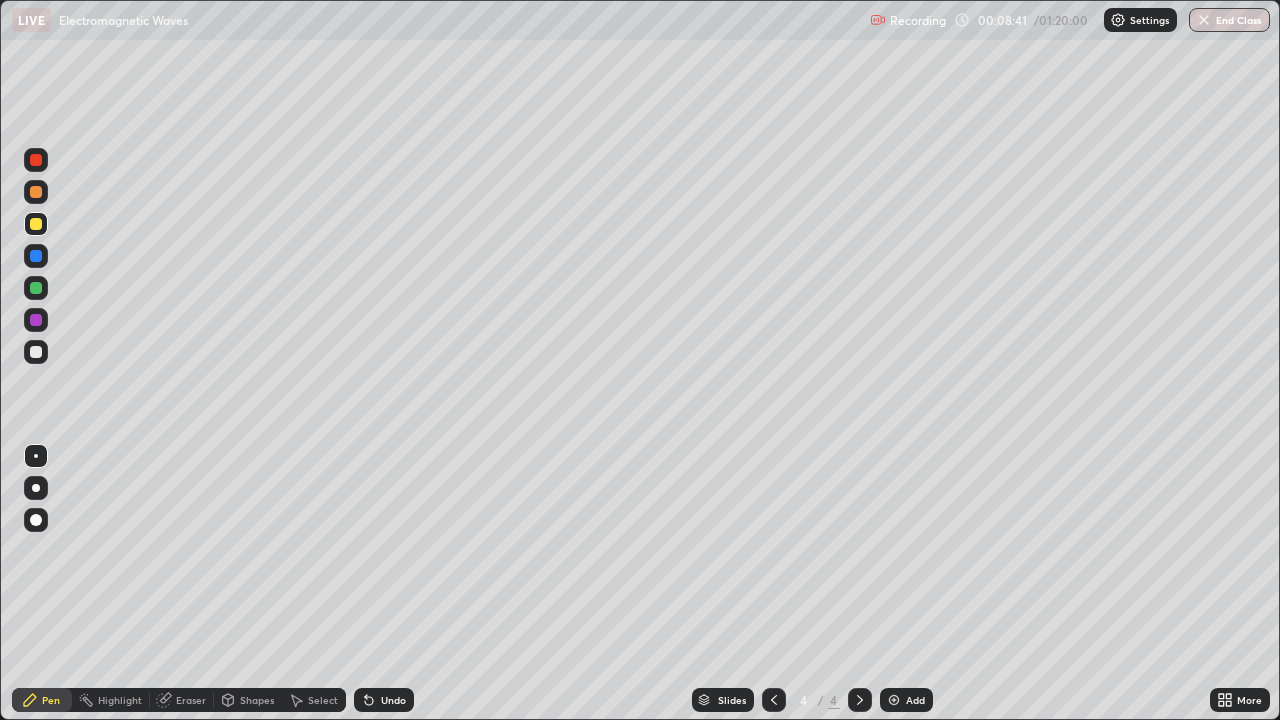 click on "Undo" at bounding box center [384, 700] 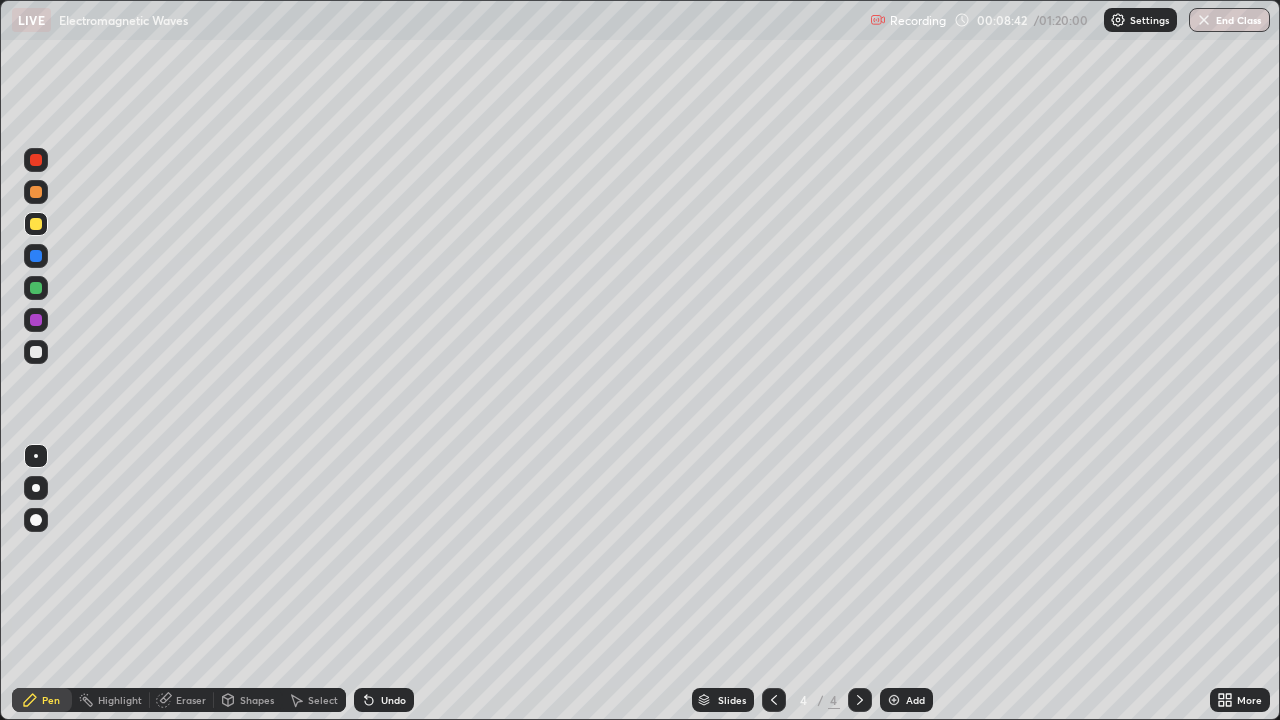 click on "Undo" at bounding box center (384, 700) 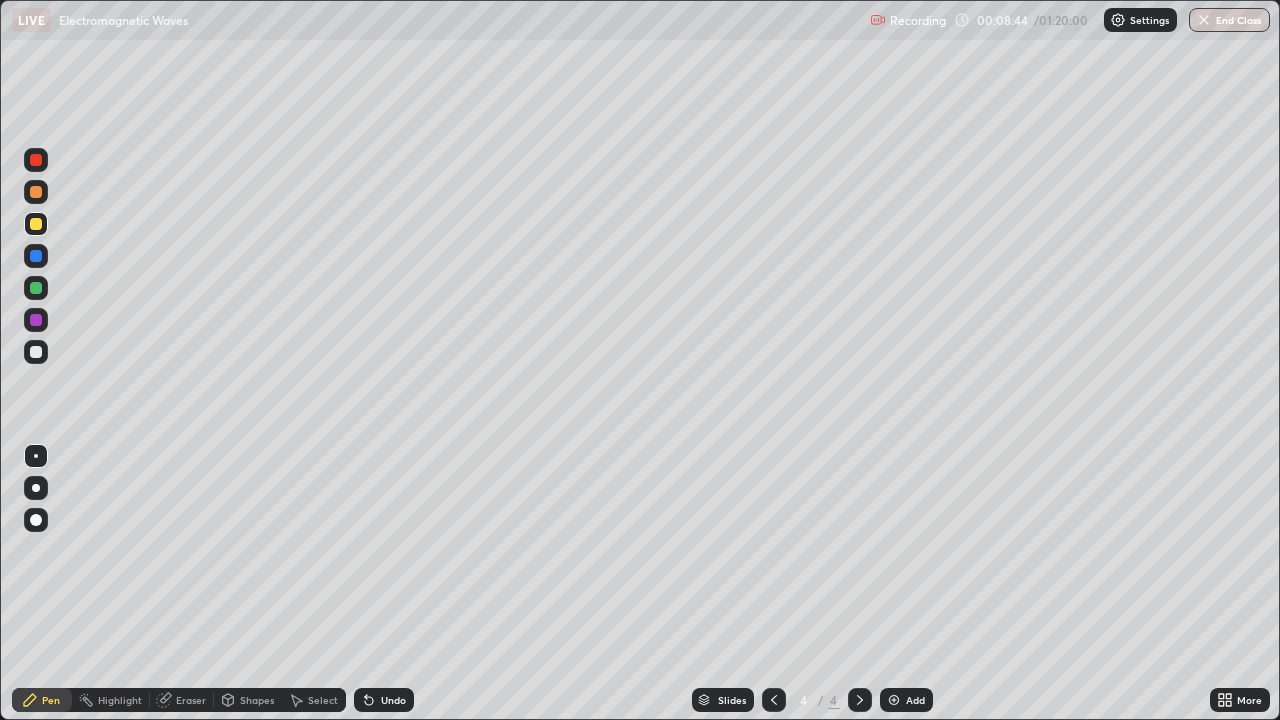 click at bounding box center (36, 288) 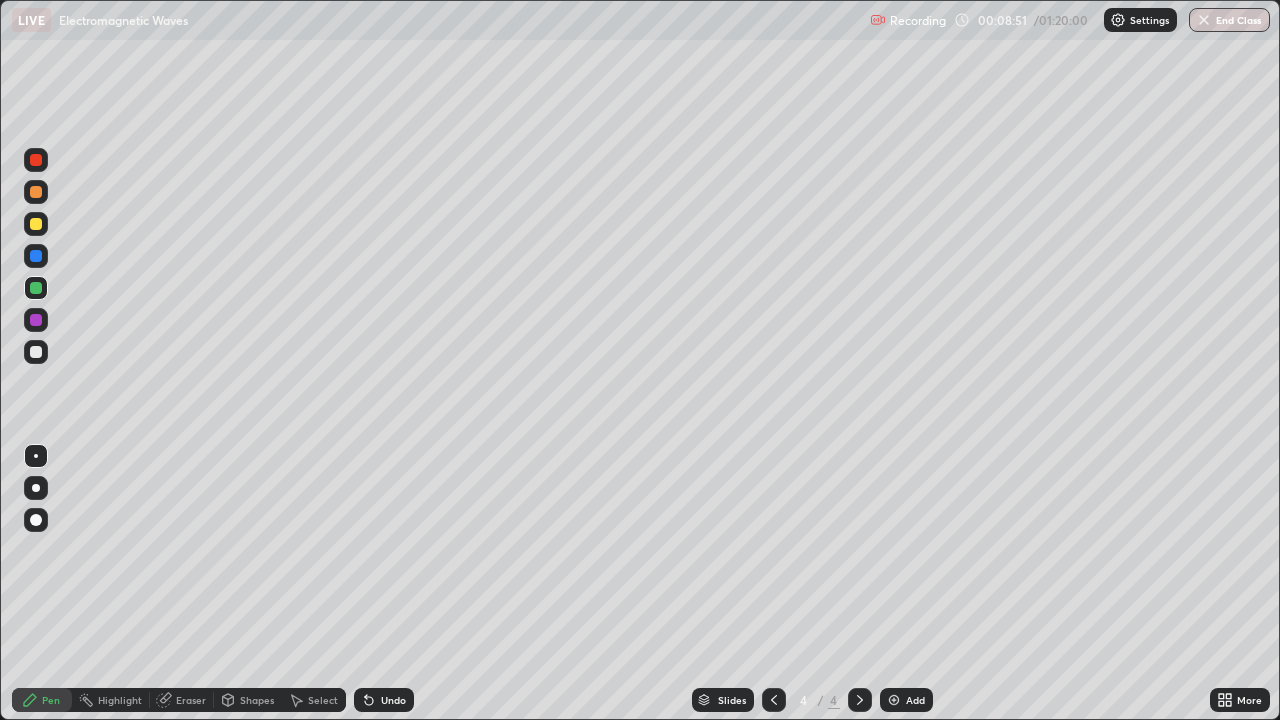 click on "Undo" at bounding box center (384, 700) 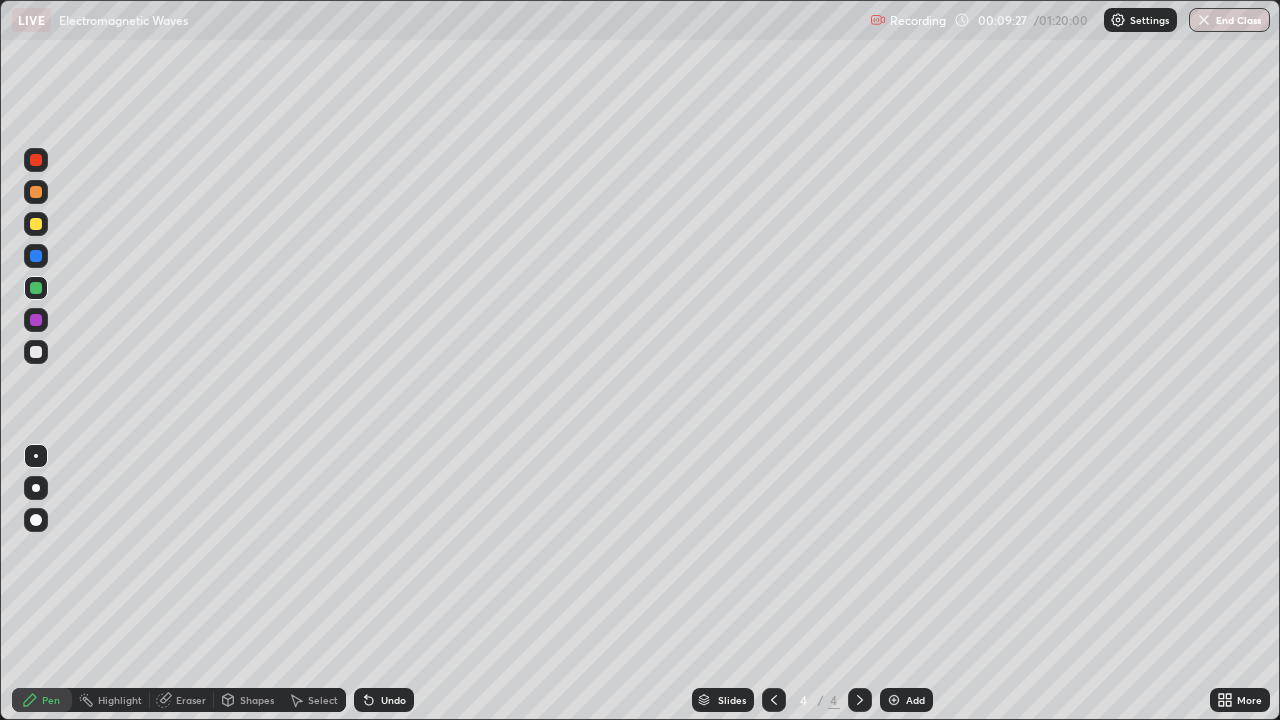 click at bounding box center (36, 224) 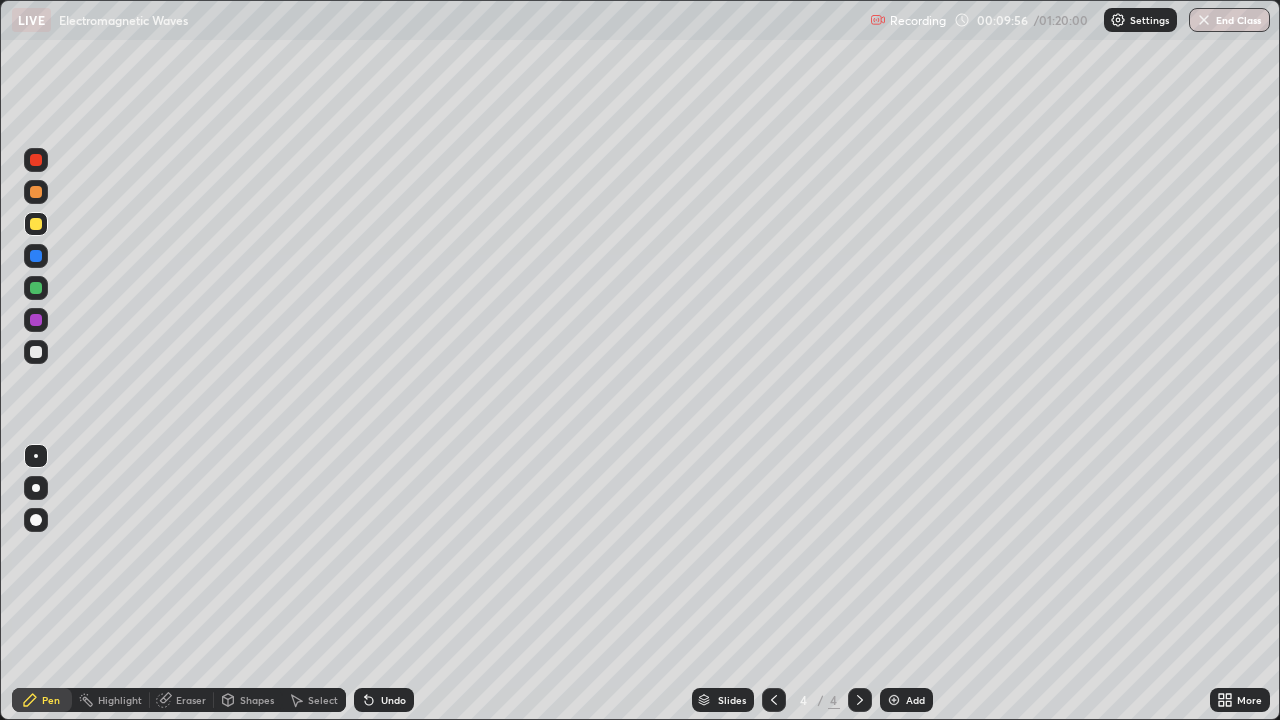 click on "Undo" at bounding box center (393, 700) 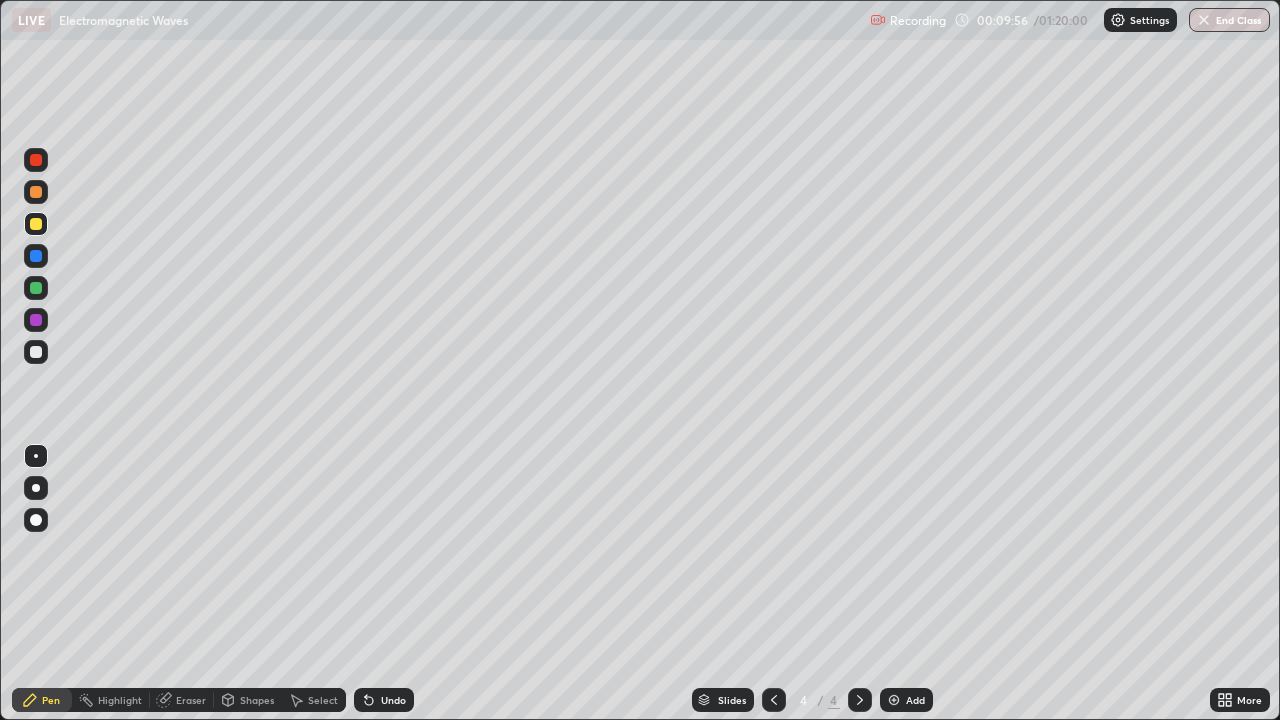 click on "Undo" at bounding box center (393, 700) 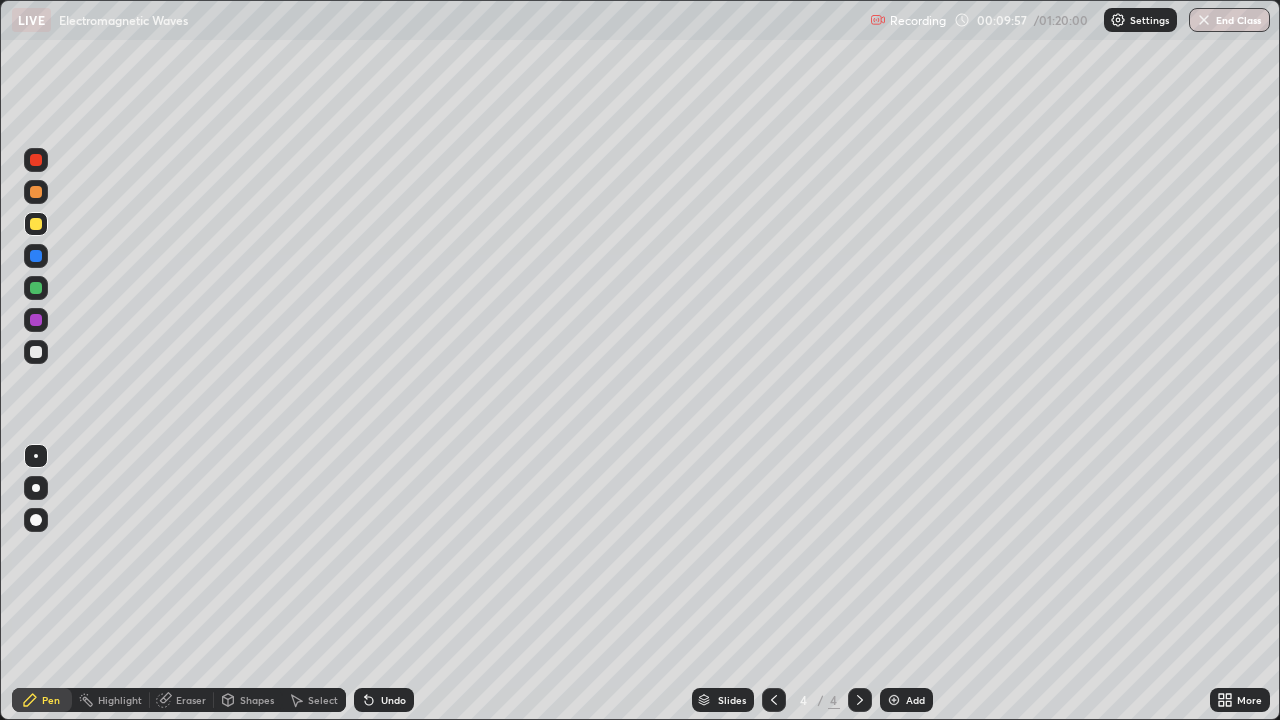 click on "Undo" at bounding box center (384, 700) 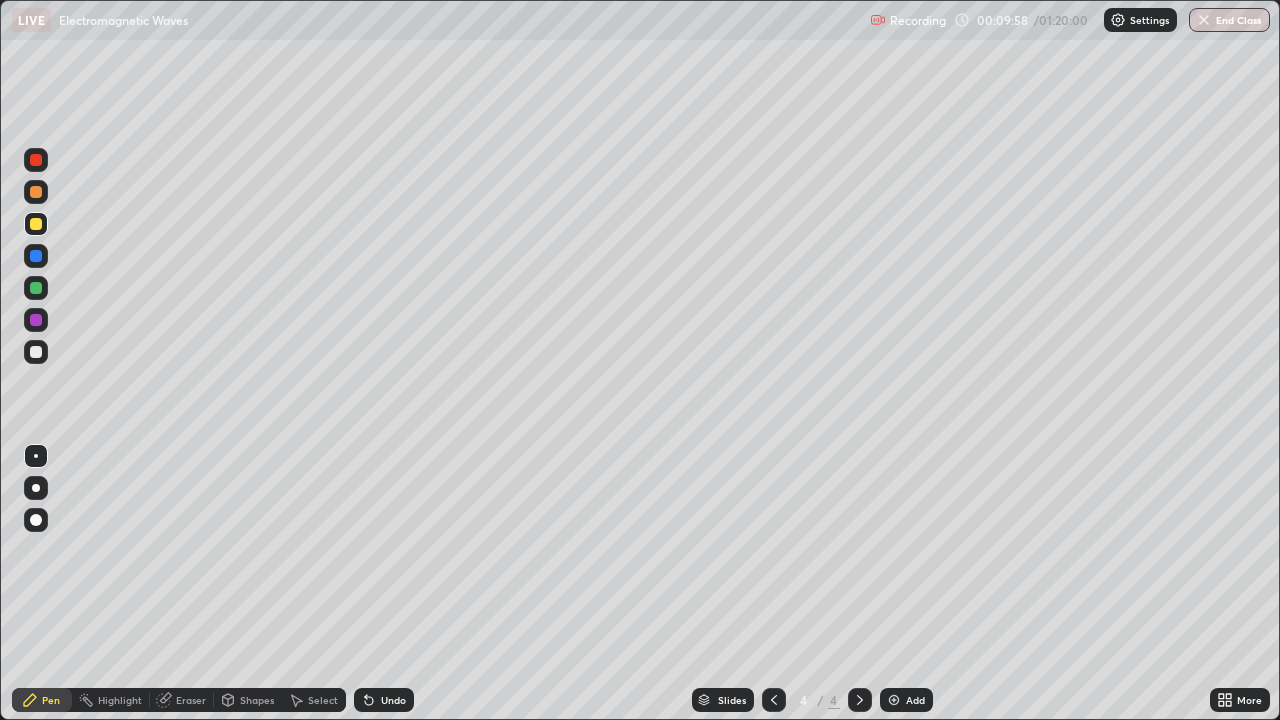 click on "Undo" at bounding box center (384, 700) 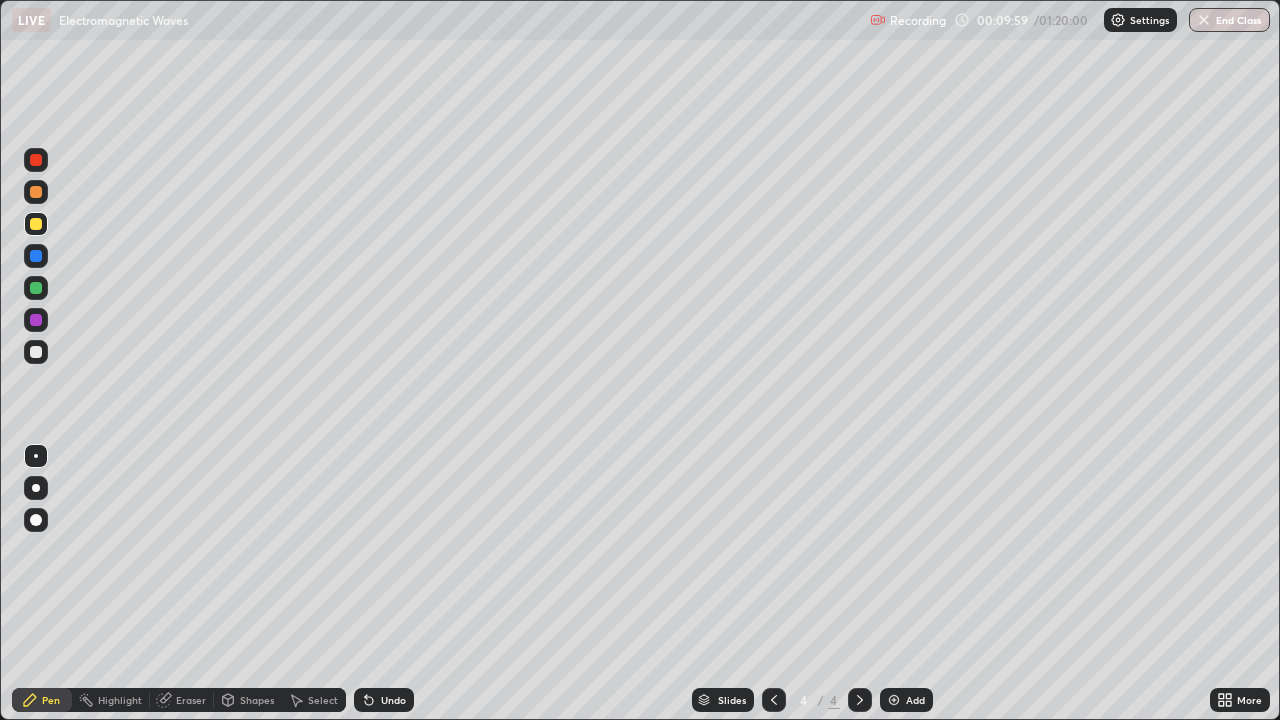 click on "Undo" at bounding box center (393, 700) 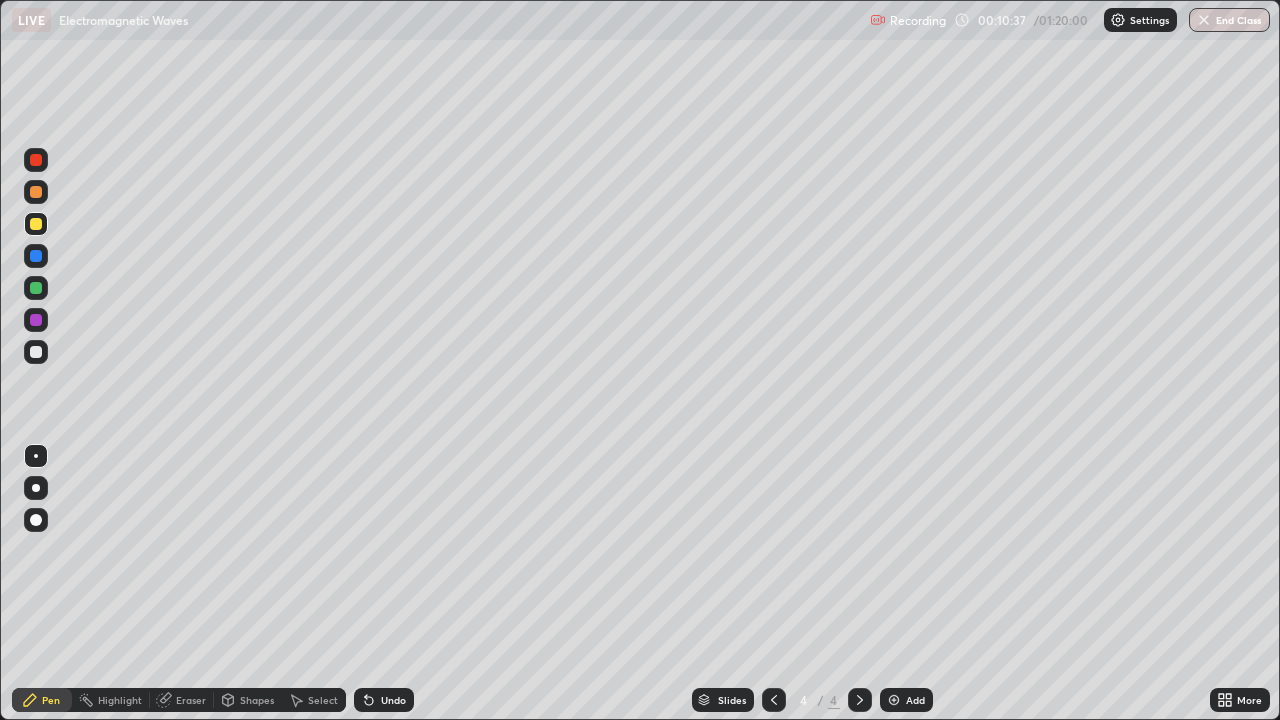click on "Undo" at bounding box center (384, 700) 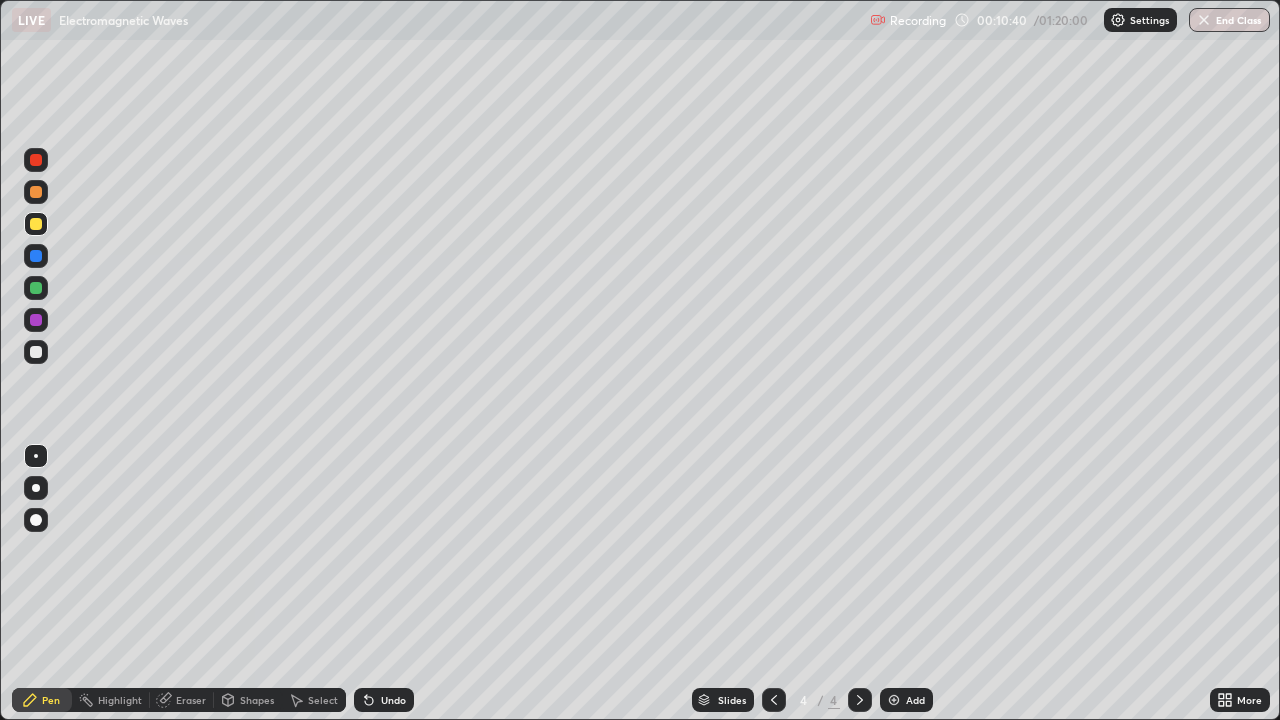 click at bounding box center (36, 192) 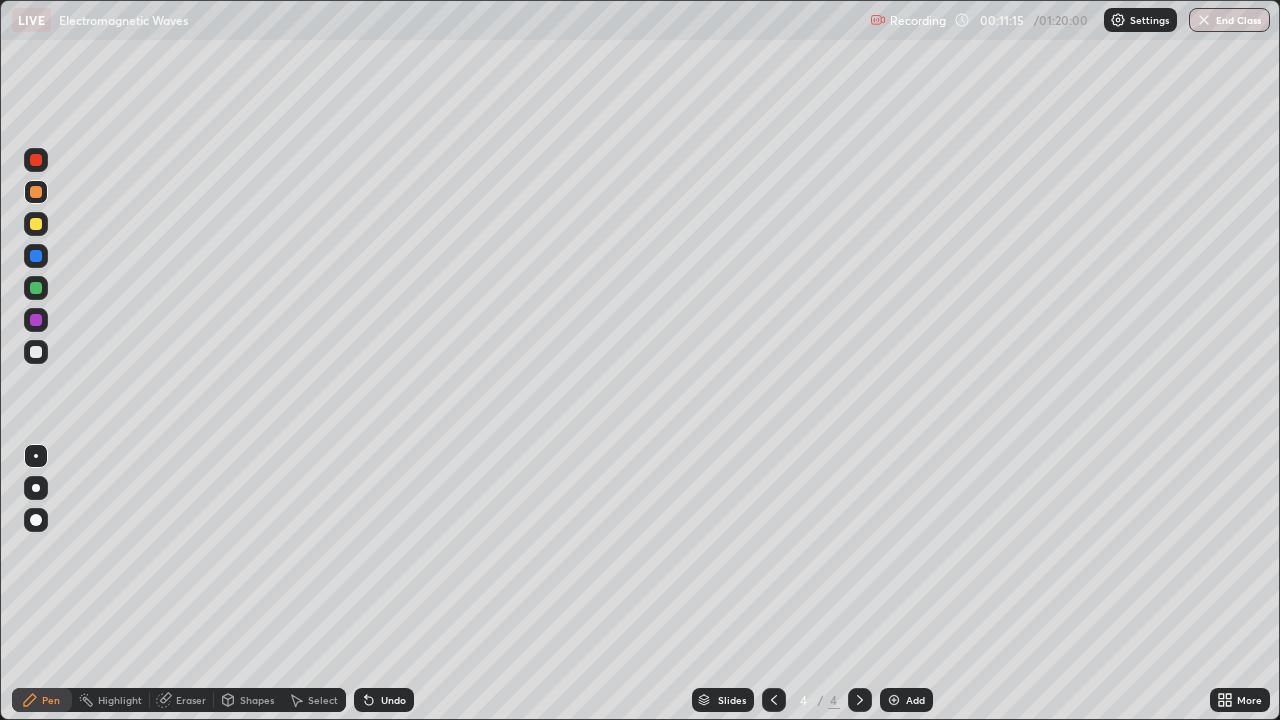 click on "Undo" at bounding box center (393, 700) 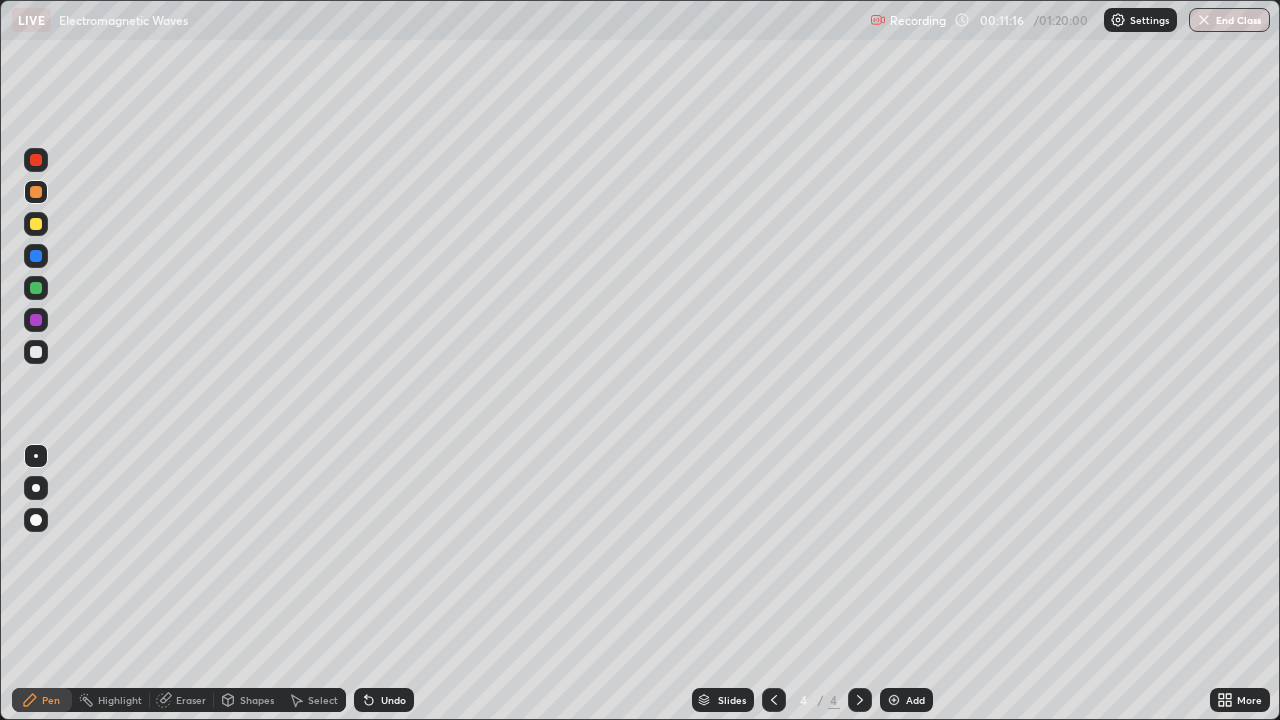 click on "Undo" at bounding box center [384, 700] 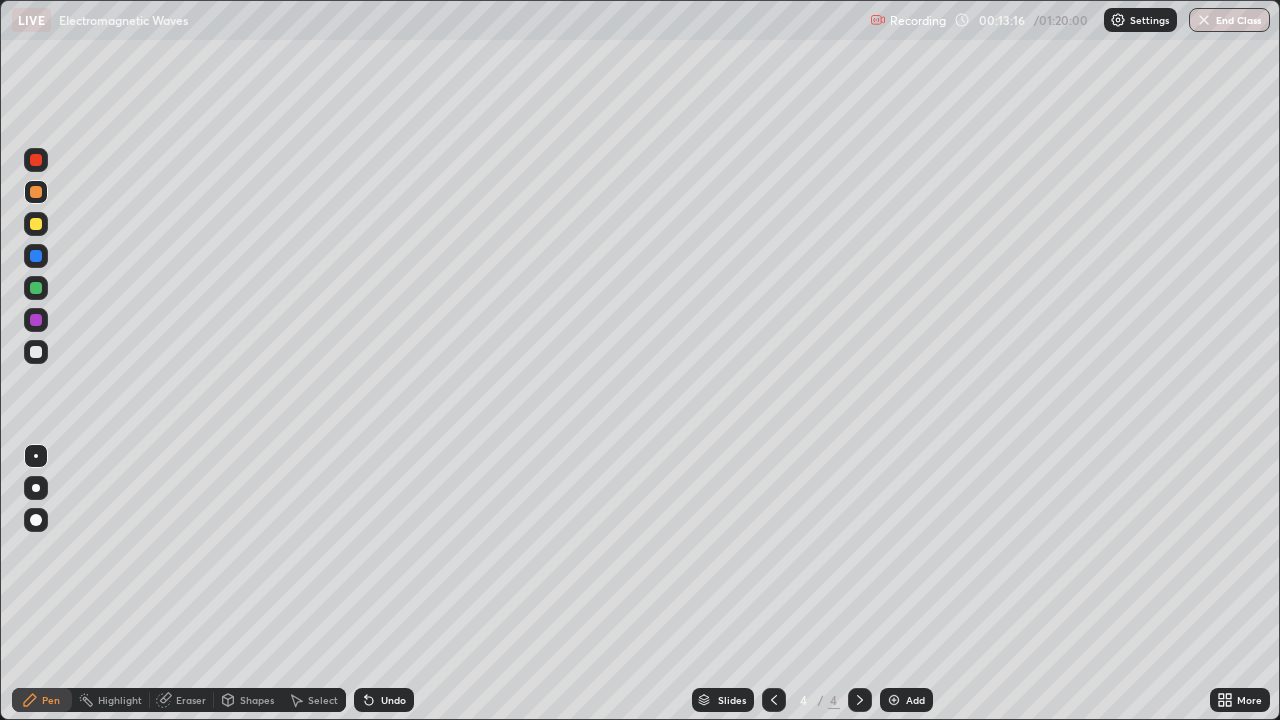 click at bounding box center [36, 352] 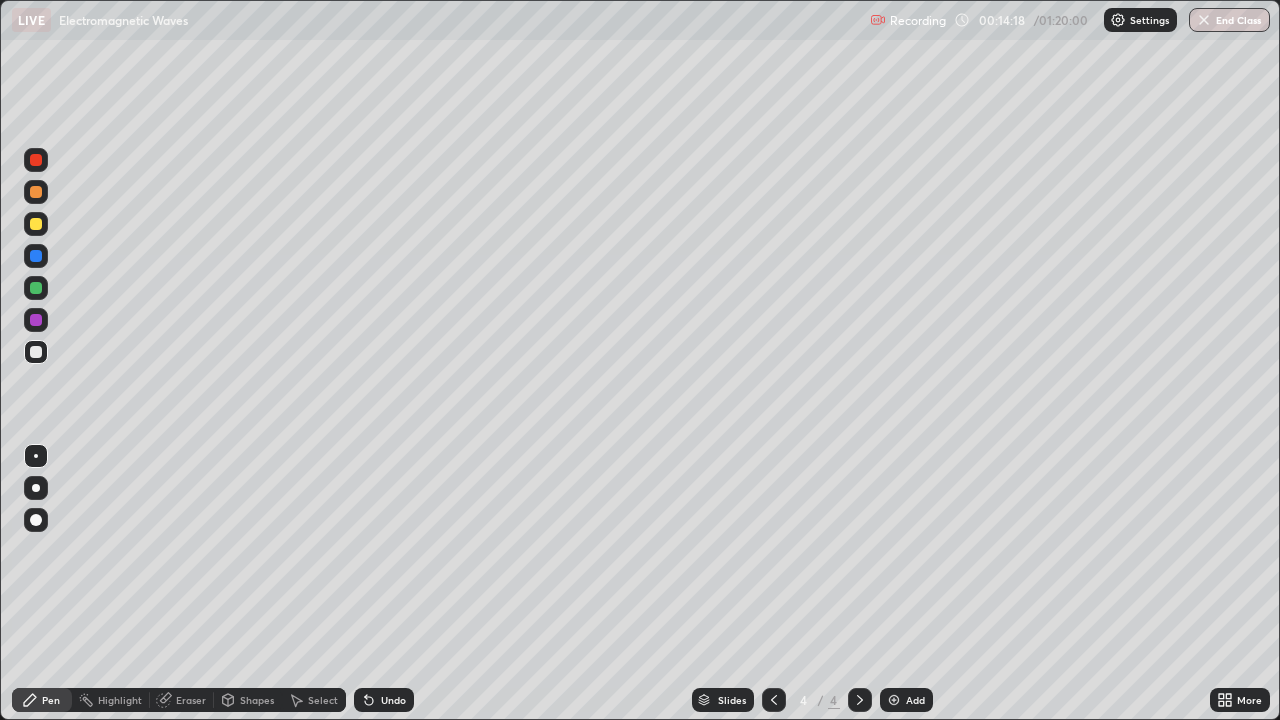 click at bounding box center (36, 224) 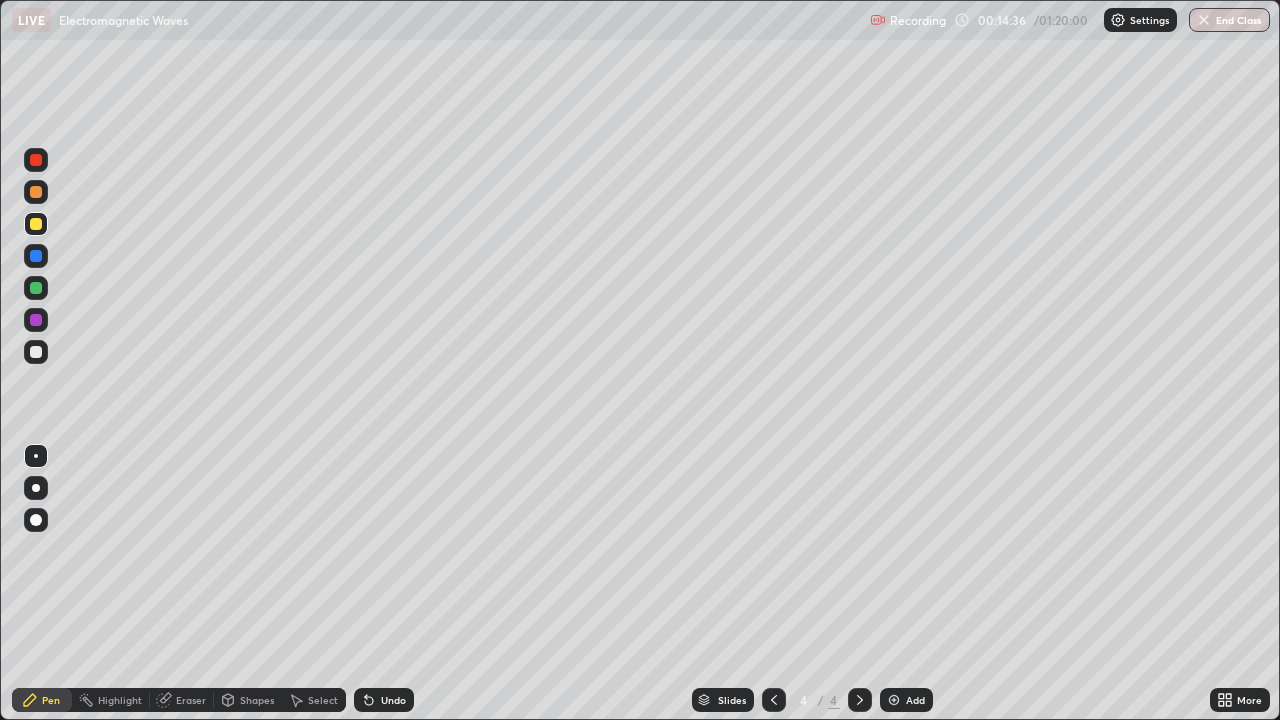 click on "Undo" at bounding box center [393, 700] 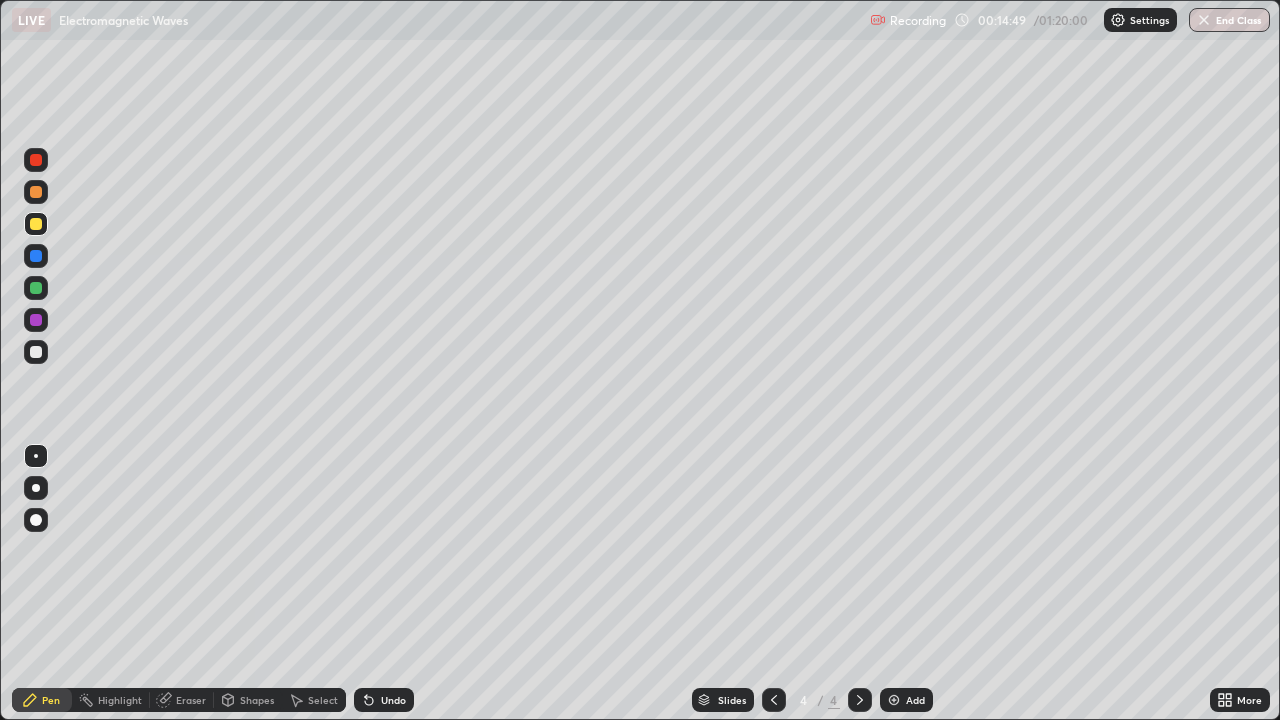 click at bounding box center (894, 700) 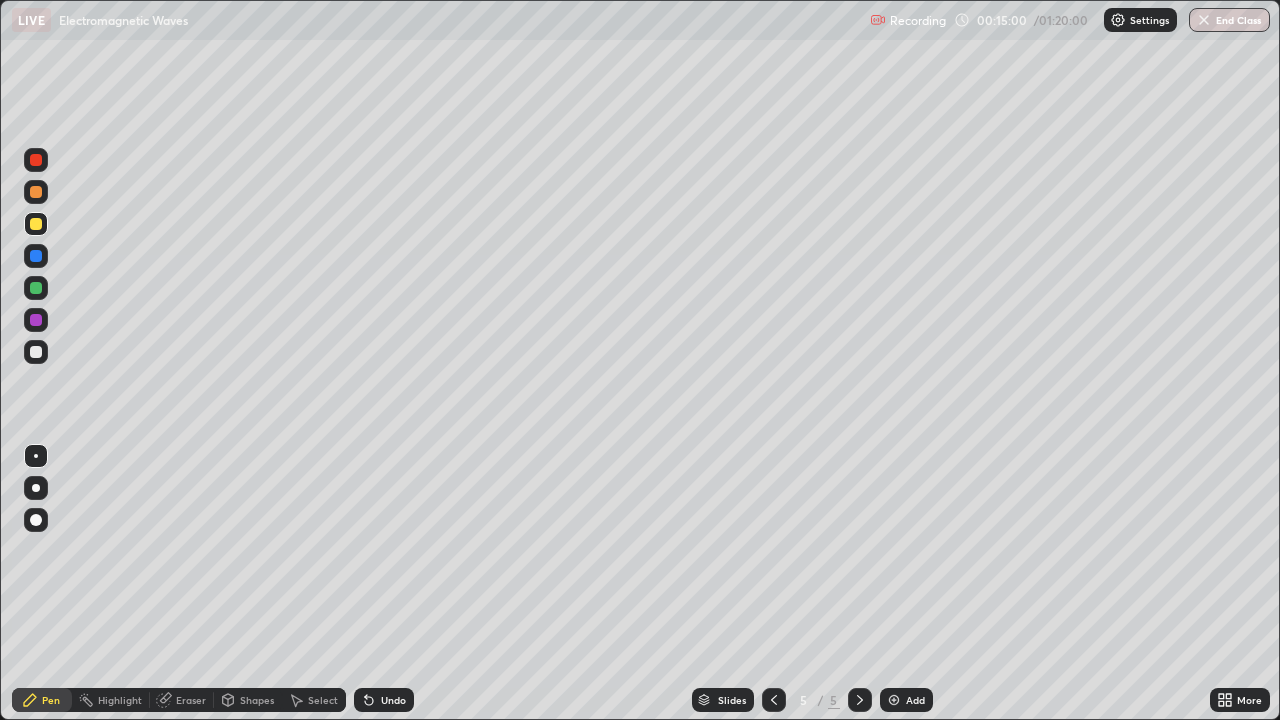 click at bounding box center [774, 700] 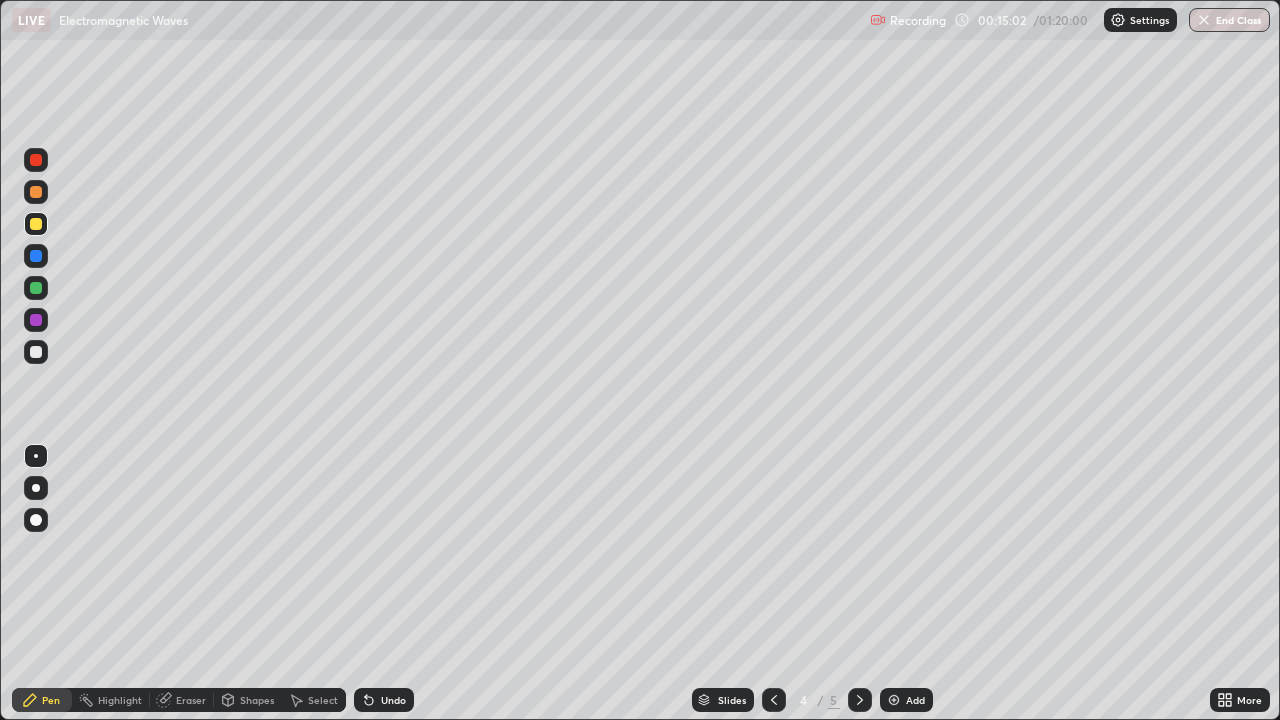 click 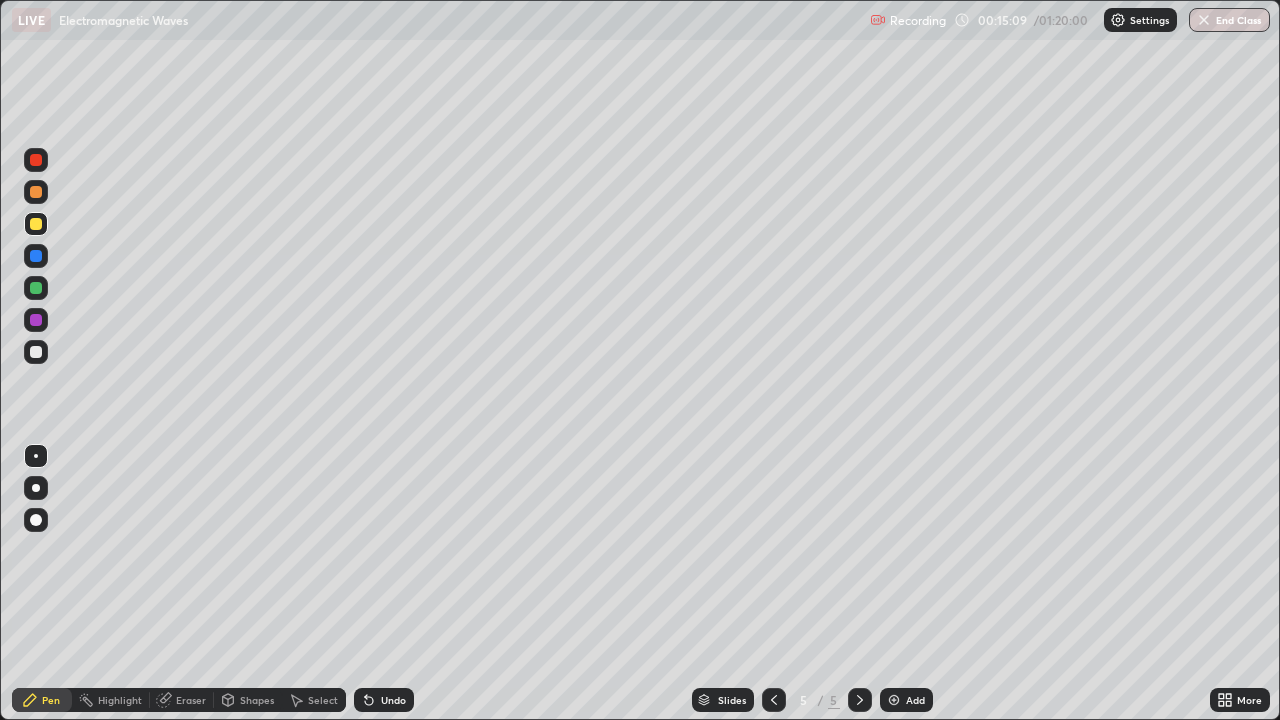 click at bounding box center (36, 192) 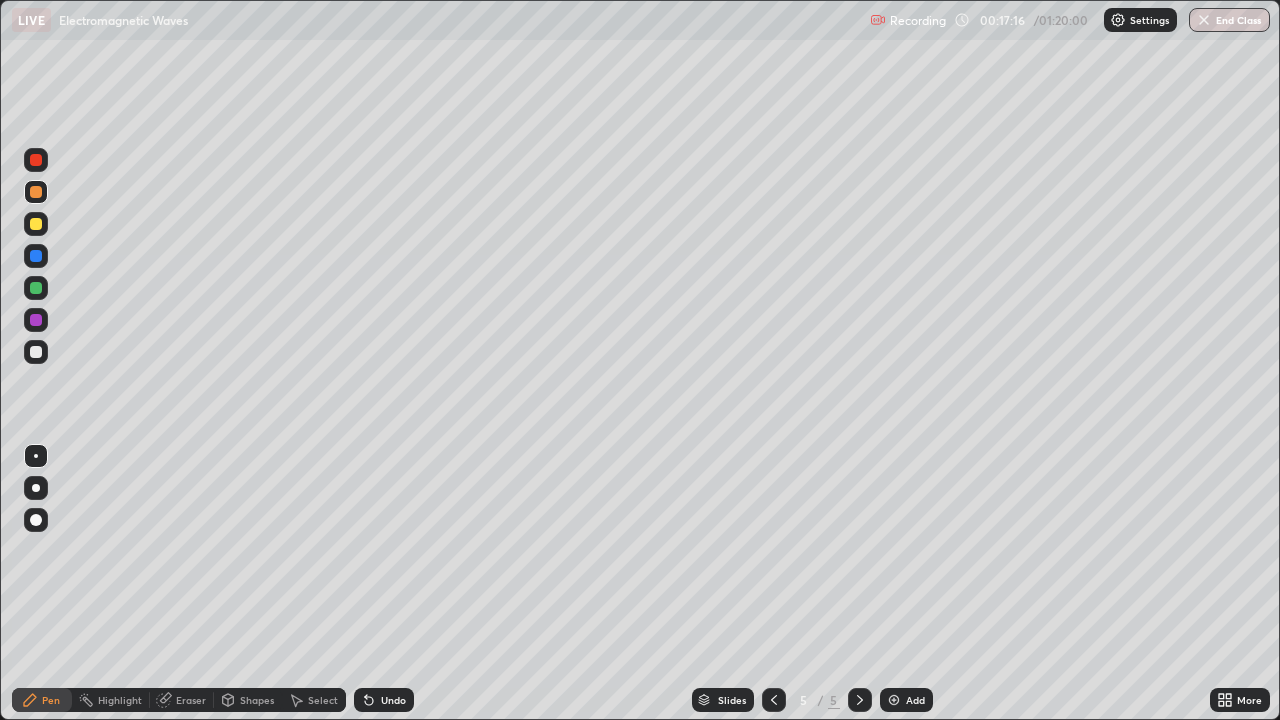 click 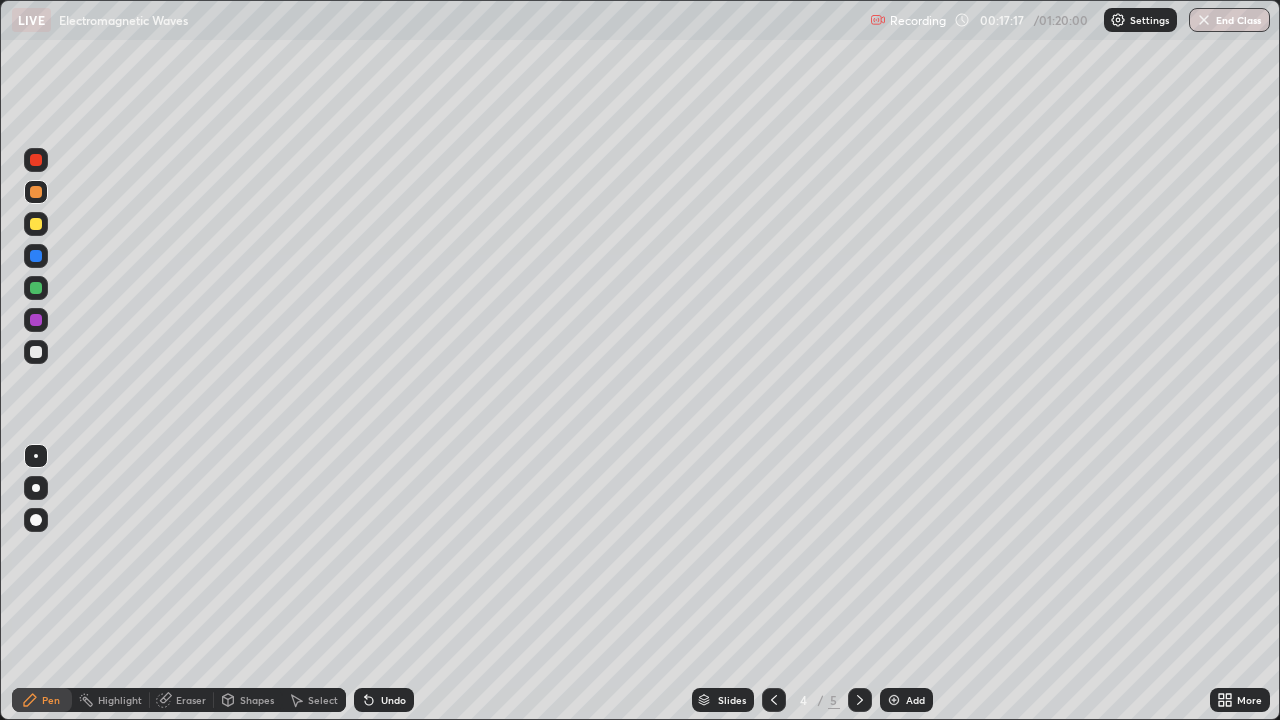 click 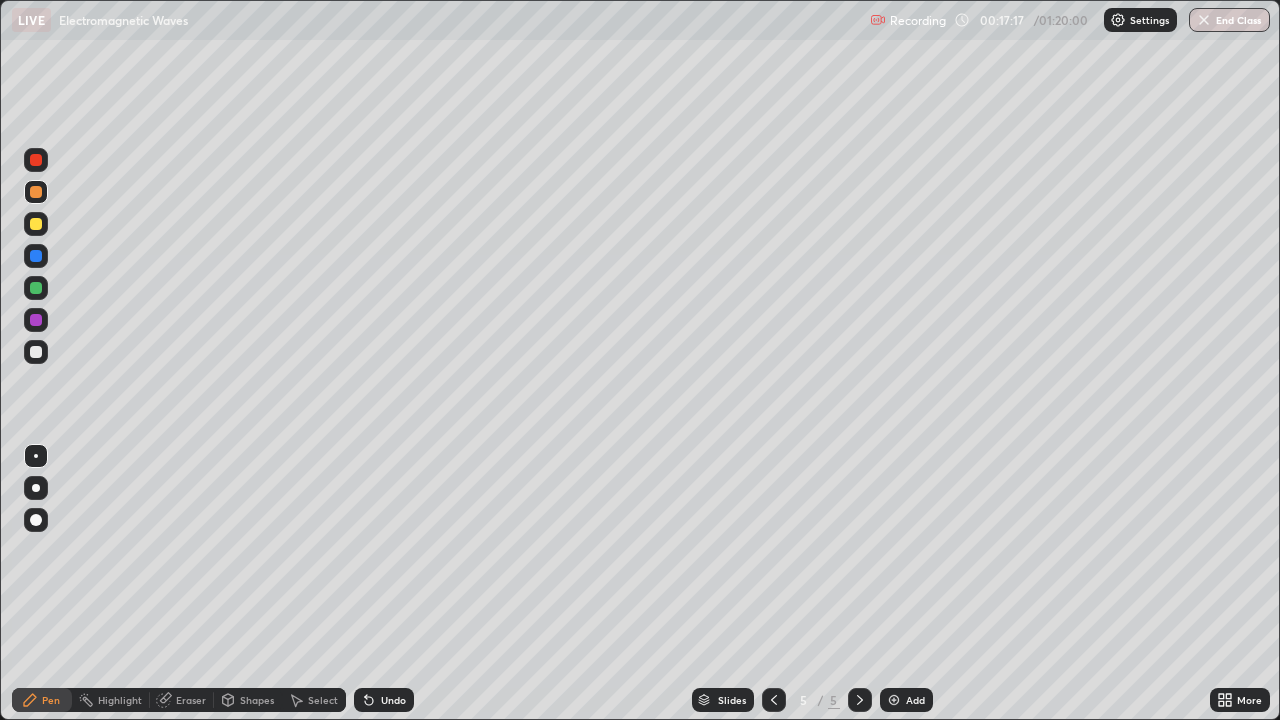 click 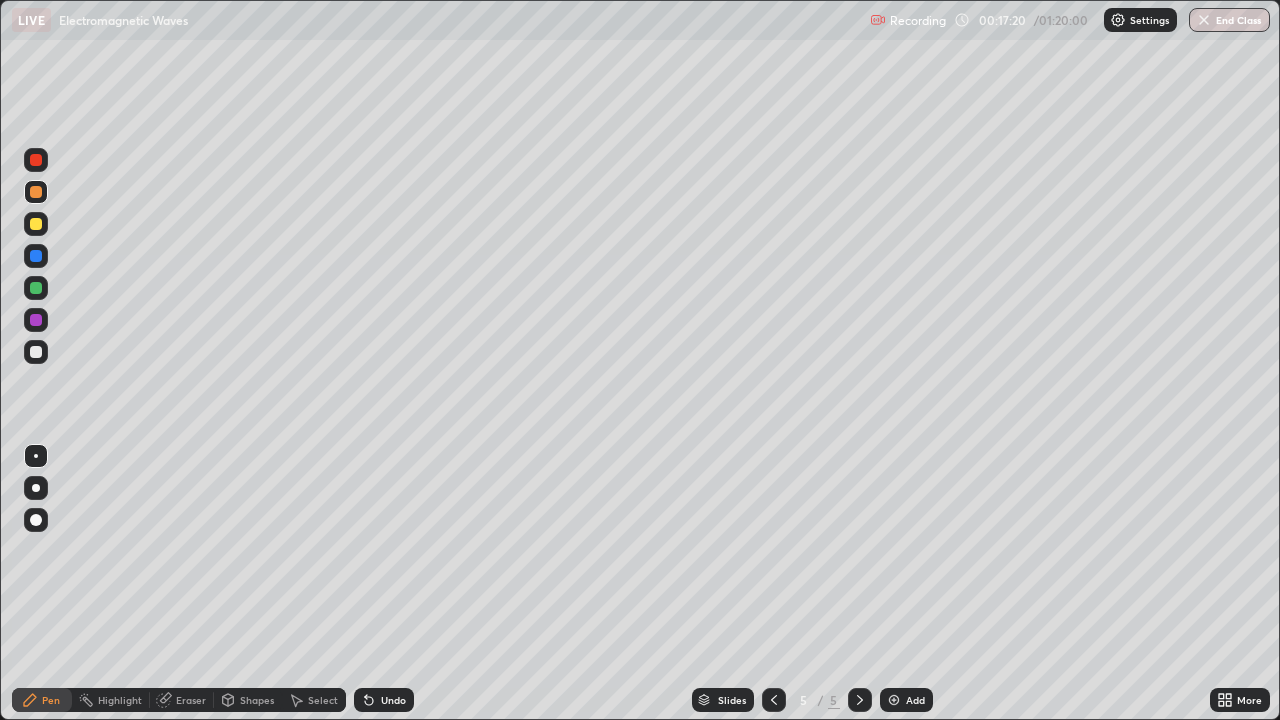 click on "Add" at bounding box center (906, 700) 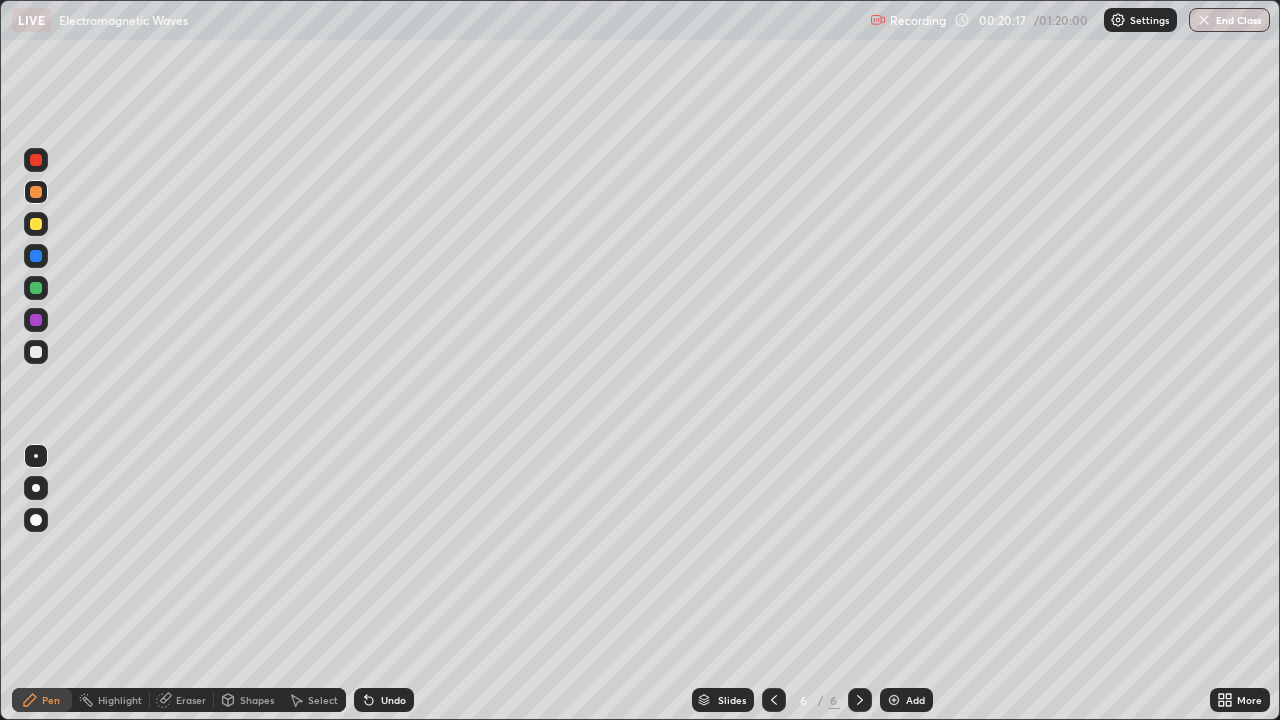 click at bounding box center (36, 352) 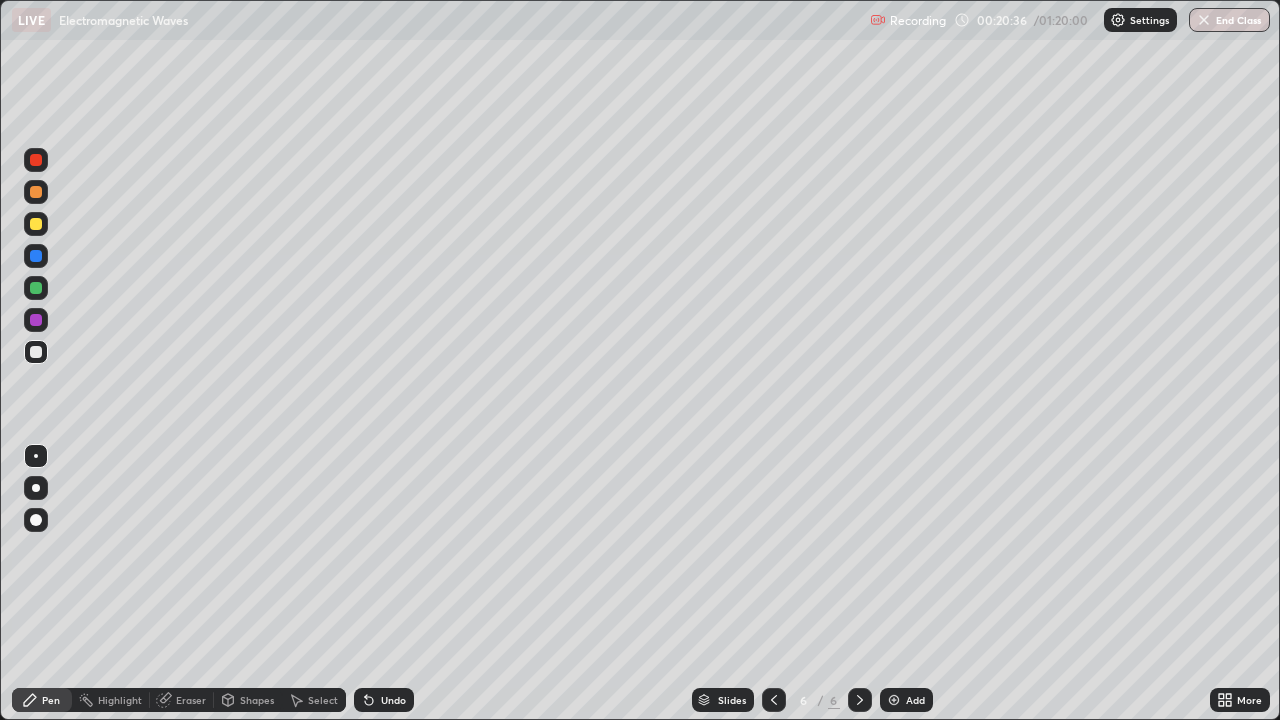 click at bounding box center [36, 224] 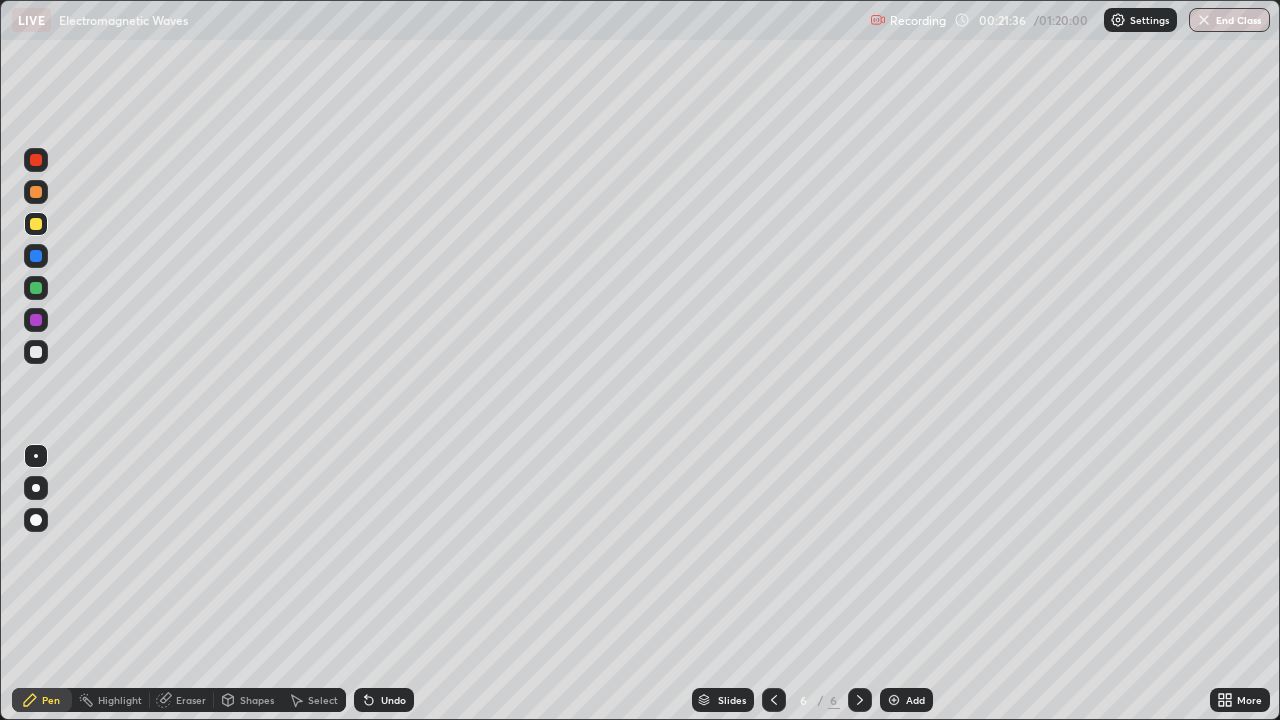 click on "Undo" at bounding box center (393, 700) 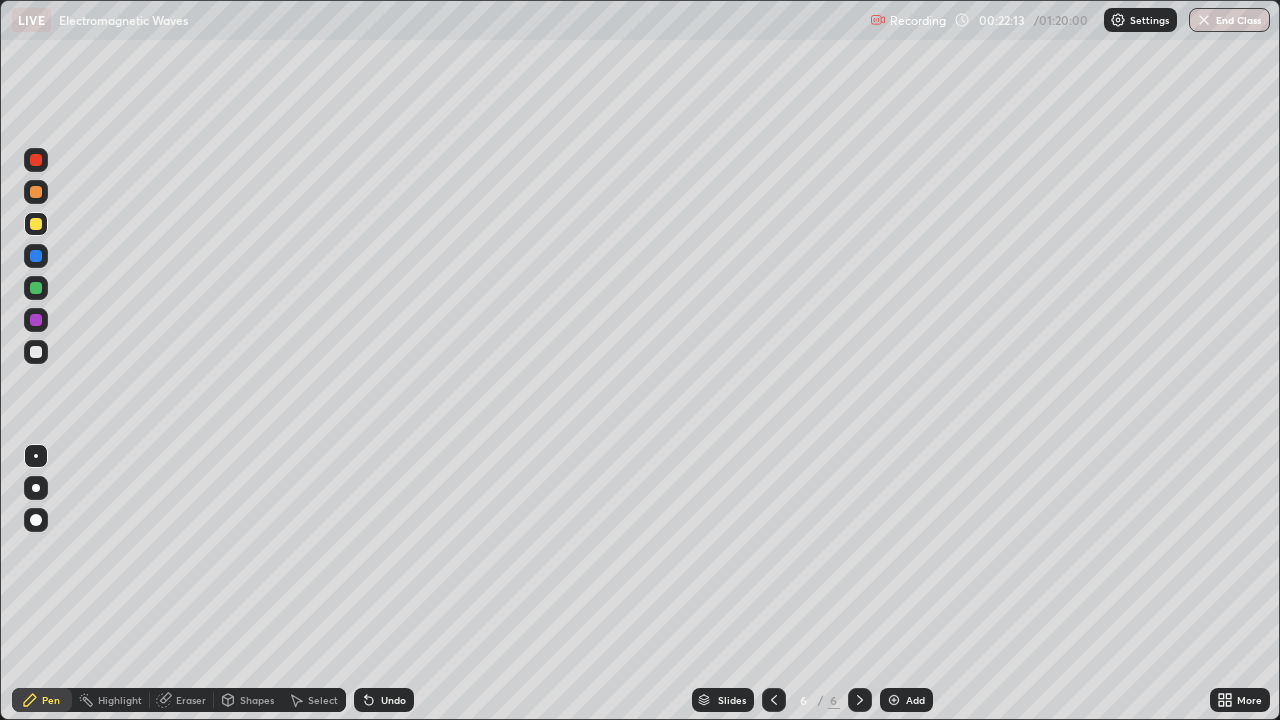click at bounding box center [36, 352] 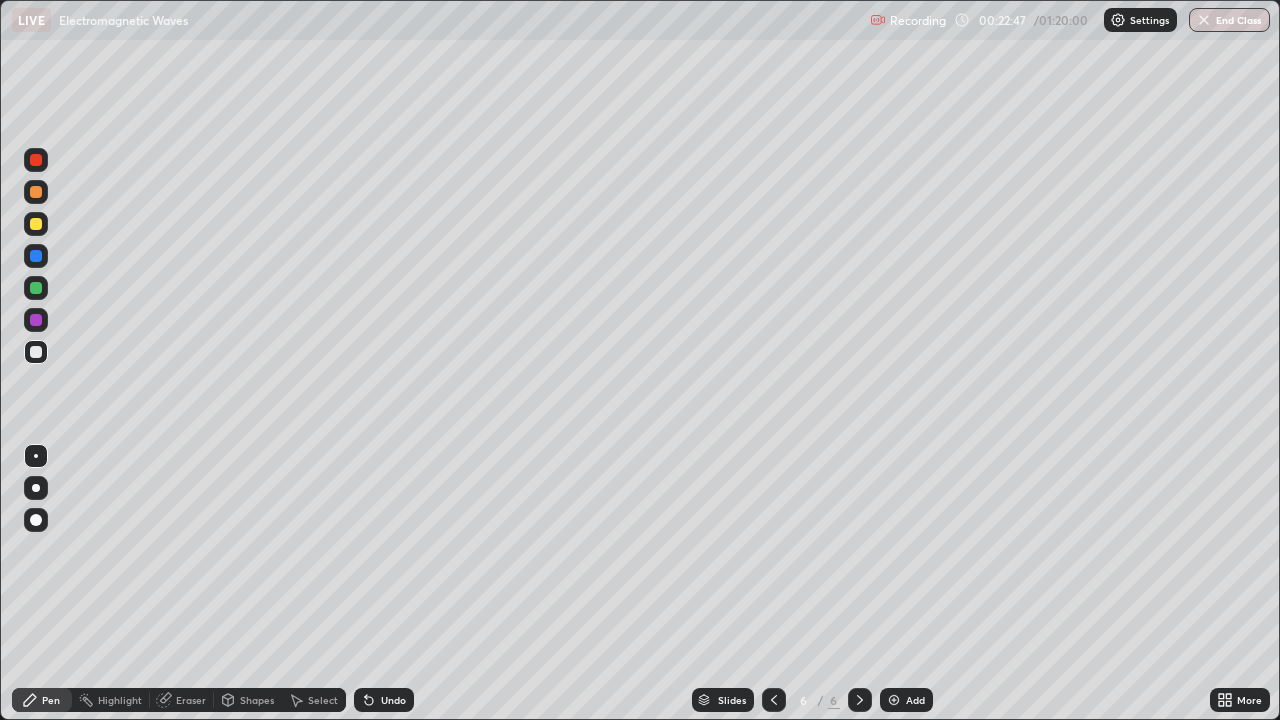 click at bounding box center (36, 192) 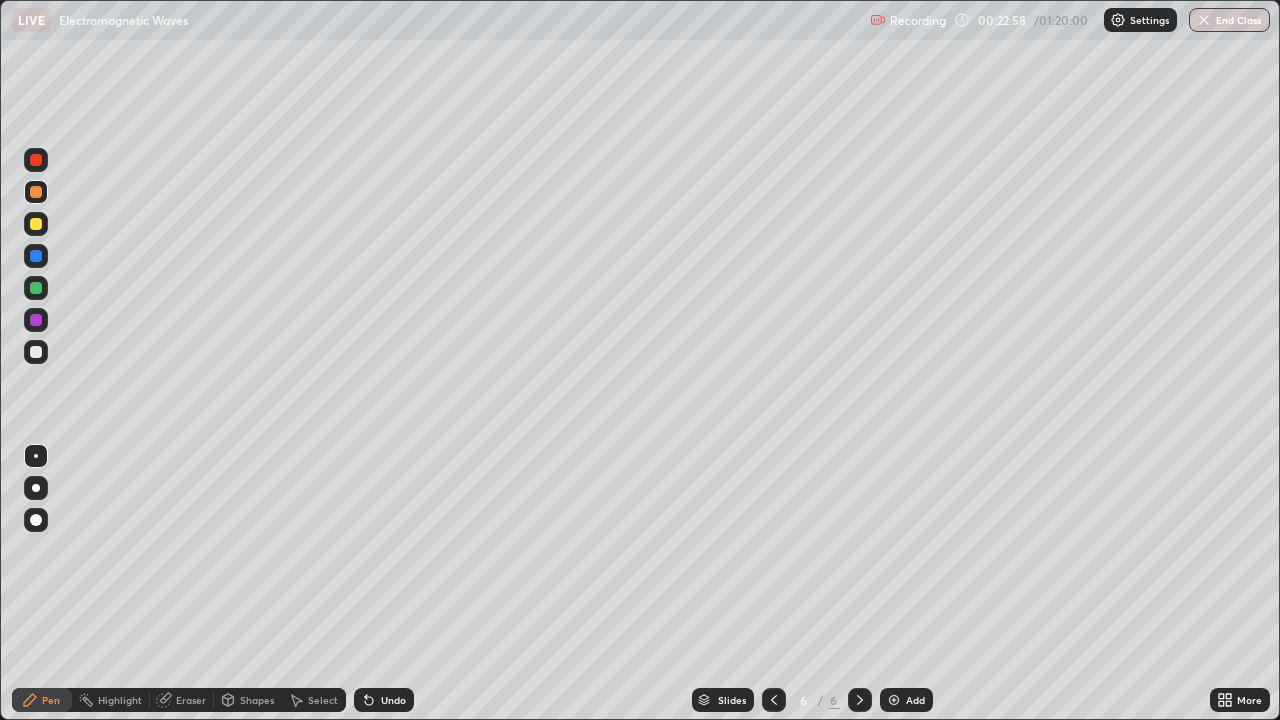 click 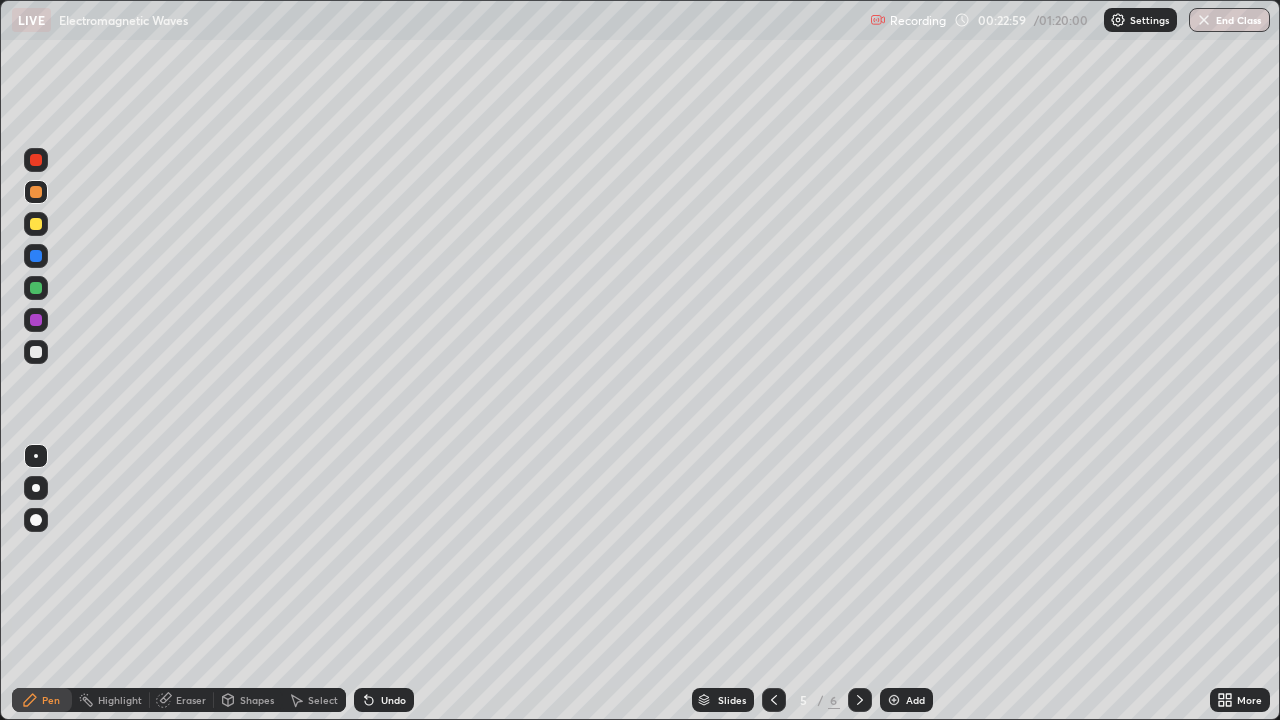 click at bounding box center (774, 700) 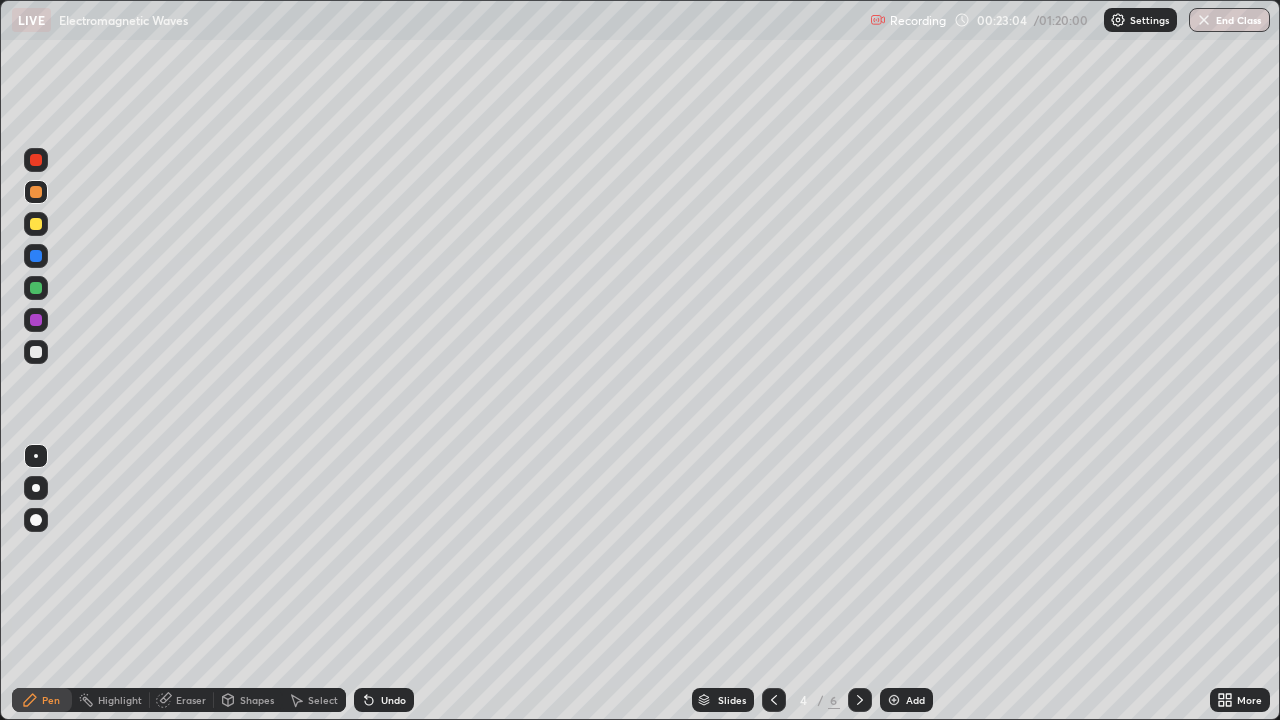 click at bounding box center [860, 700] 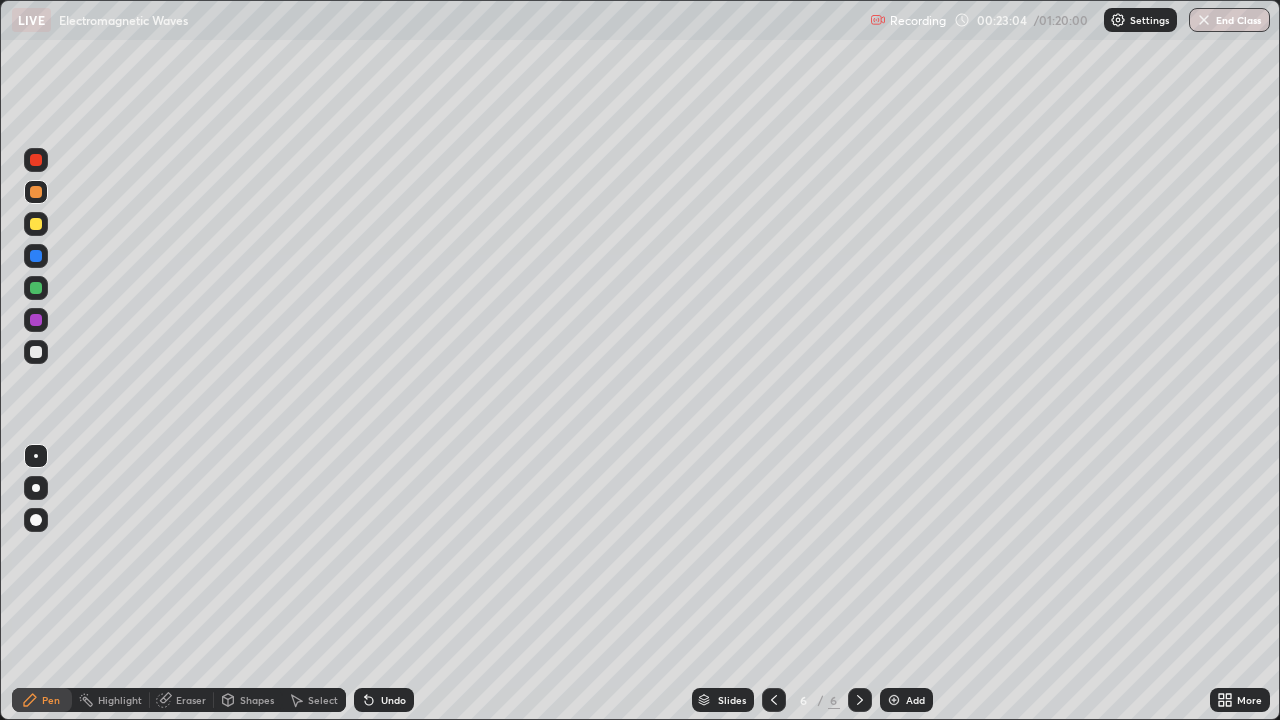click 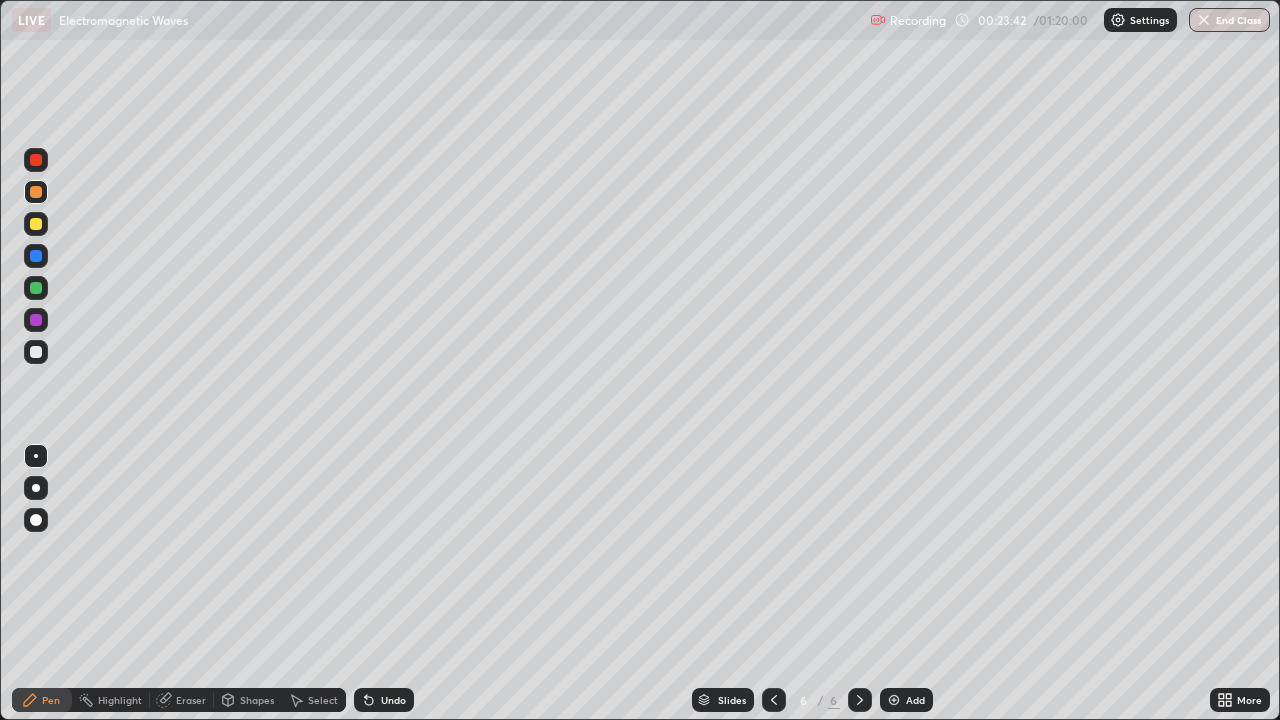 click on "Add" at bounding box center [915, 700] 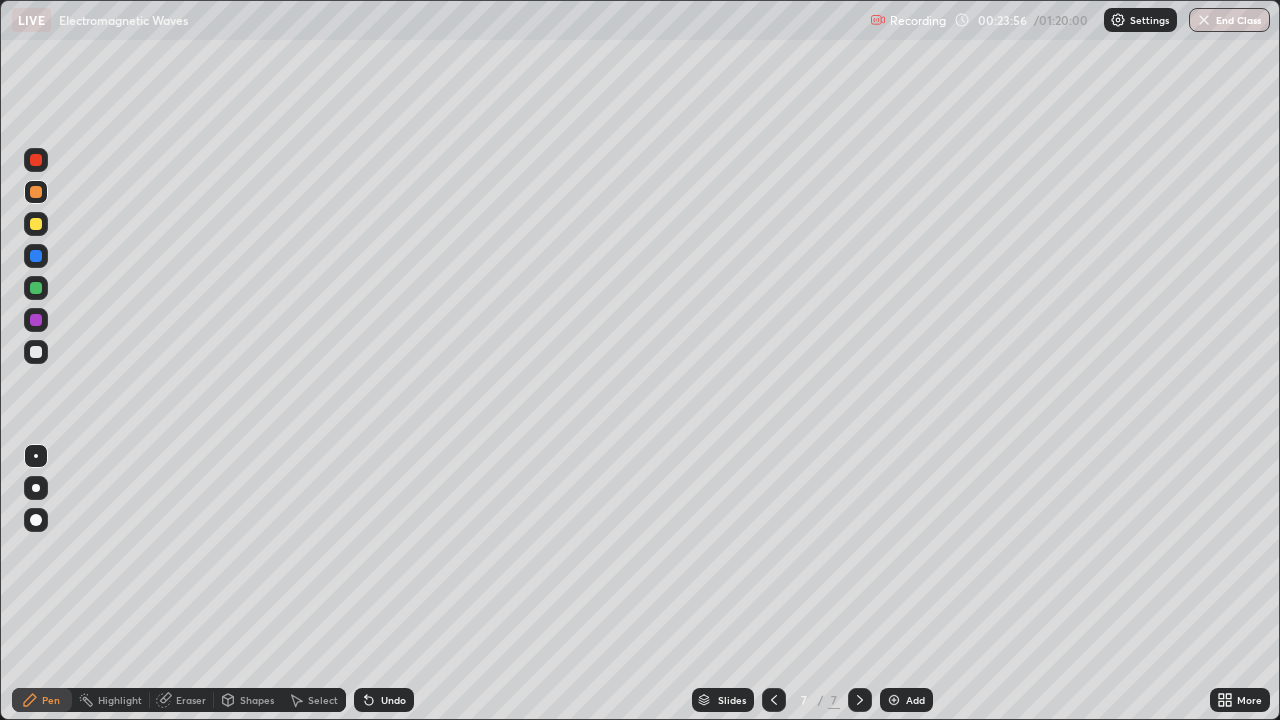 click at bounding box center [36, 192] 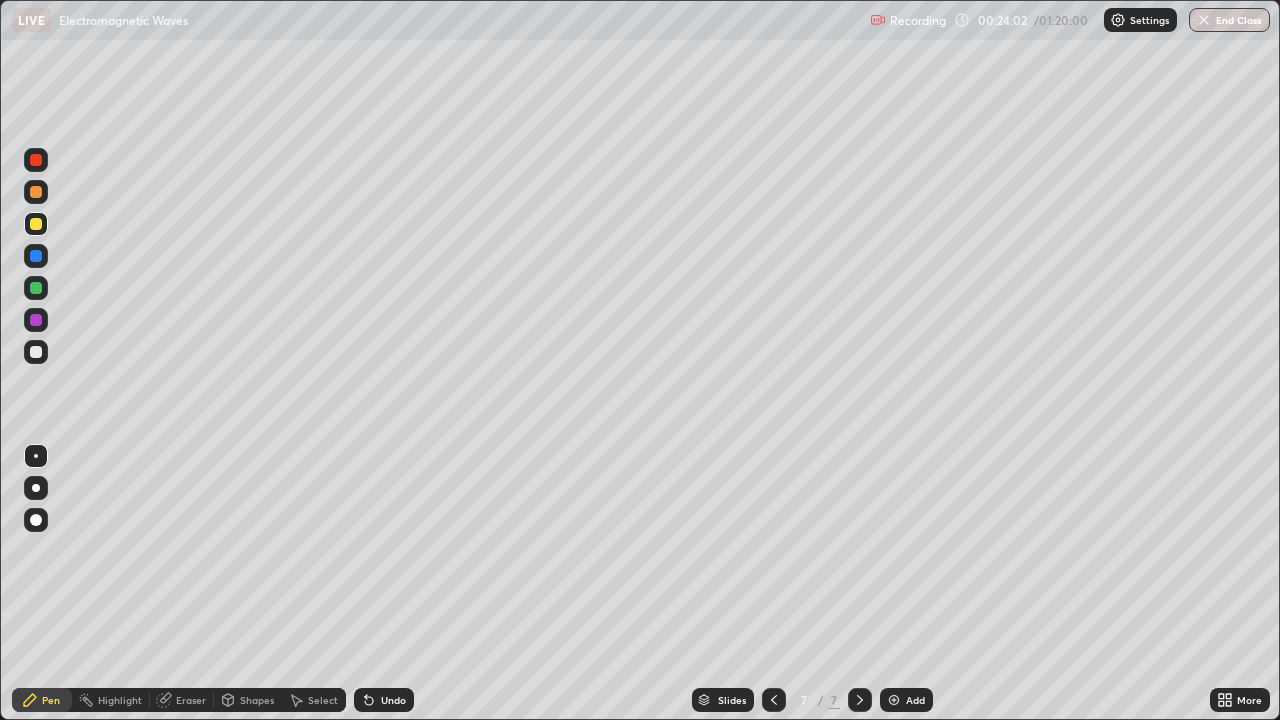 click on "Eraser" at bounding box center [191, 700] 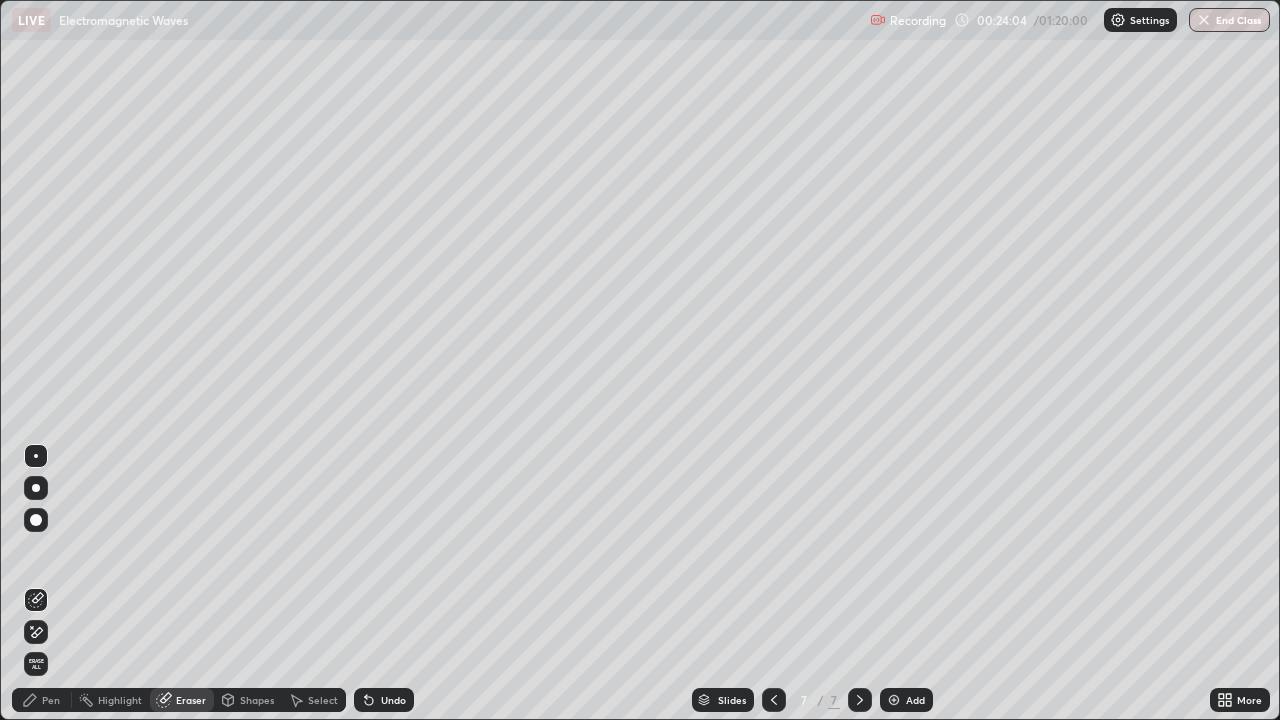 click 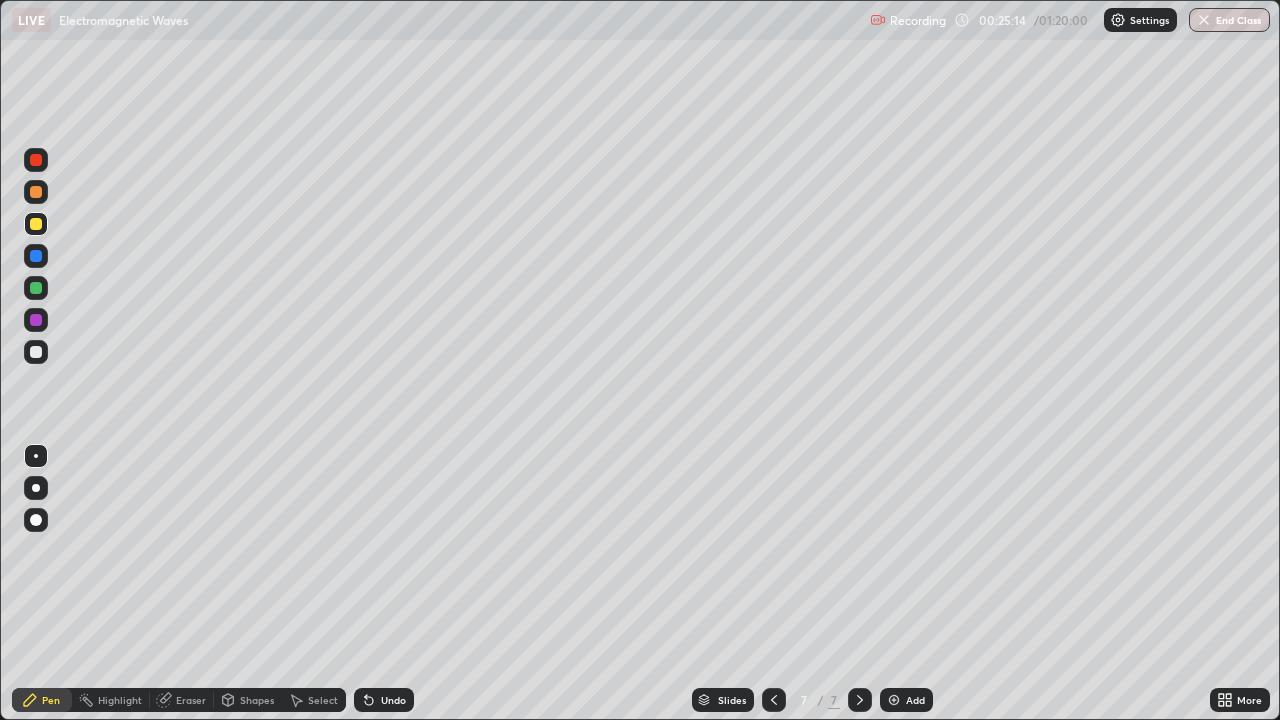 click at bounding box center (36, 352) 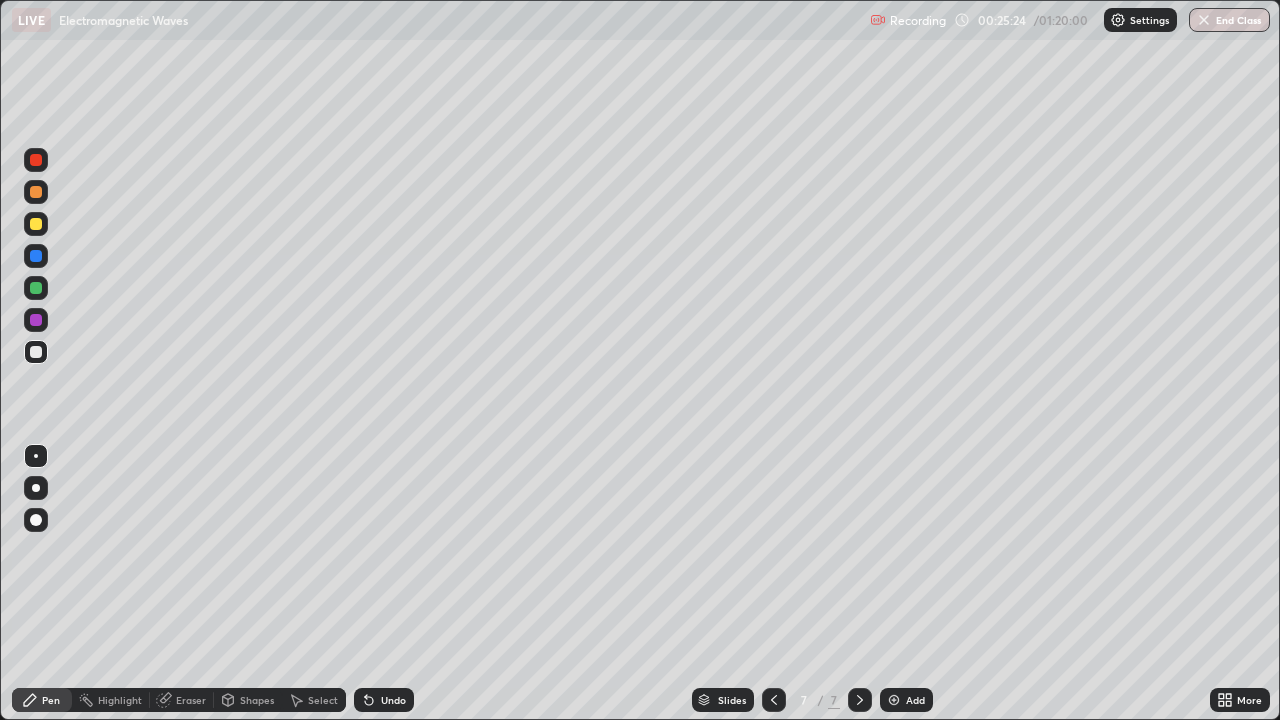 click at bounding box center [36, 288] 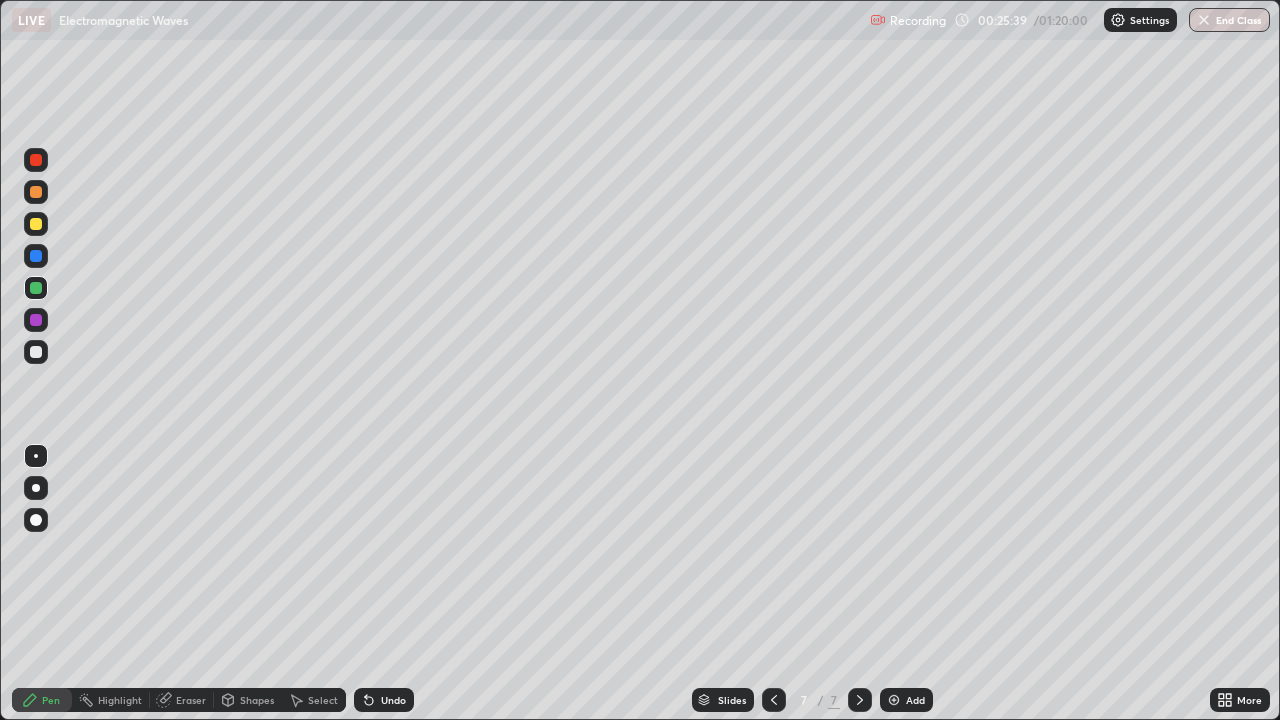 click on "Undo" at bounding box center (384, 700) 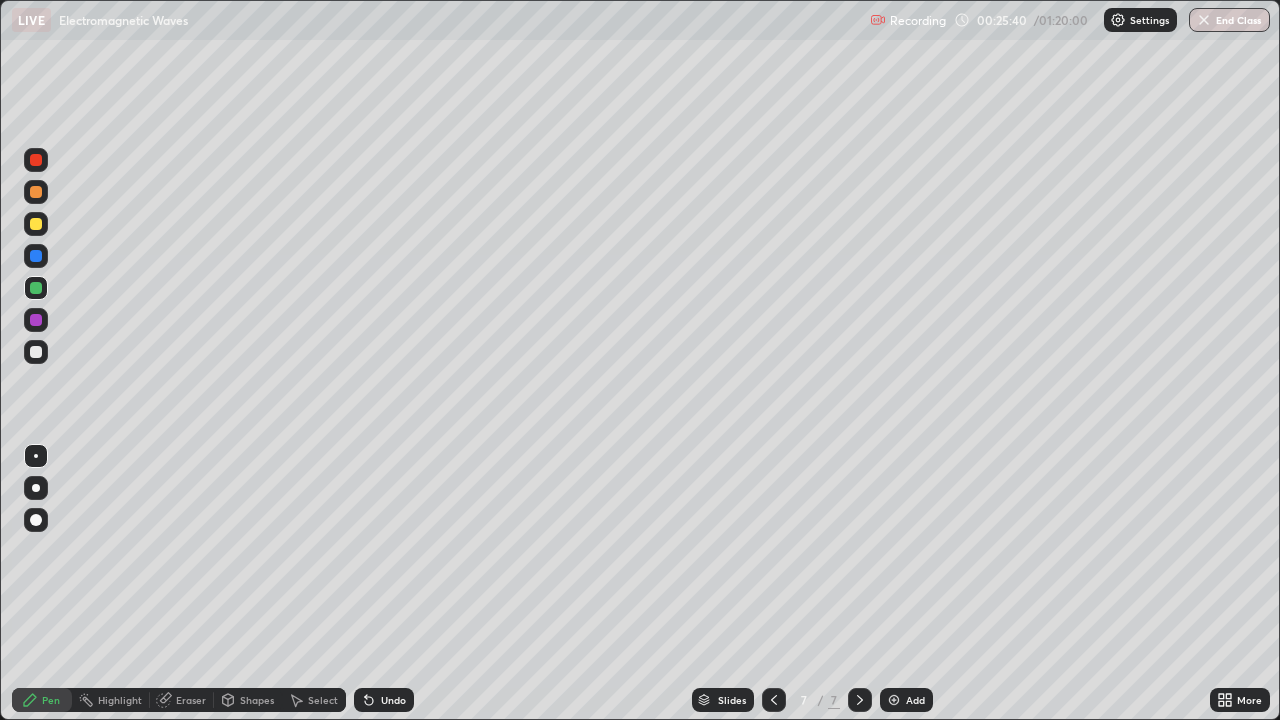 click on "Undo" at bounding box center (393, 700) 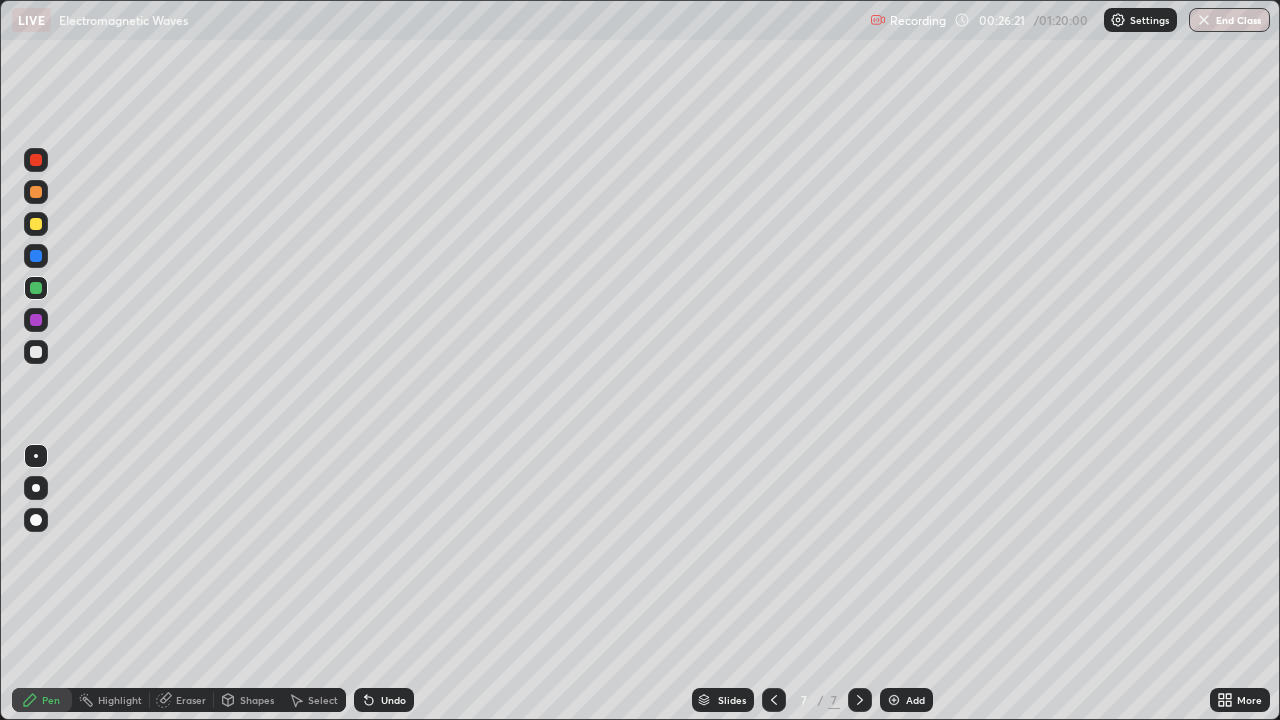 click at bounding box center [36, 352] 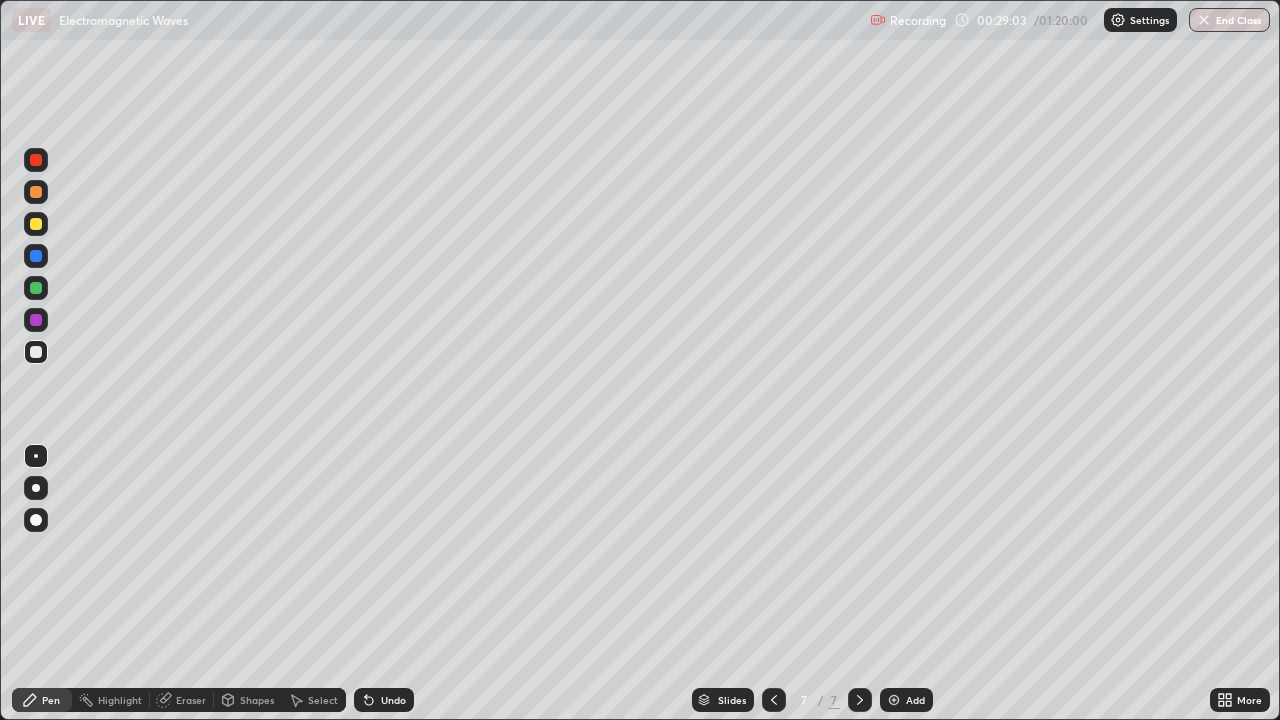 click on "Add" at bounding box center (906, 700) 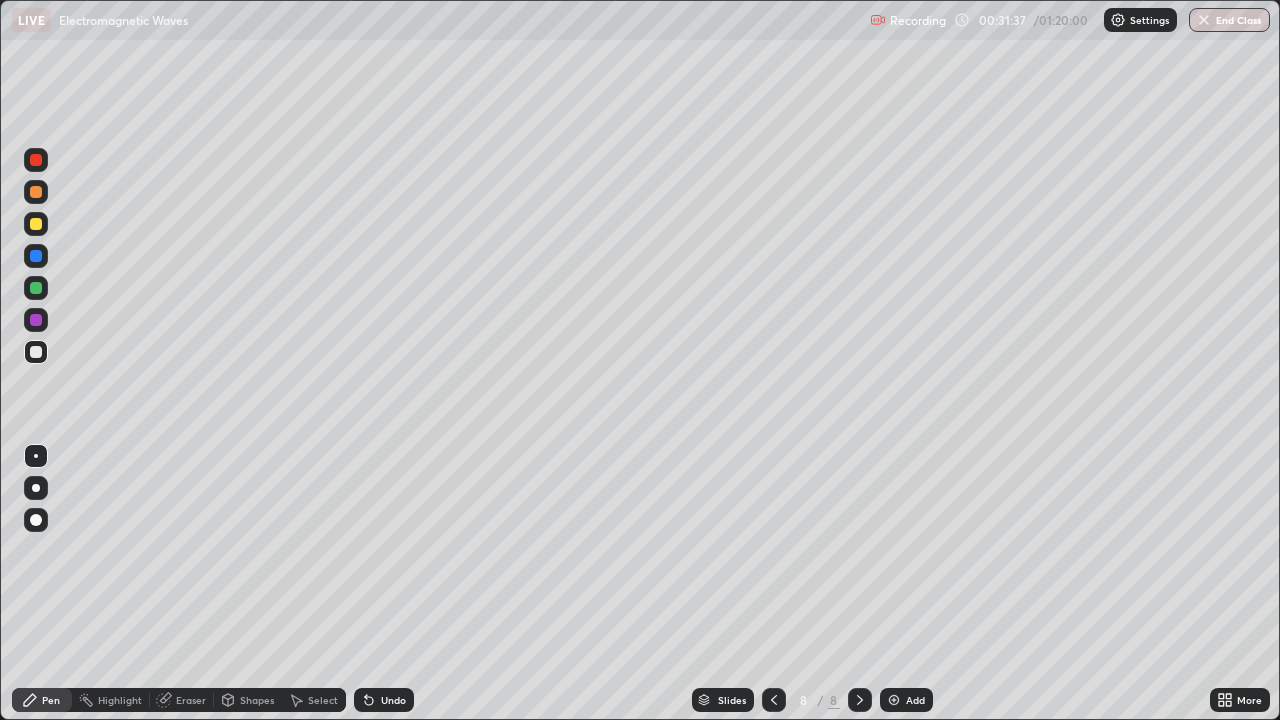 click 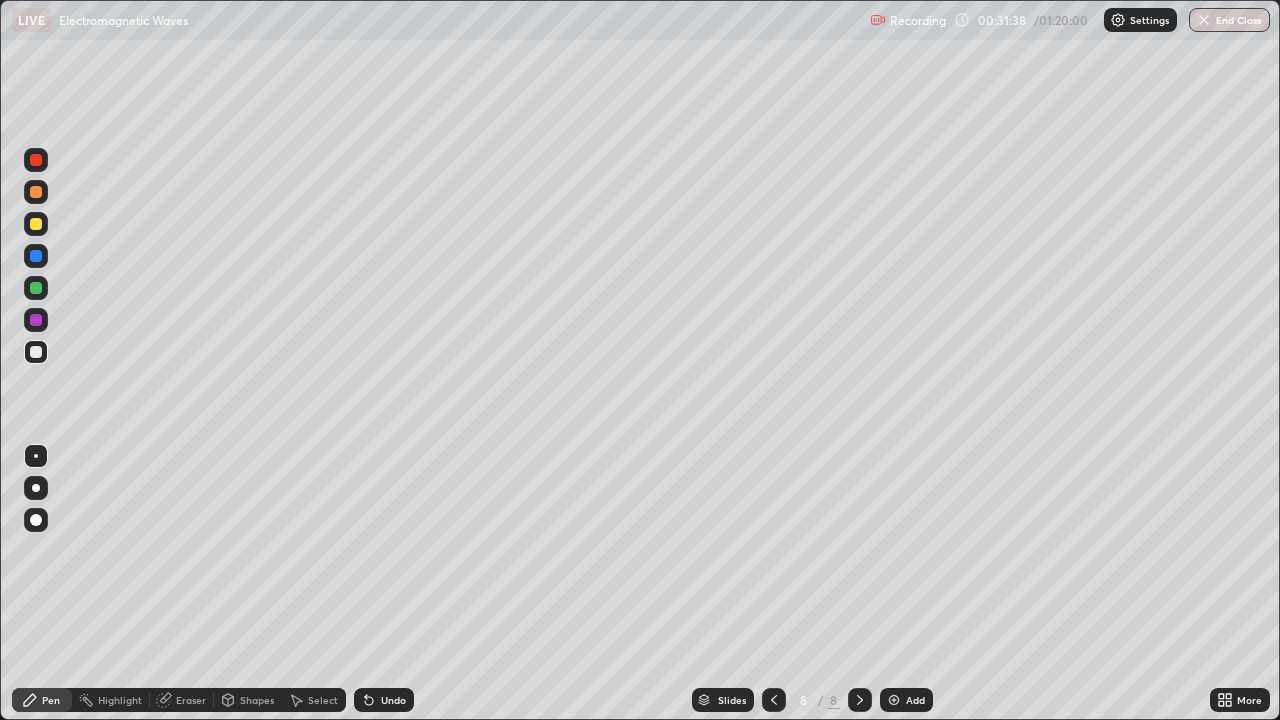 click 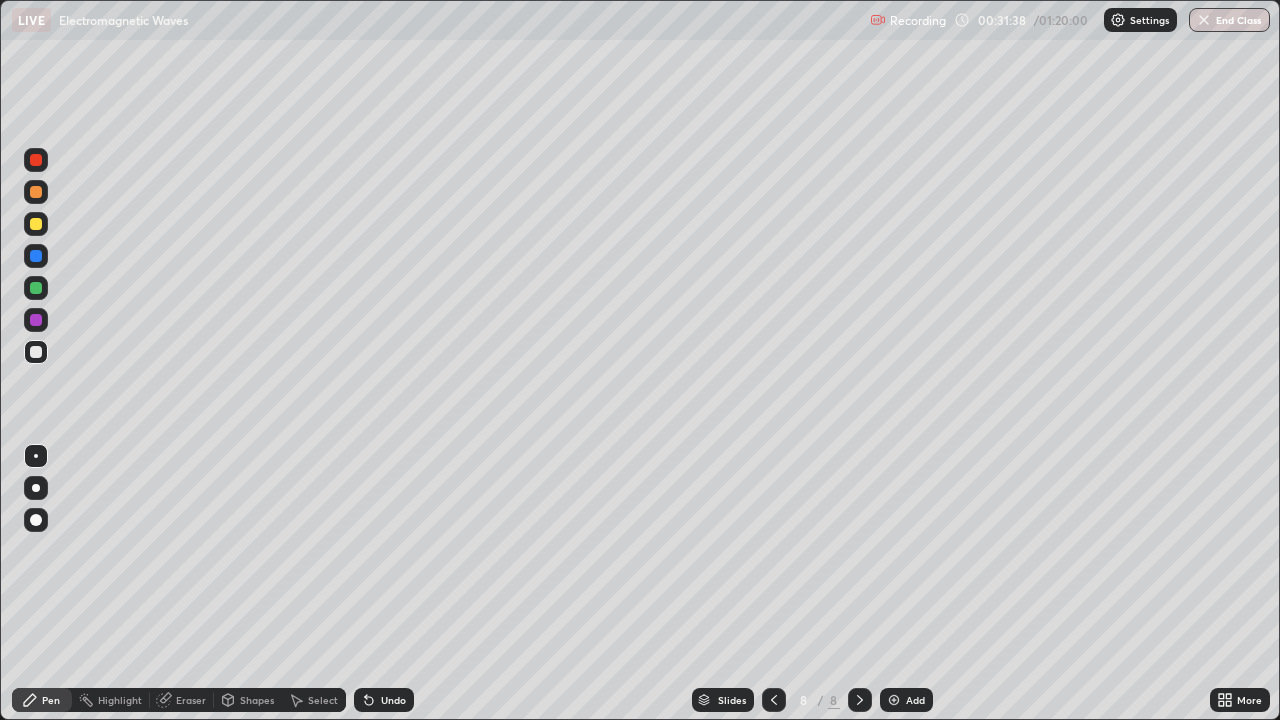 click on "Undo" at bounding box center (384, 700) 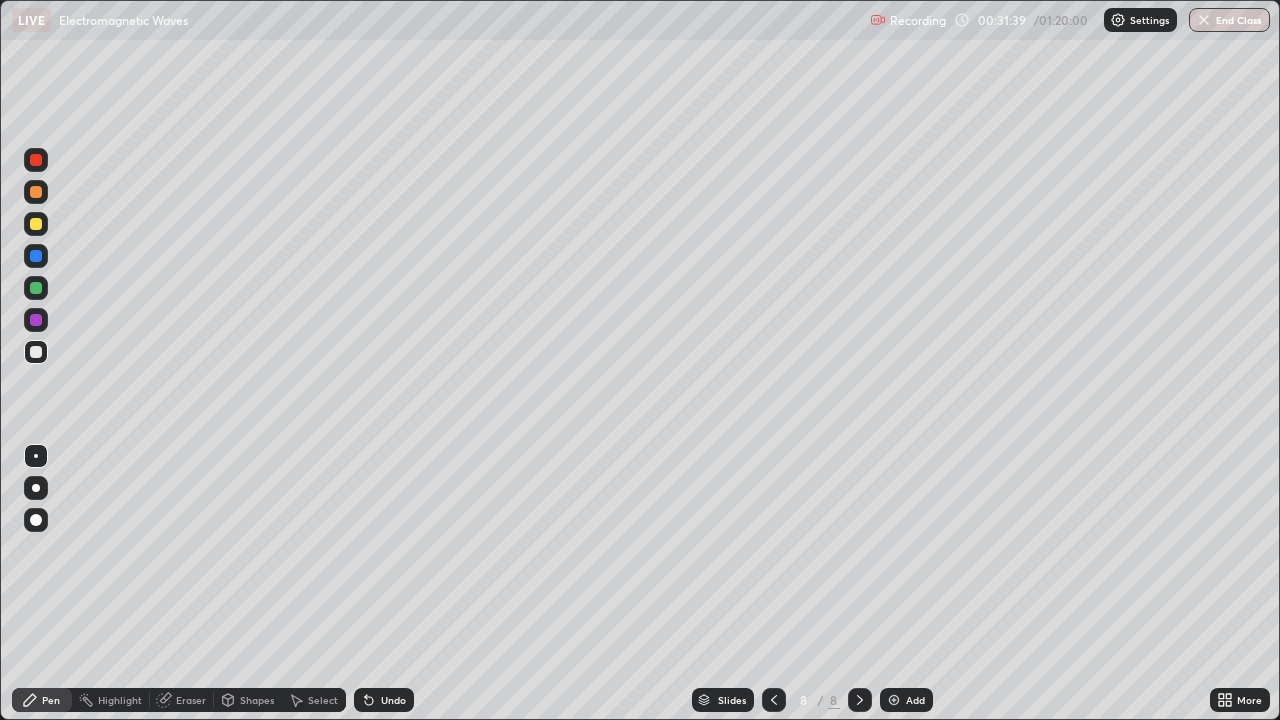 click 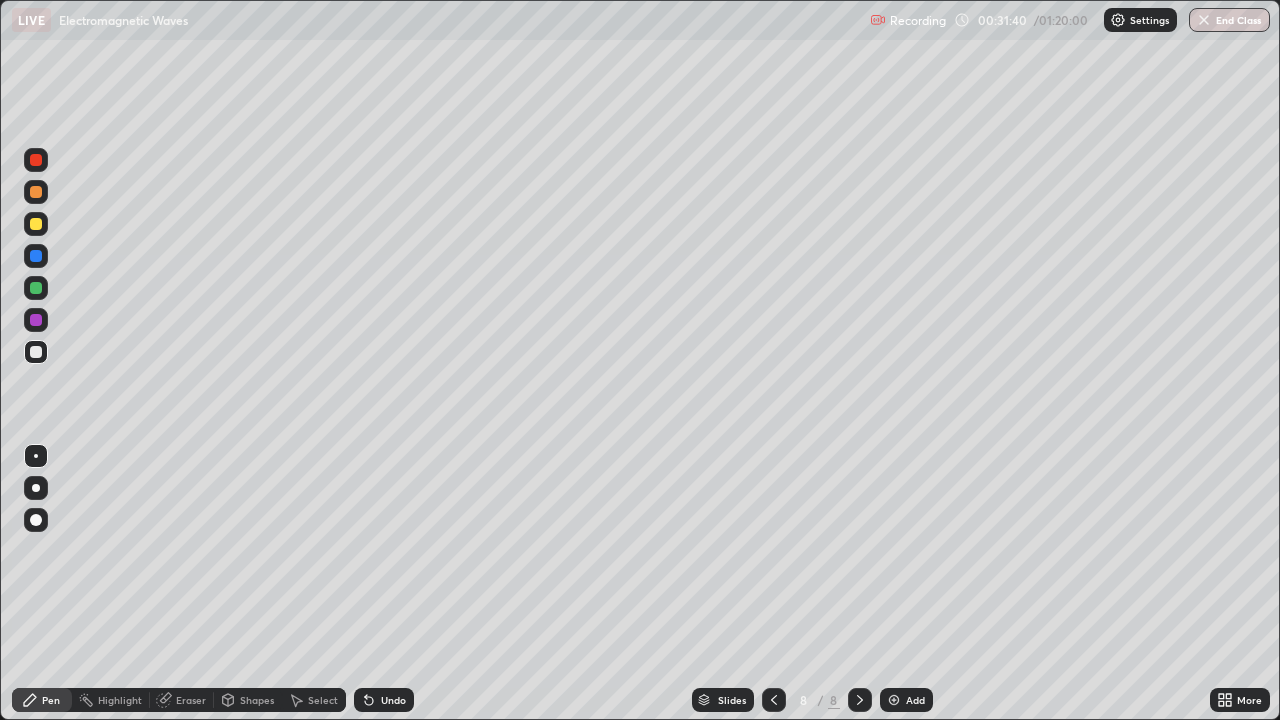 click on "Undo" at bounding box center (393, 700) 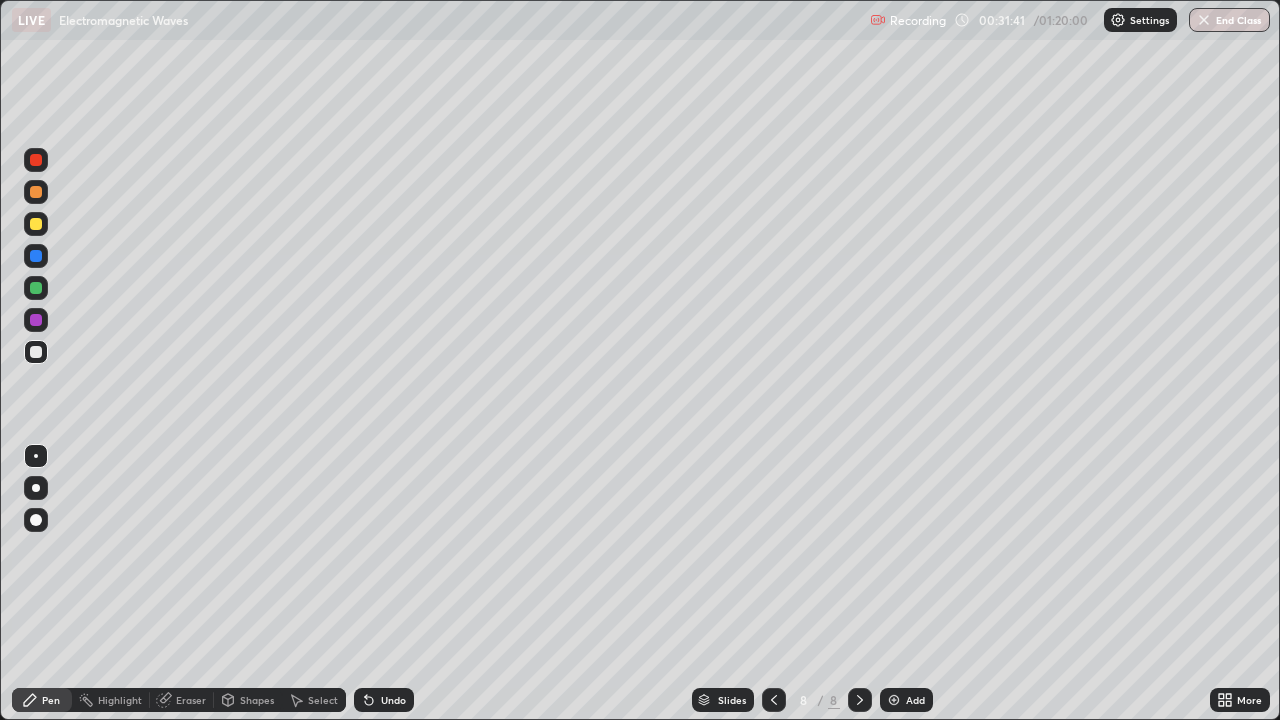click on "Undo" at bounding box center [393, 700] 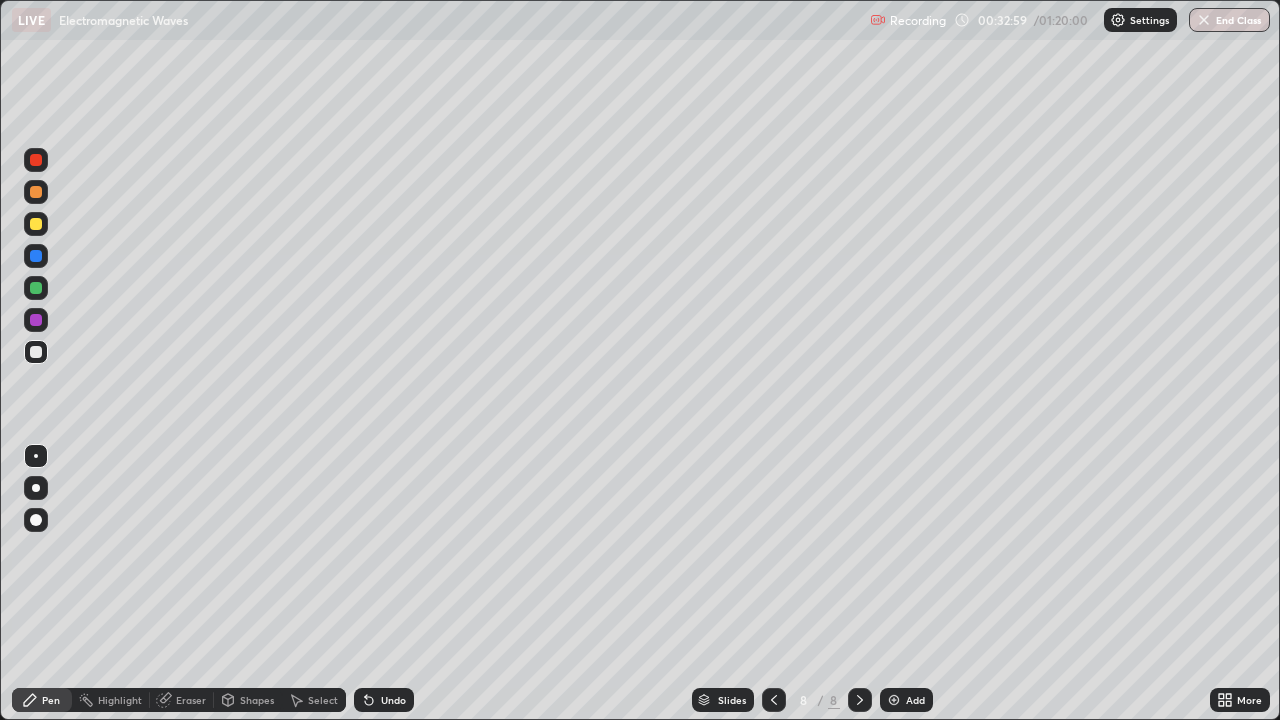 click at bounding box center (36, 224) 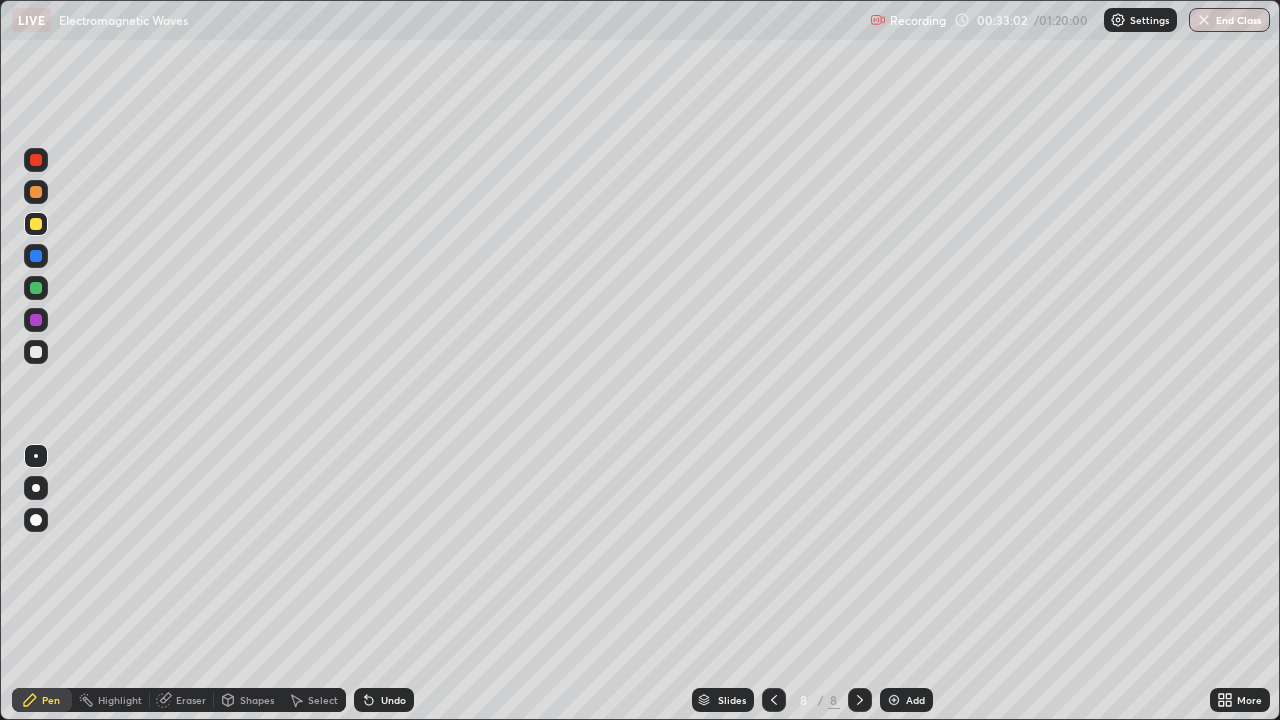 click on "Undo" at bounding box center [384, 700] 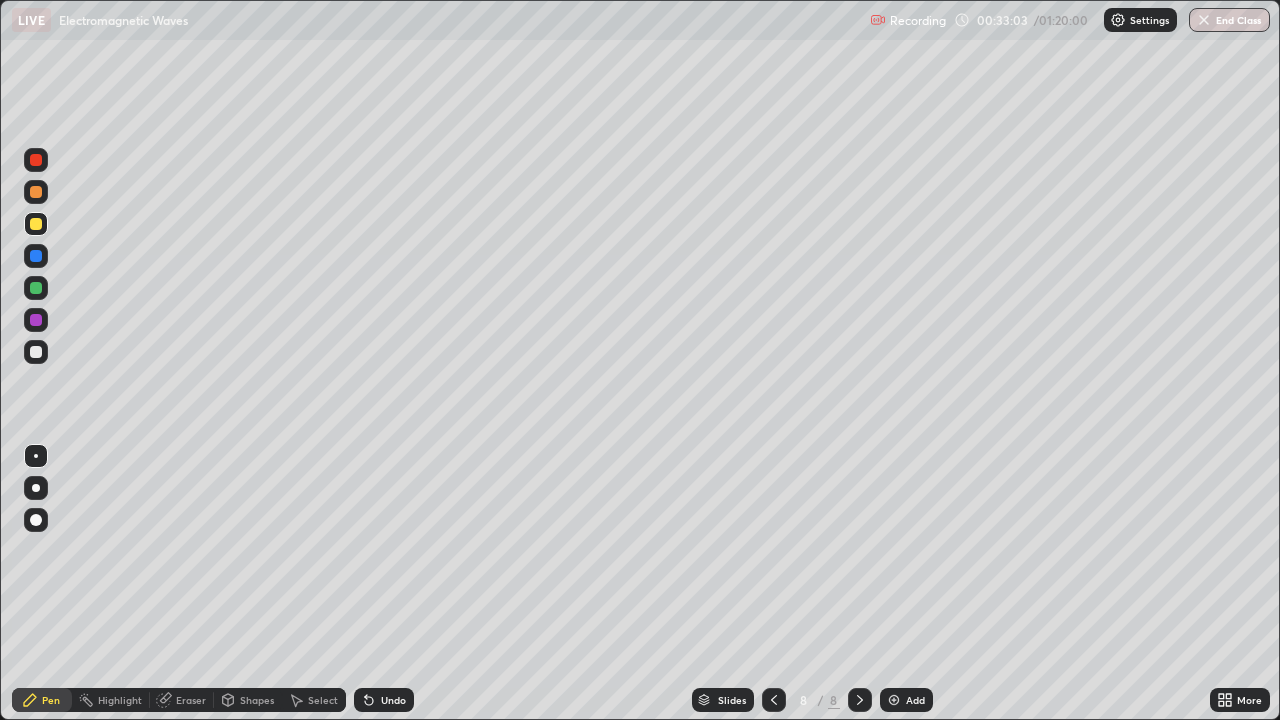 click on "Undo" at bounding box center [393, 700] 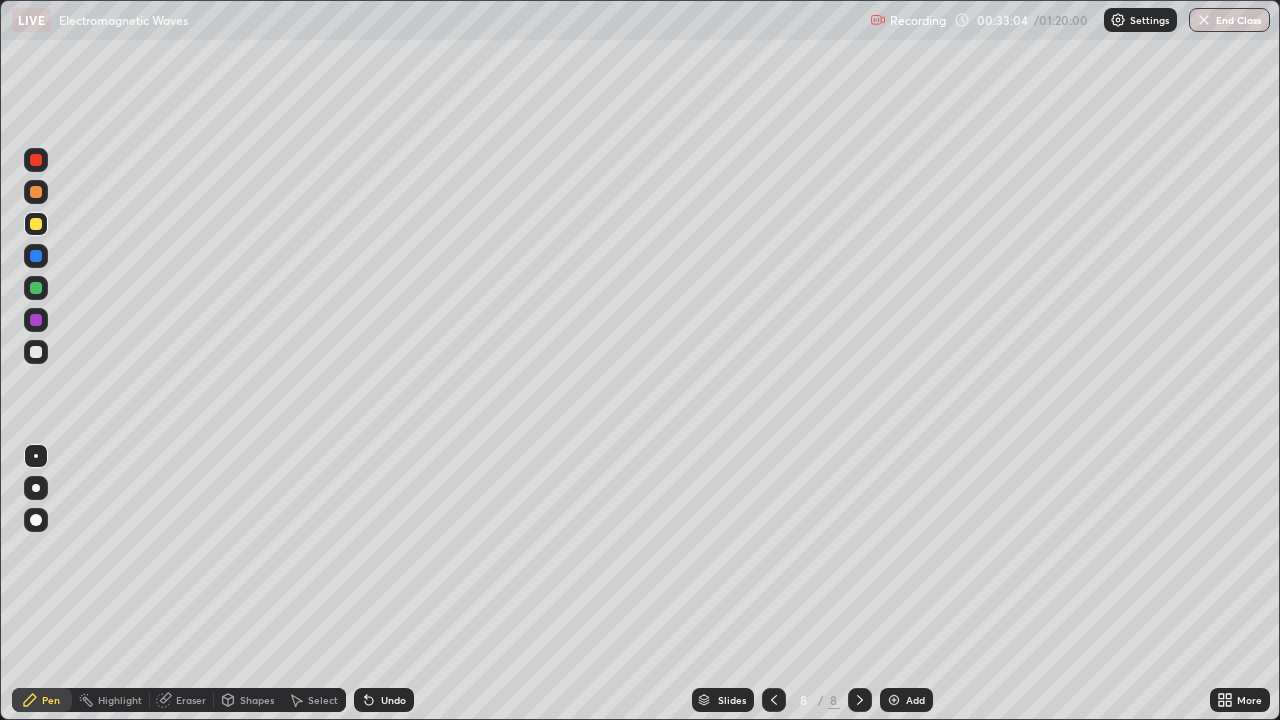 click 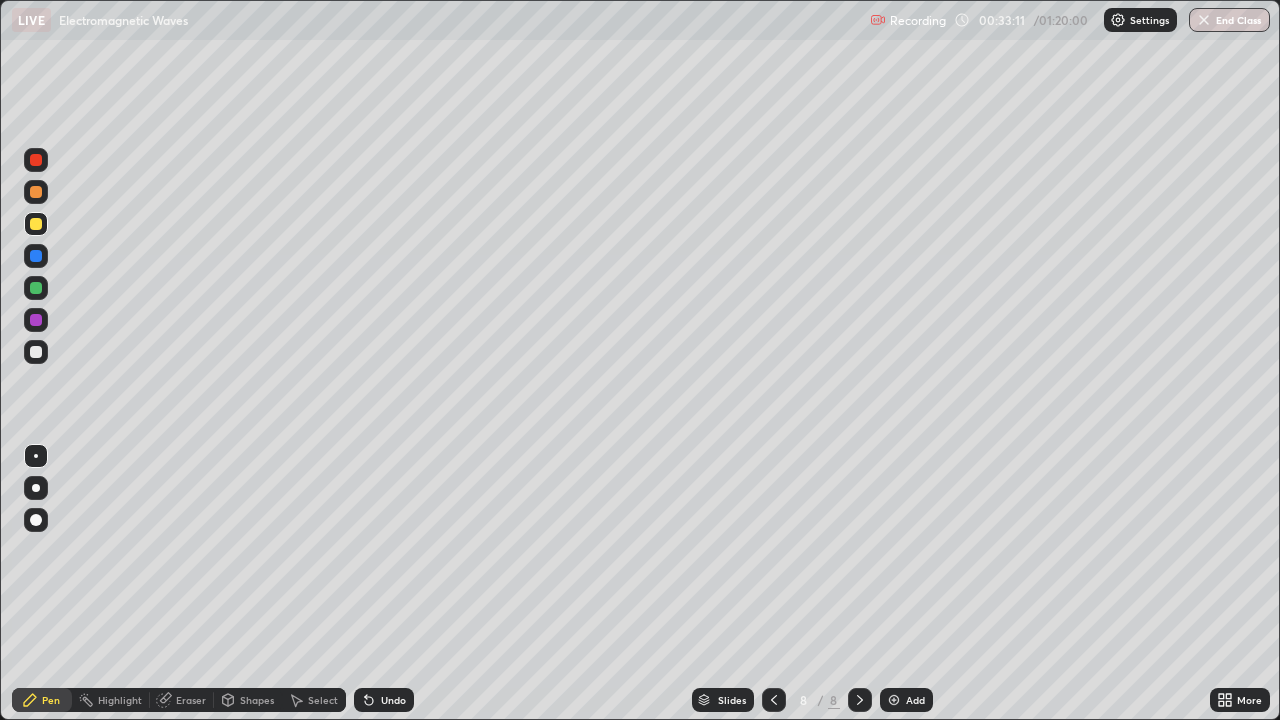 click at bounding box center (36, 352) 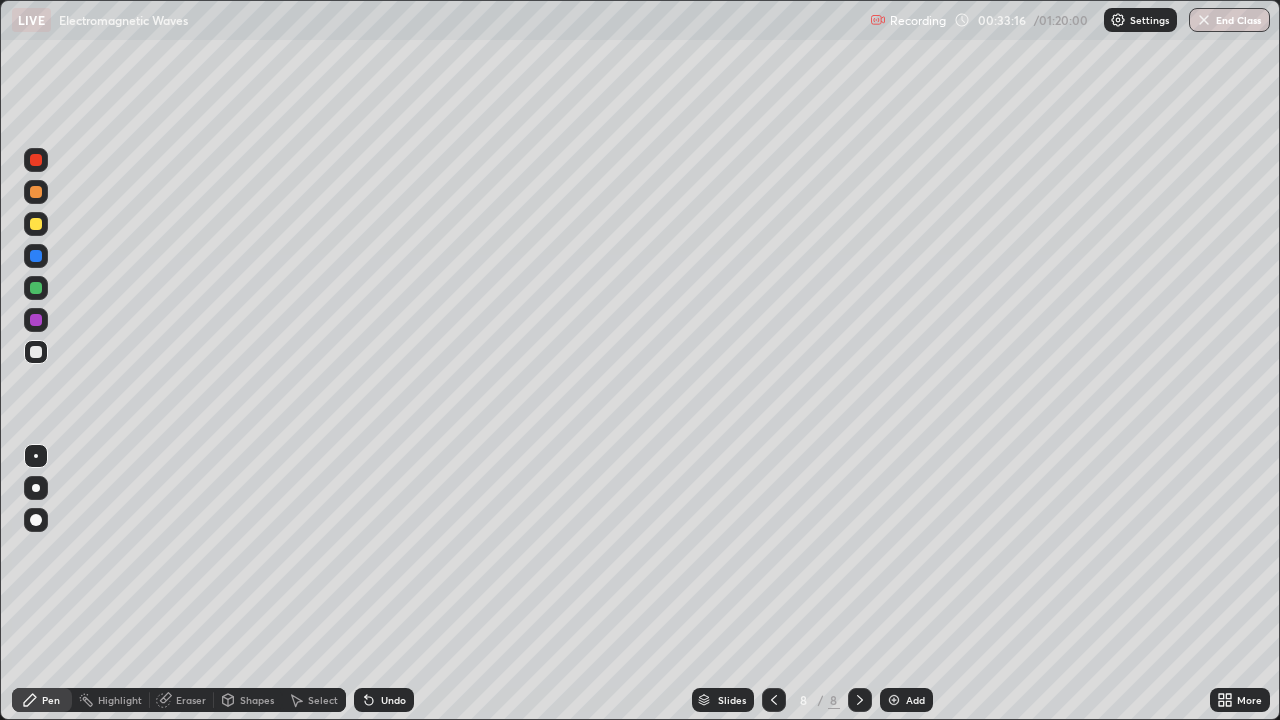 click at bounding box center [36, 192] 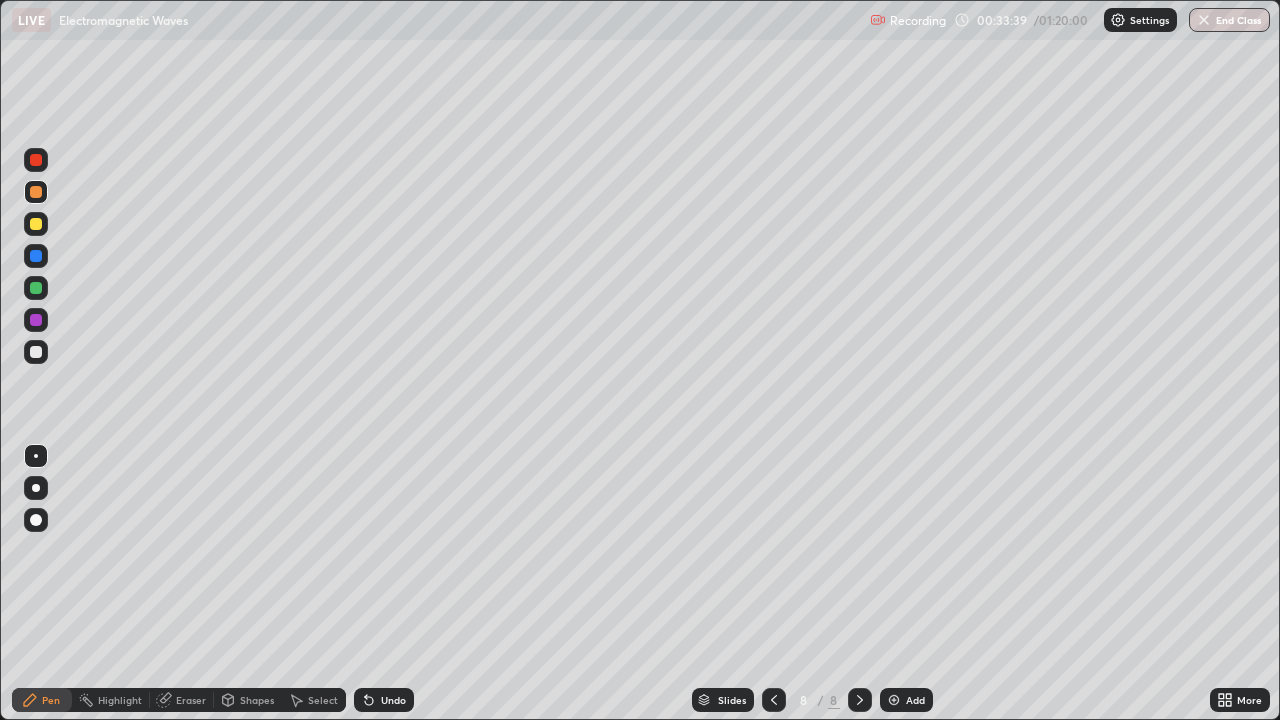 click on "Undo" at bounding box center [393, 700] 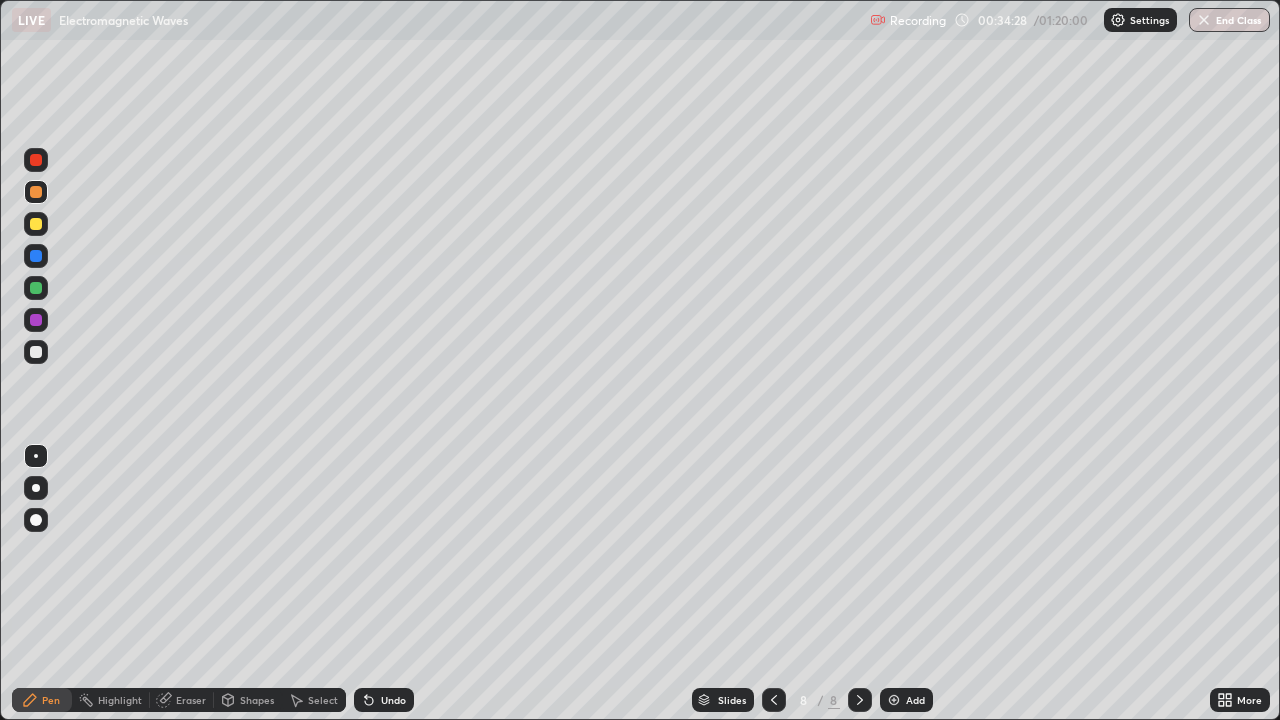 click at bounding box center [36, 224] 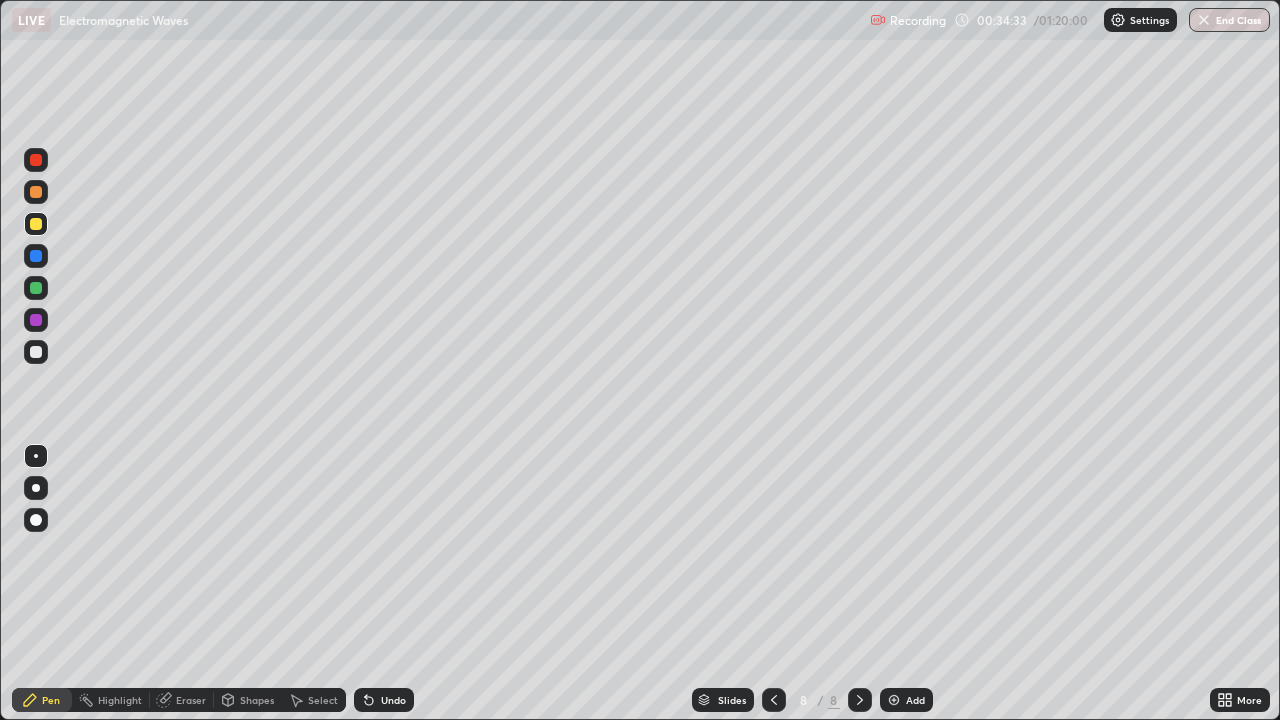 click at bounding box center (36, 320) 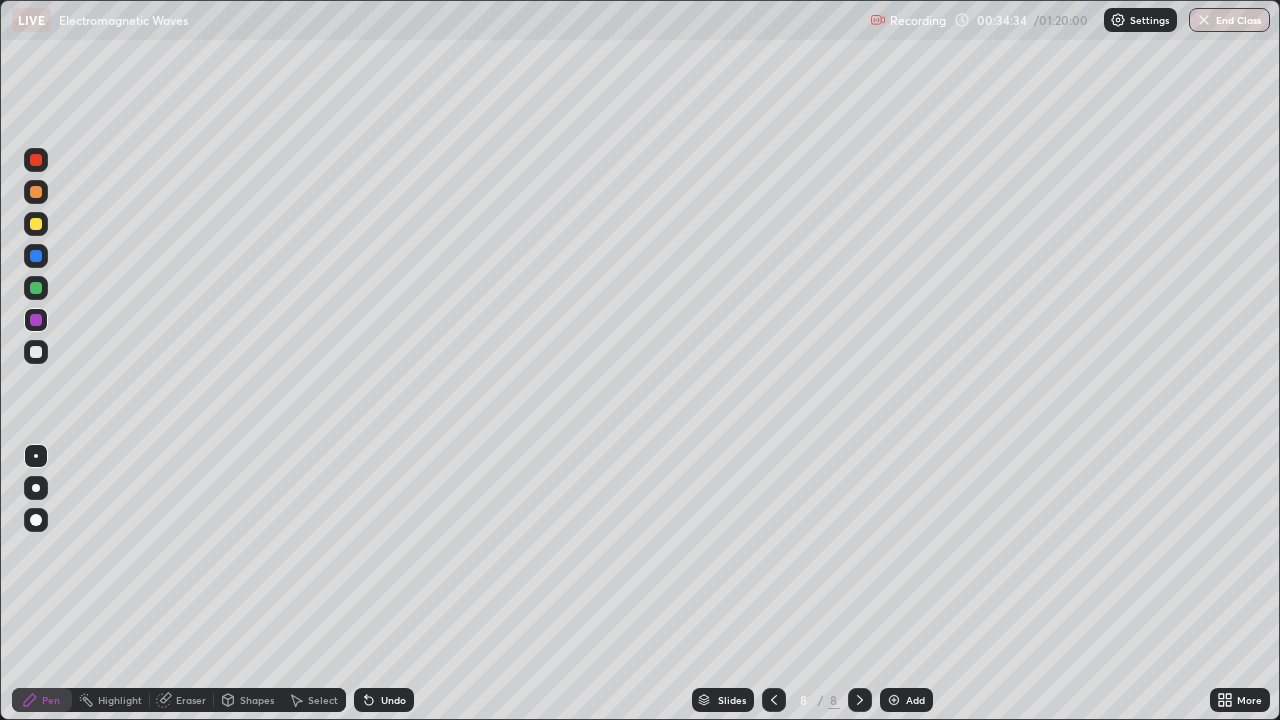 click at bounding box center [36, 352] 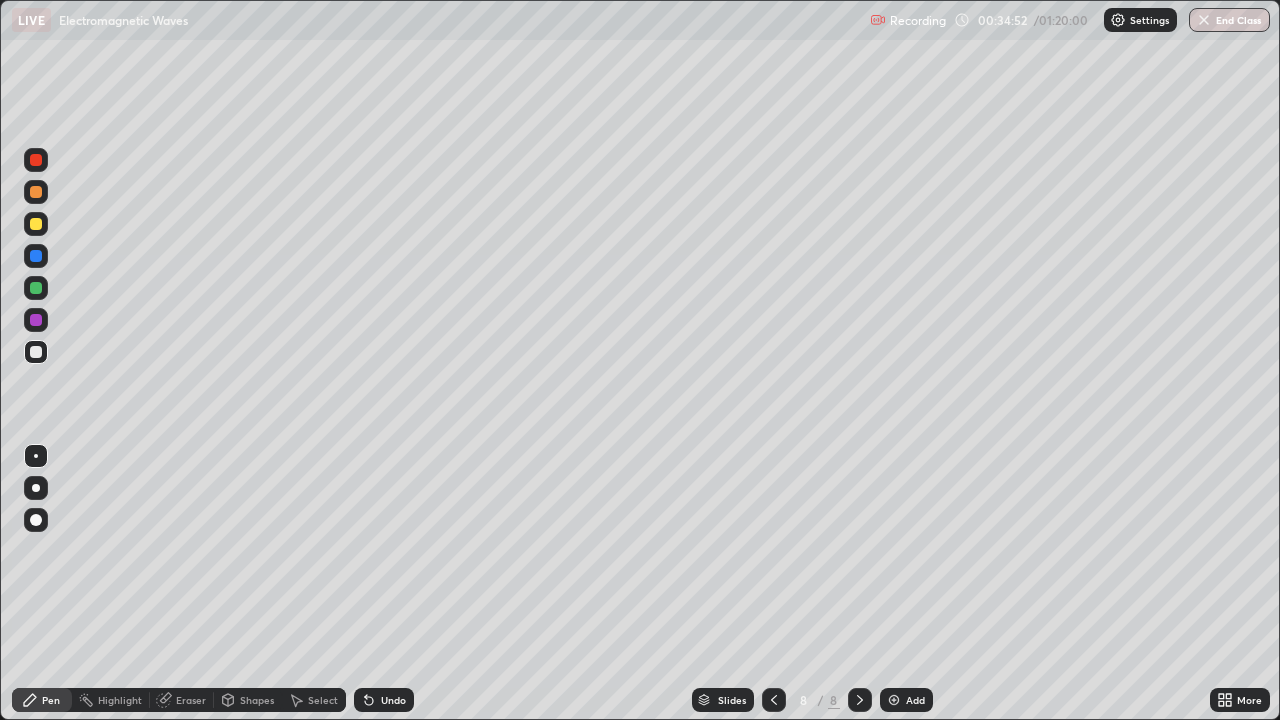 click on "Undo" at bounding box center [393, 700] 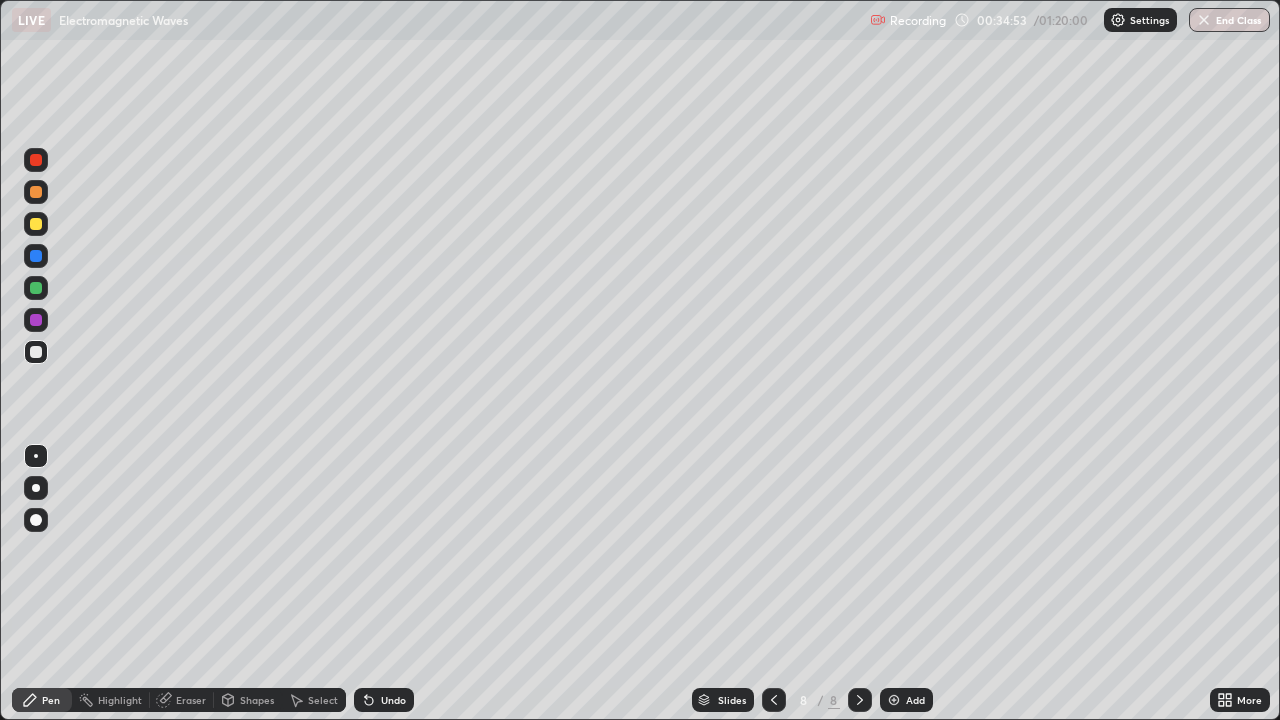 click on "Undo" at bounding box center (393, 700) 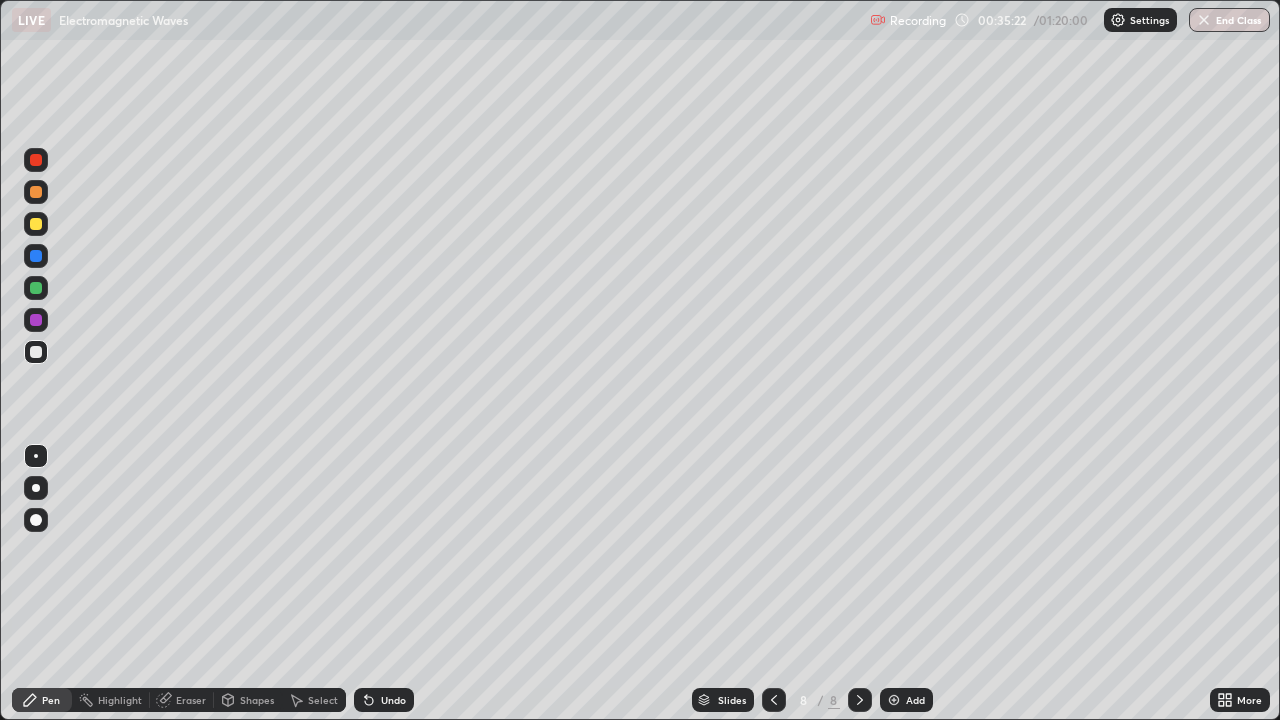 click at bounding box center [36, 288] 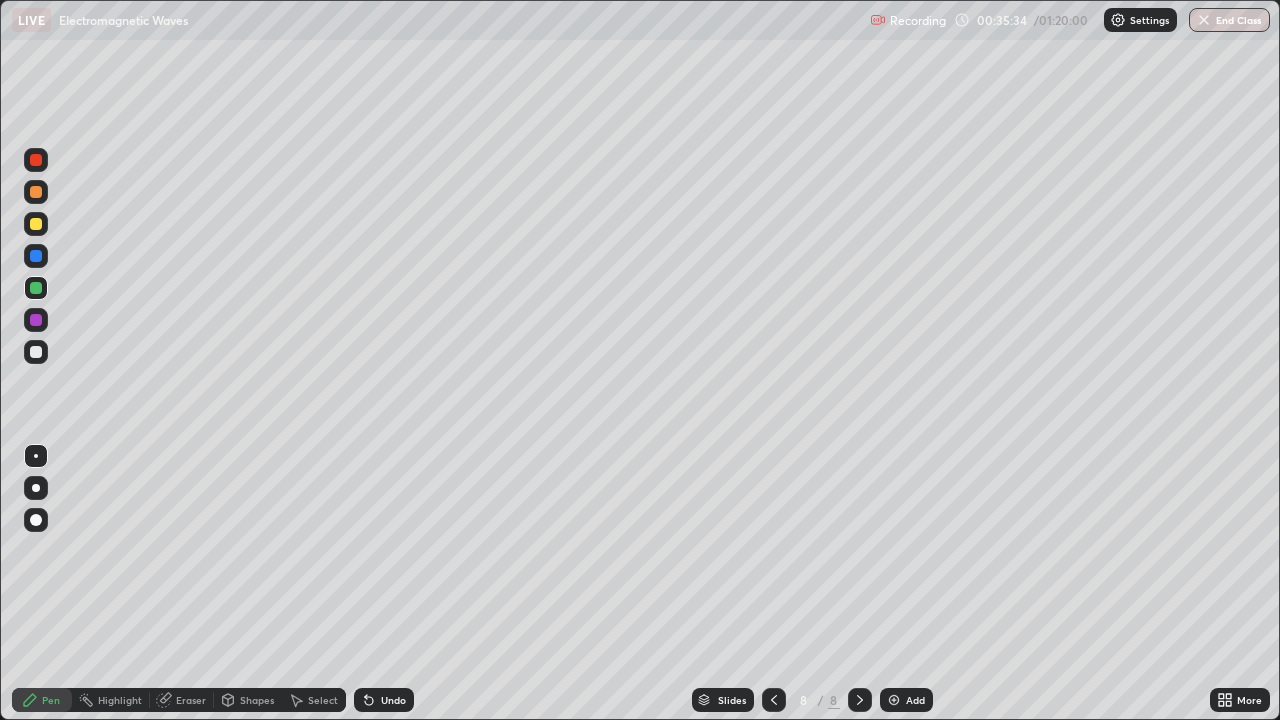 click on "Undo" at bounding box center (393, 700) 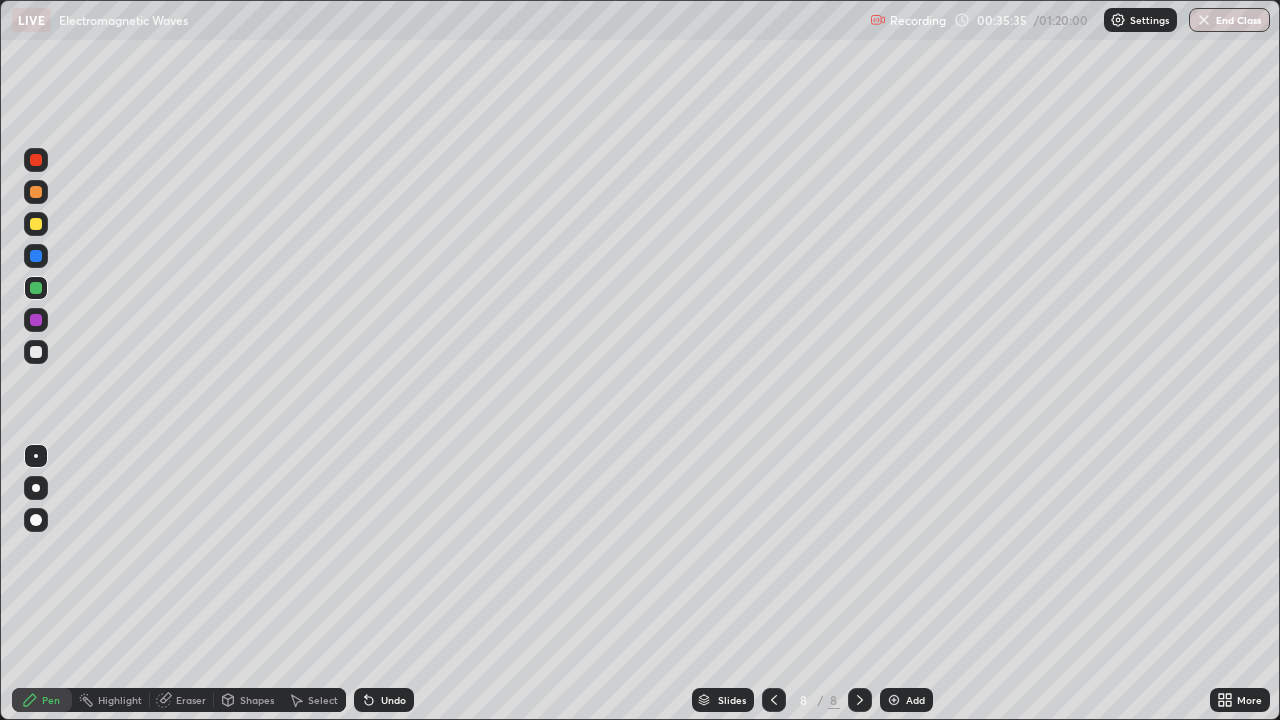 click on "Undo" at bounding box center [393, 700] 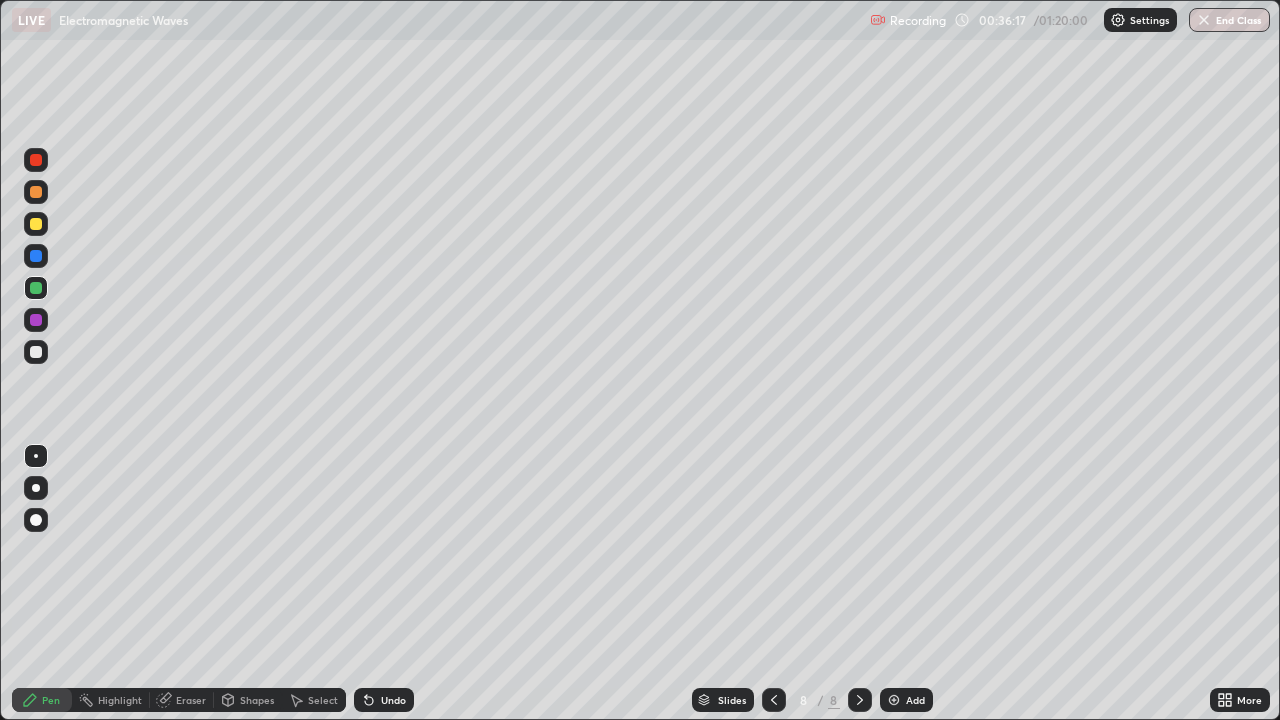 click on "Undo" at bounding box center (393, 700) 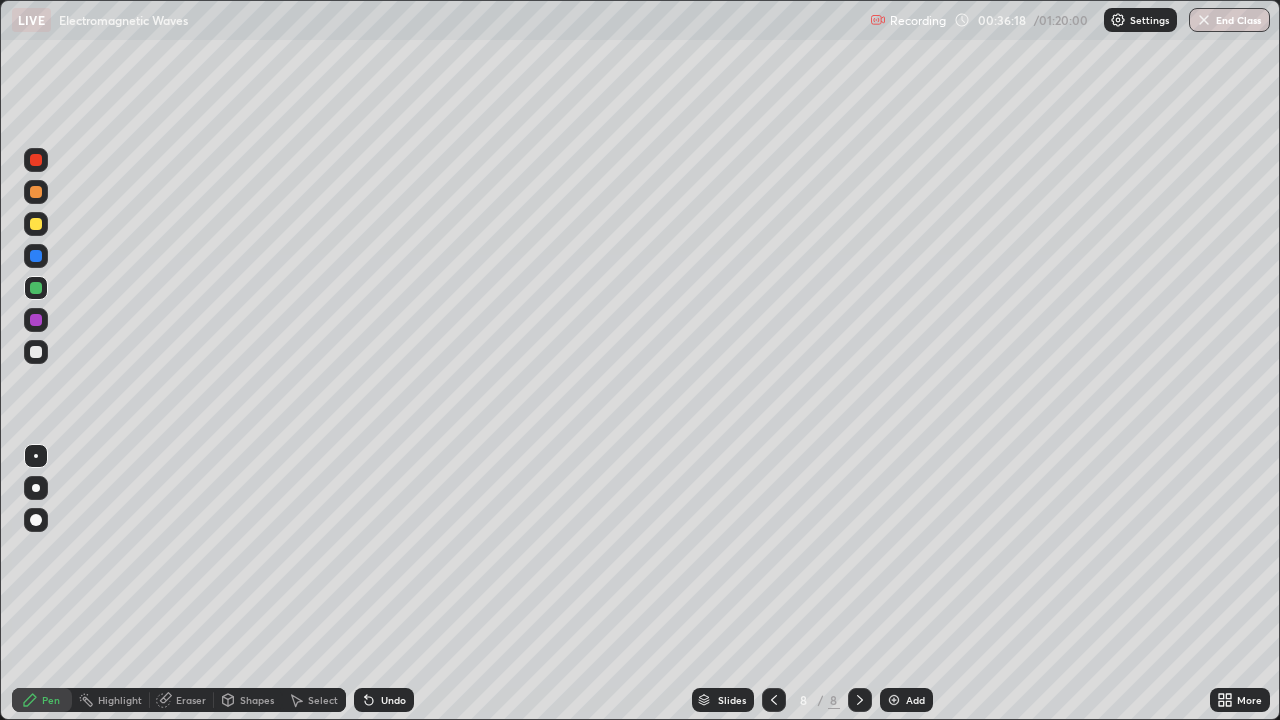 click on "Undo" at bounding box center (384, 700) 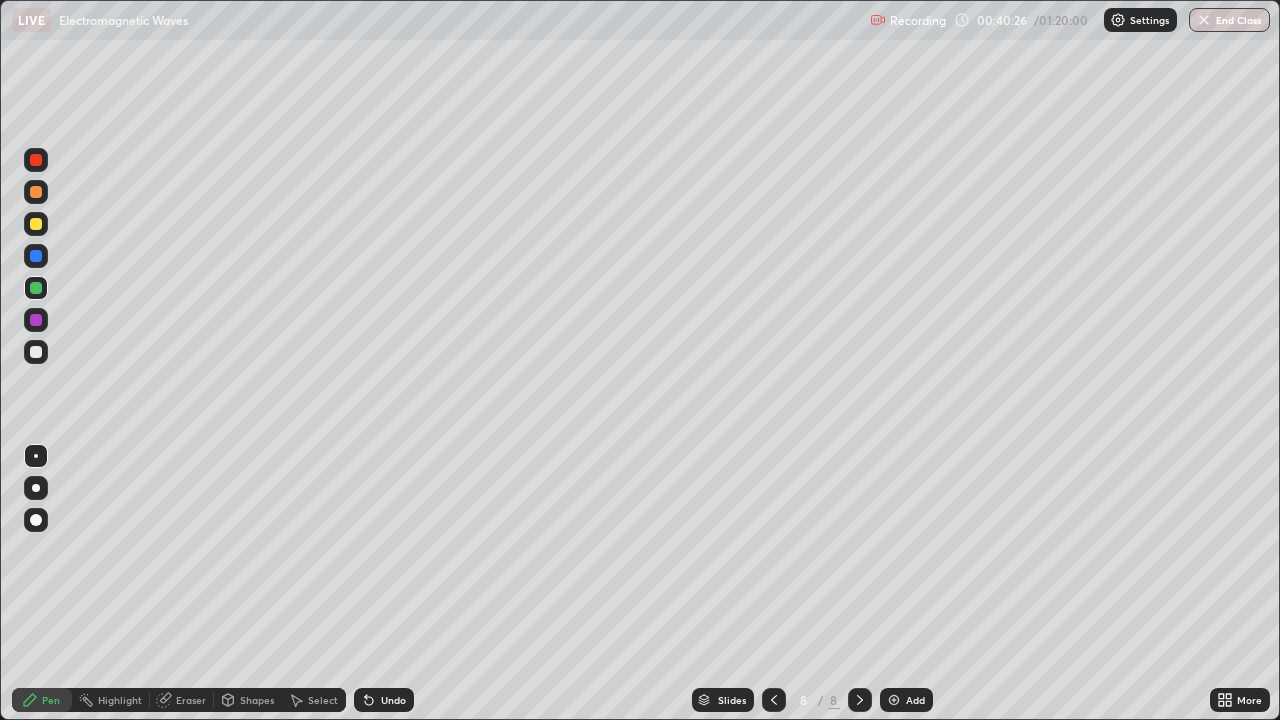 click on "Add" at bounding box center [906, 700] 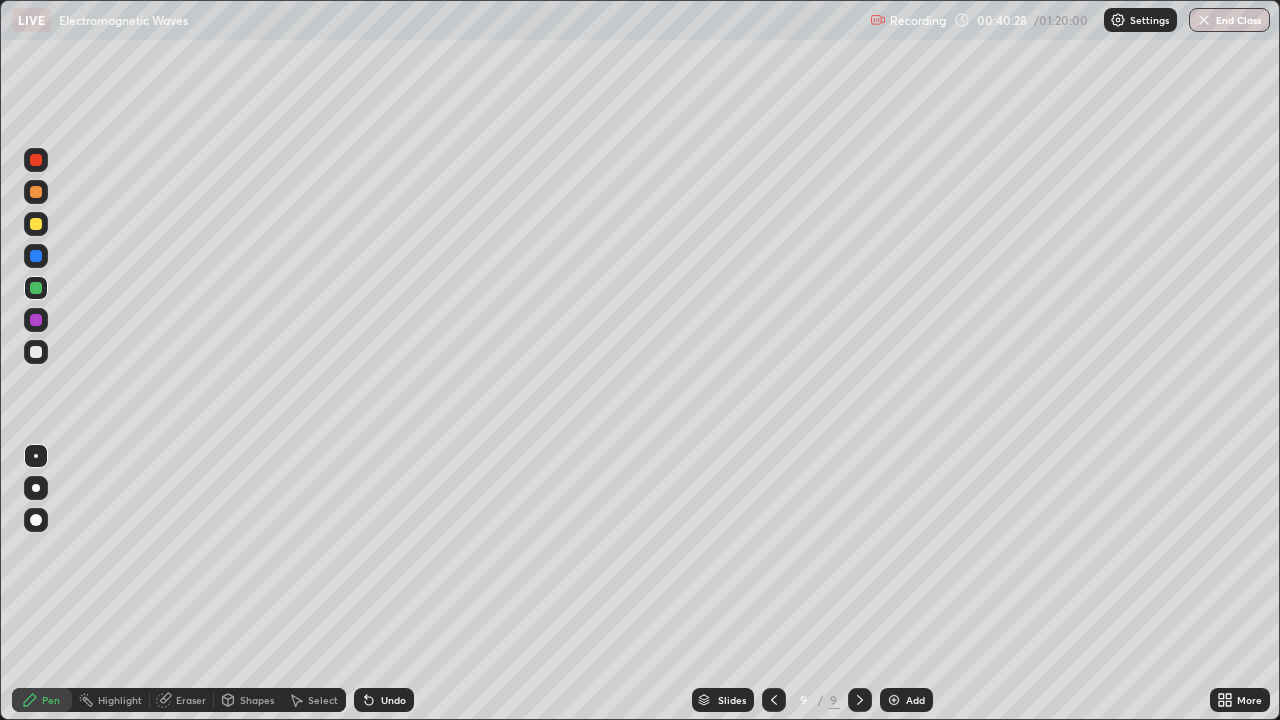 click at bounding box center [36, 224] 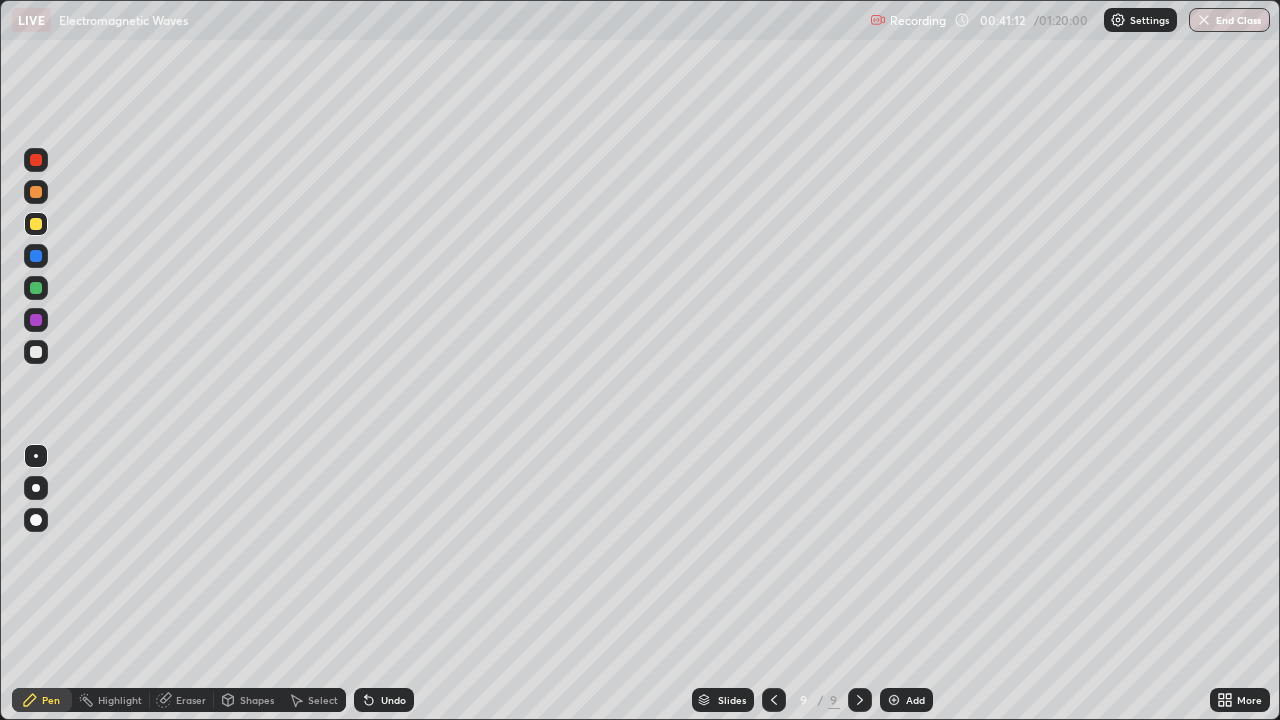 click on "Undo" at bounding box center [393, 700] 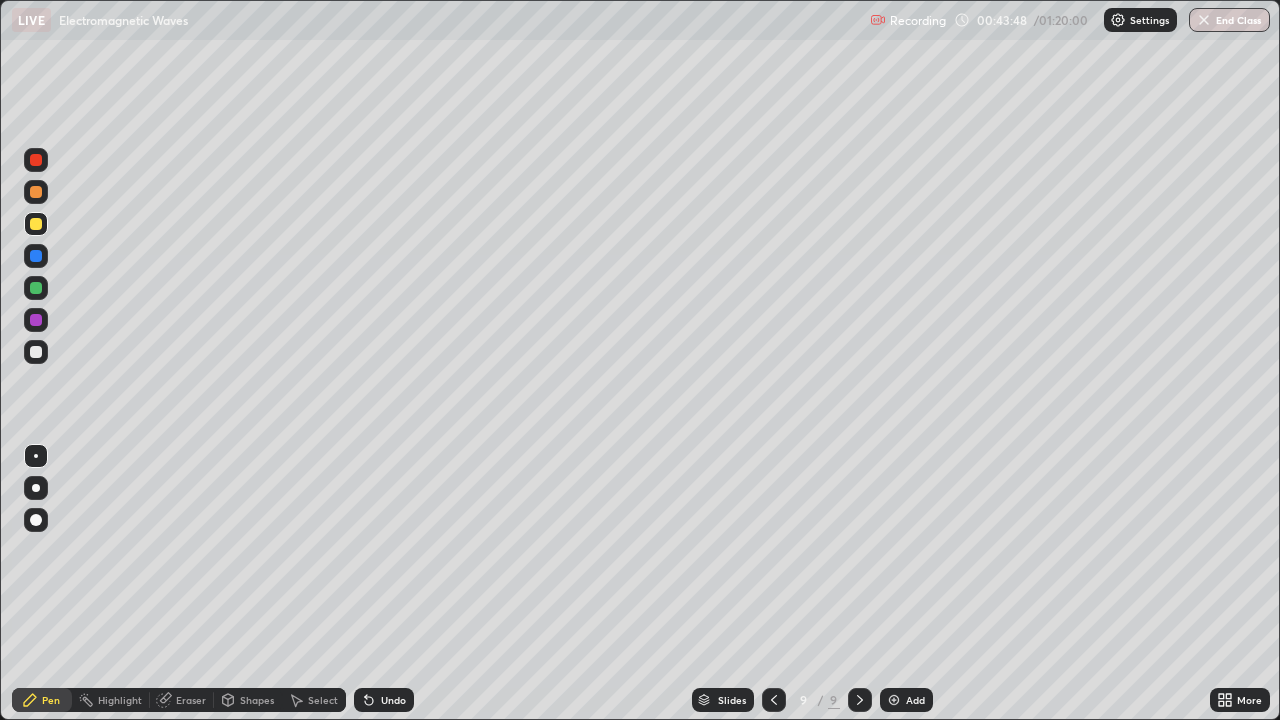 click on "Add" at bounding box center [915, 700] 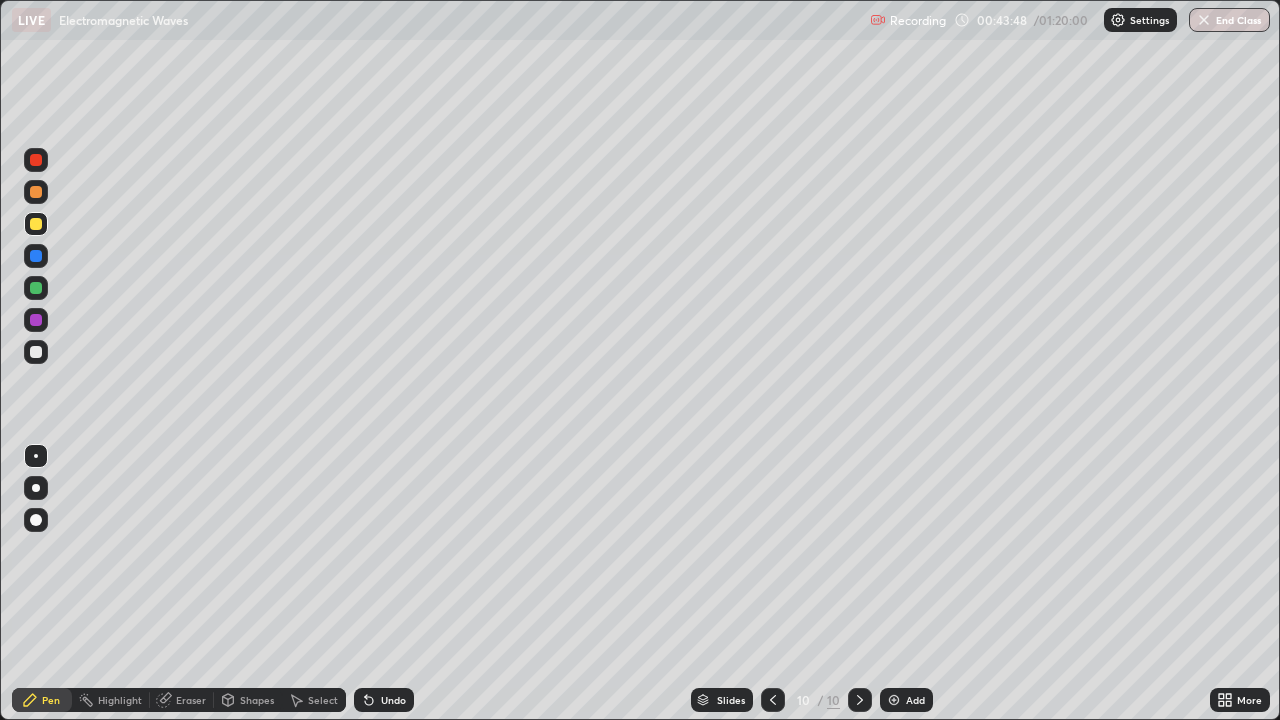 click at bounding box center (36, 352) 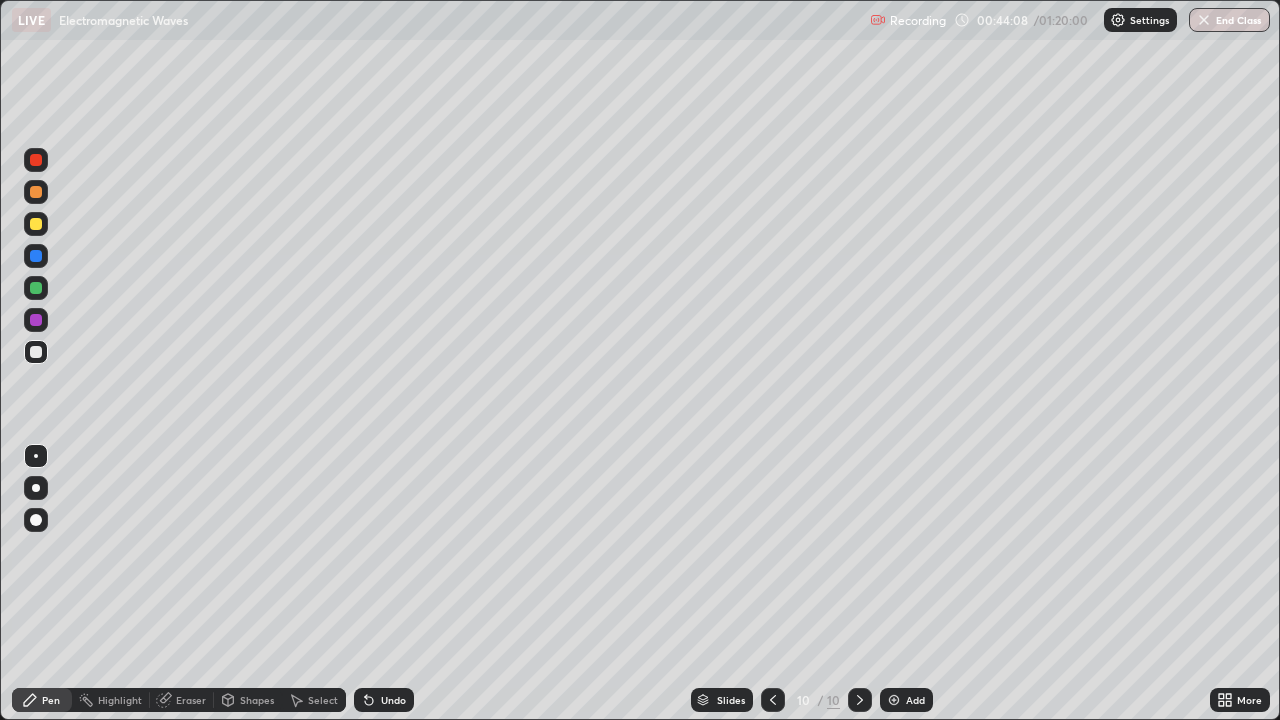 click at bounding box center (36, 224) 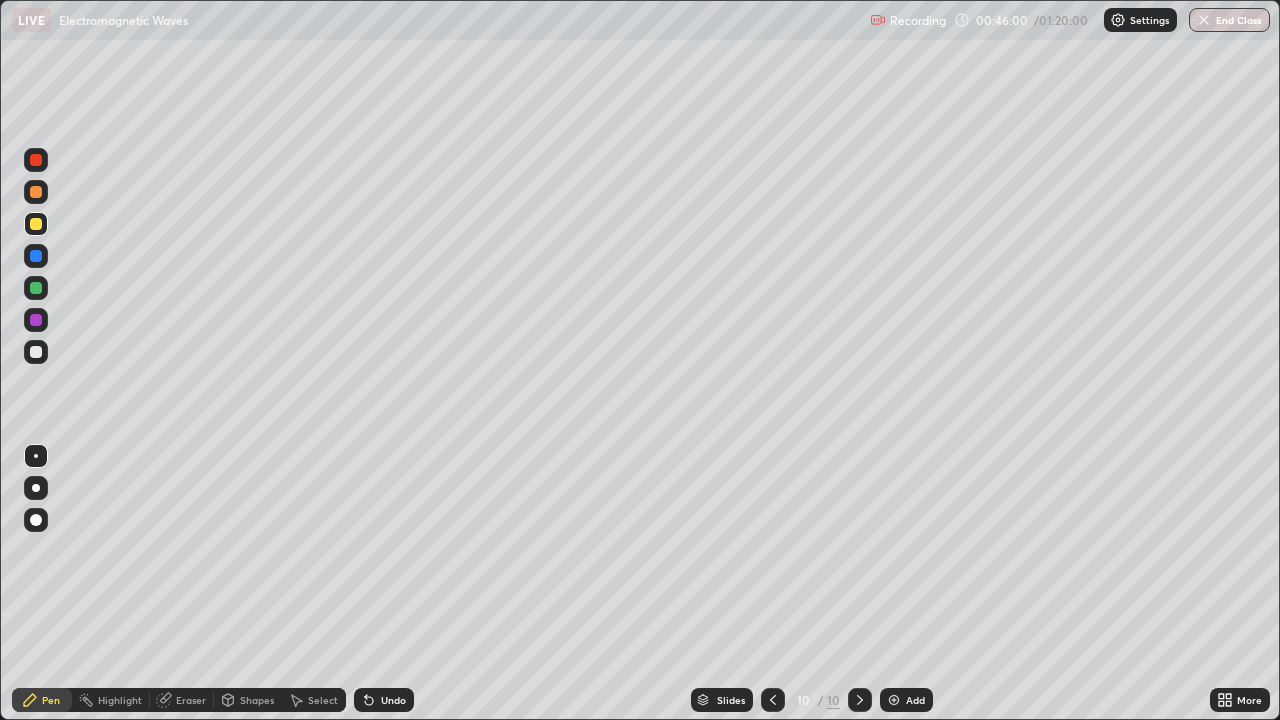 click at bounding box center (36, 352) 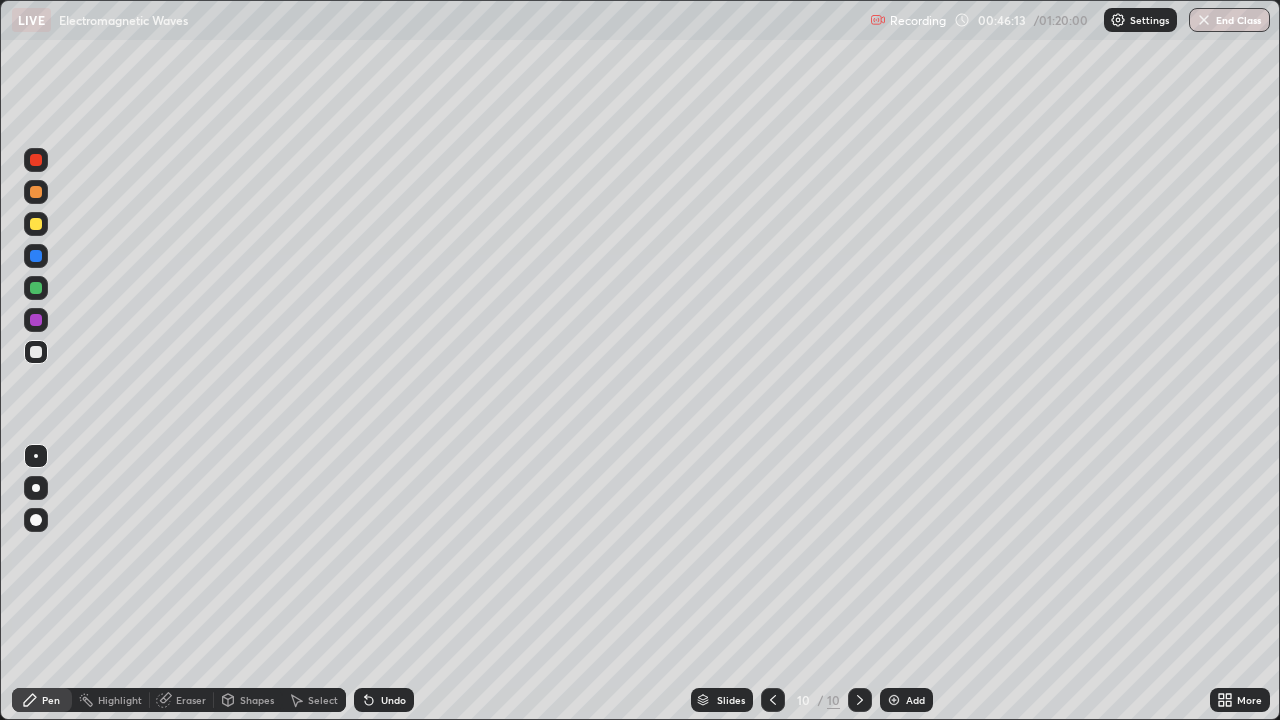 click on "Add" at bounding box center (906, 700) 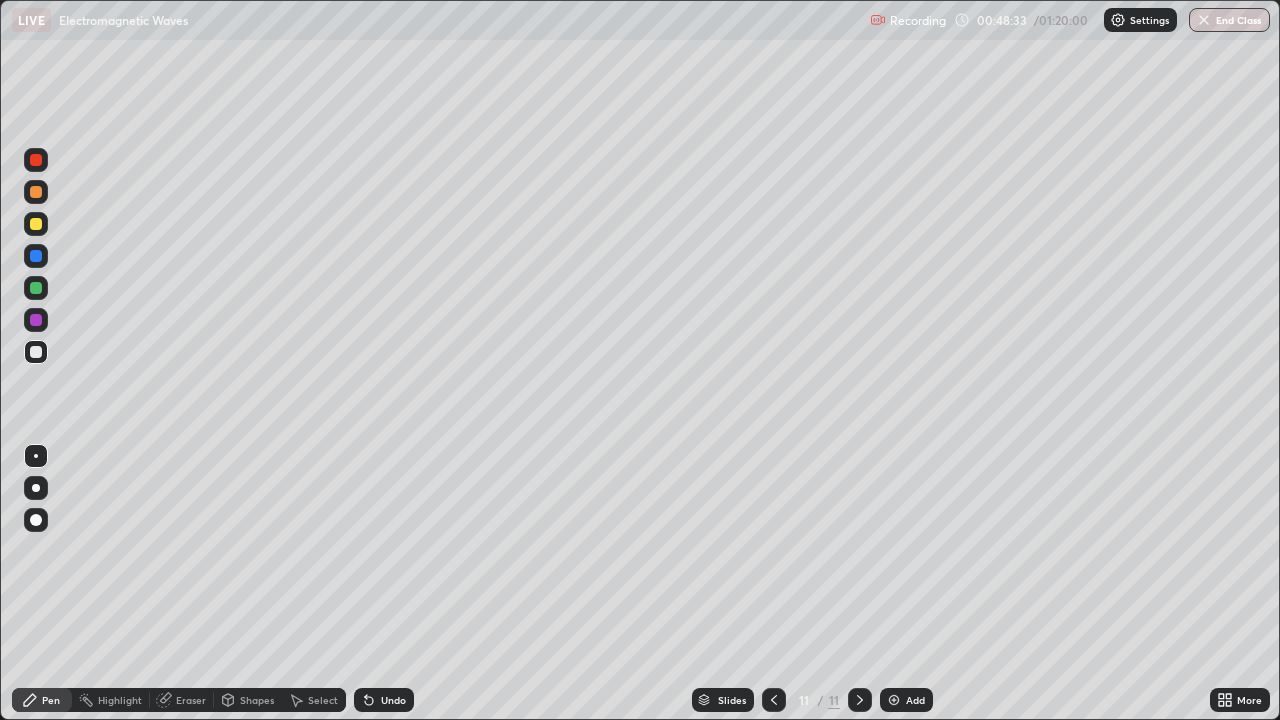 click at bounding box center [36, 224] 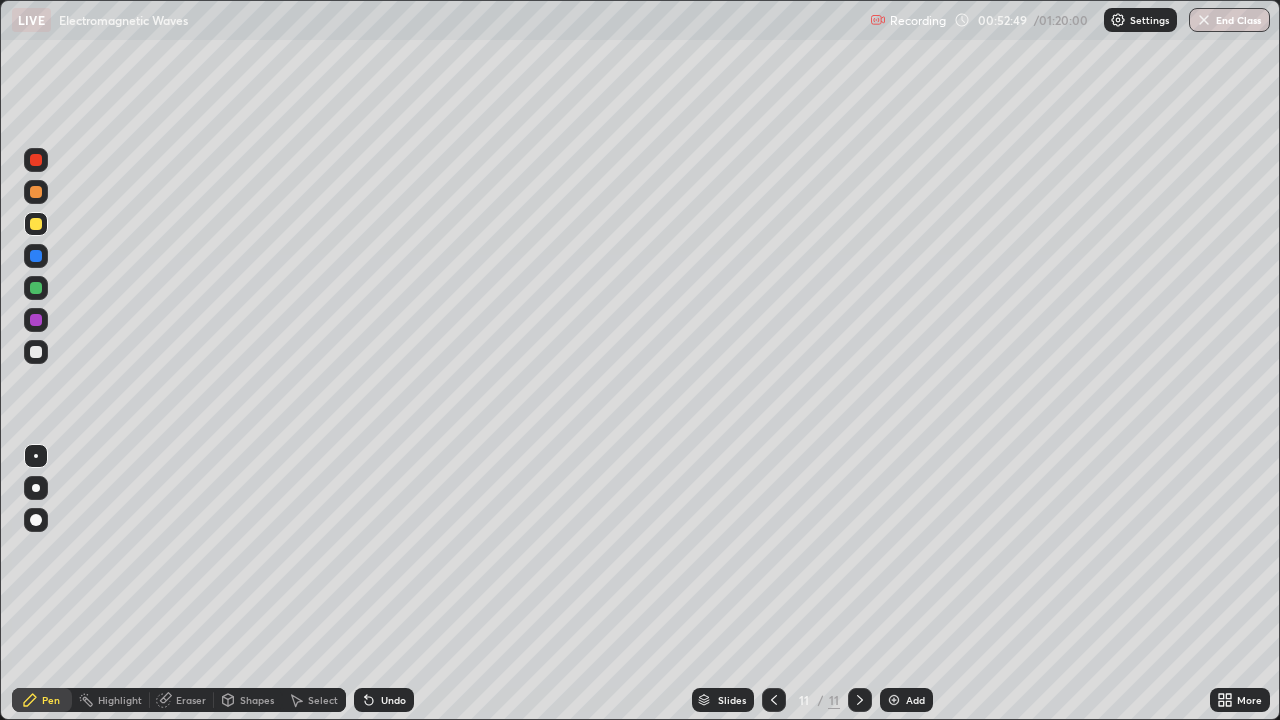 click on "Undo" at bounding box center (384, 700) 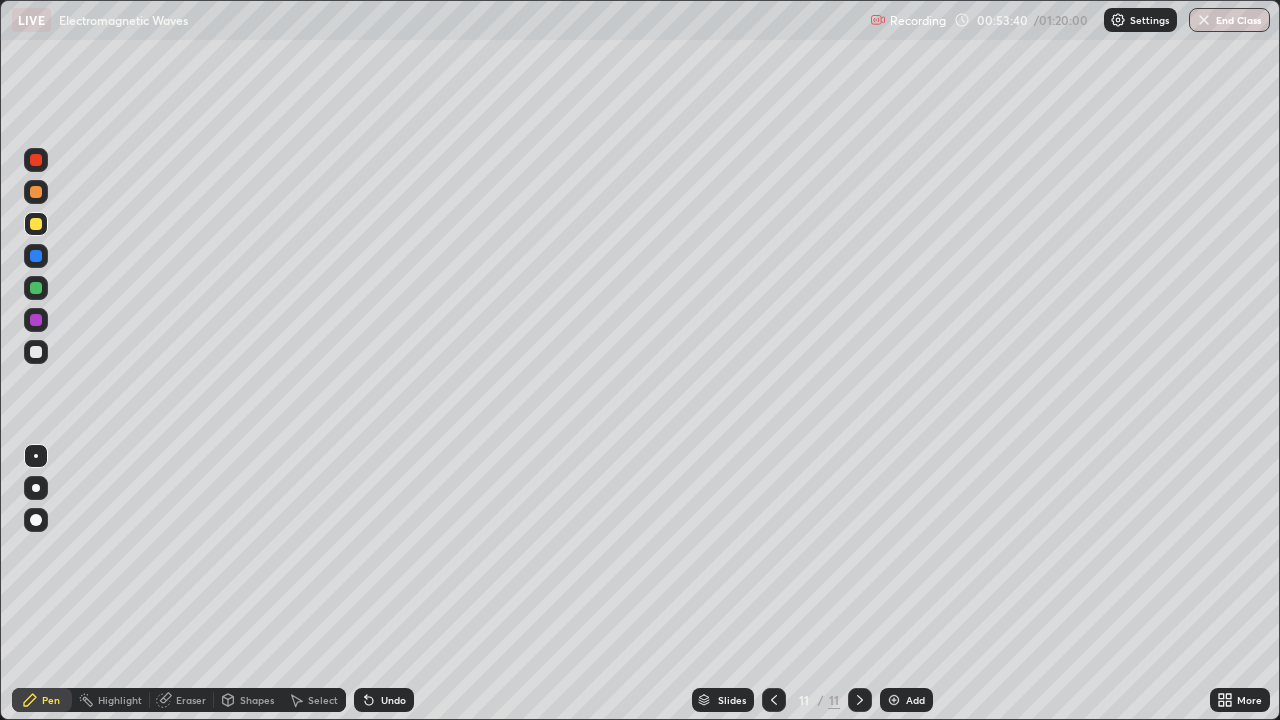 click on "Add" at bounding box center [906, 700] 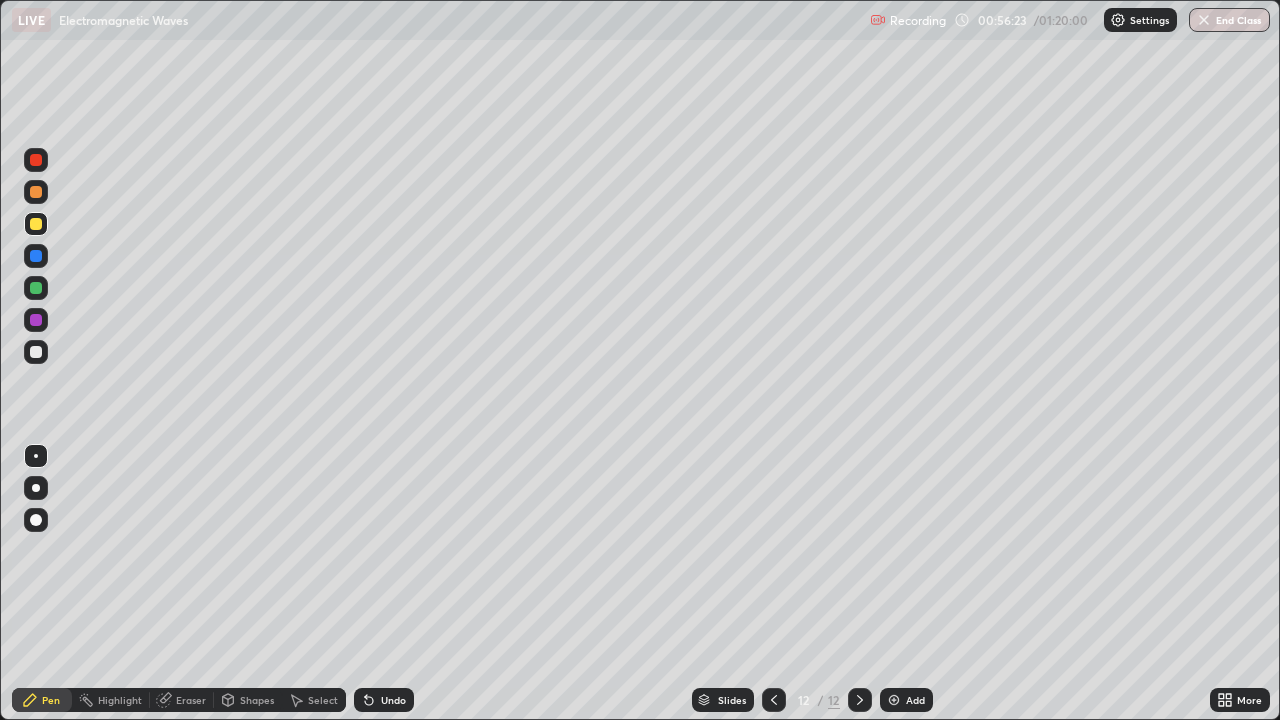 click at bounding box center [36, 352] 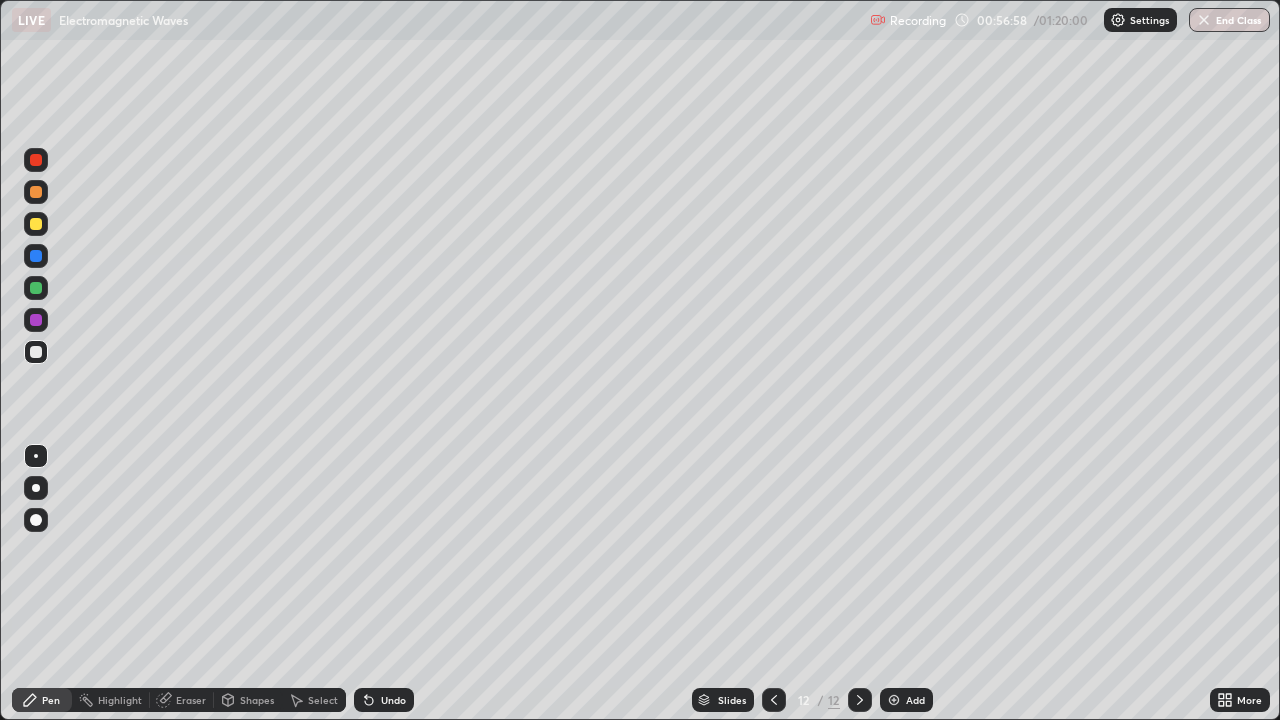 click at bounding box center [36, 224] 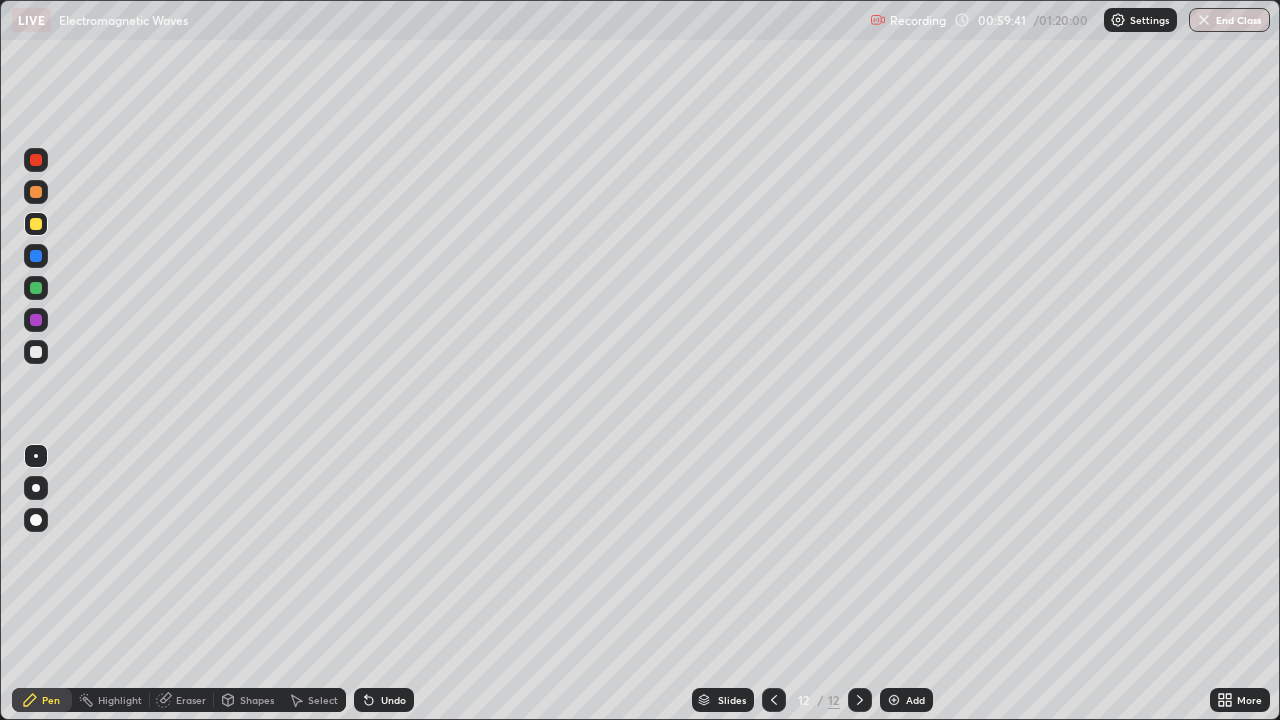 click 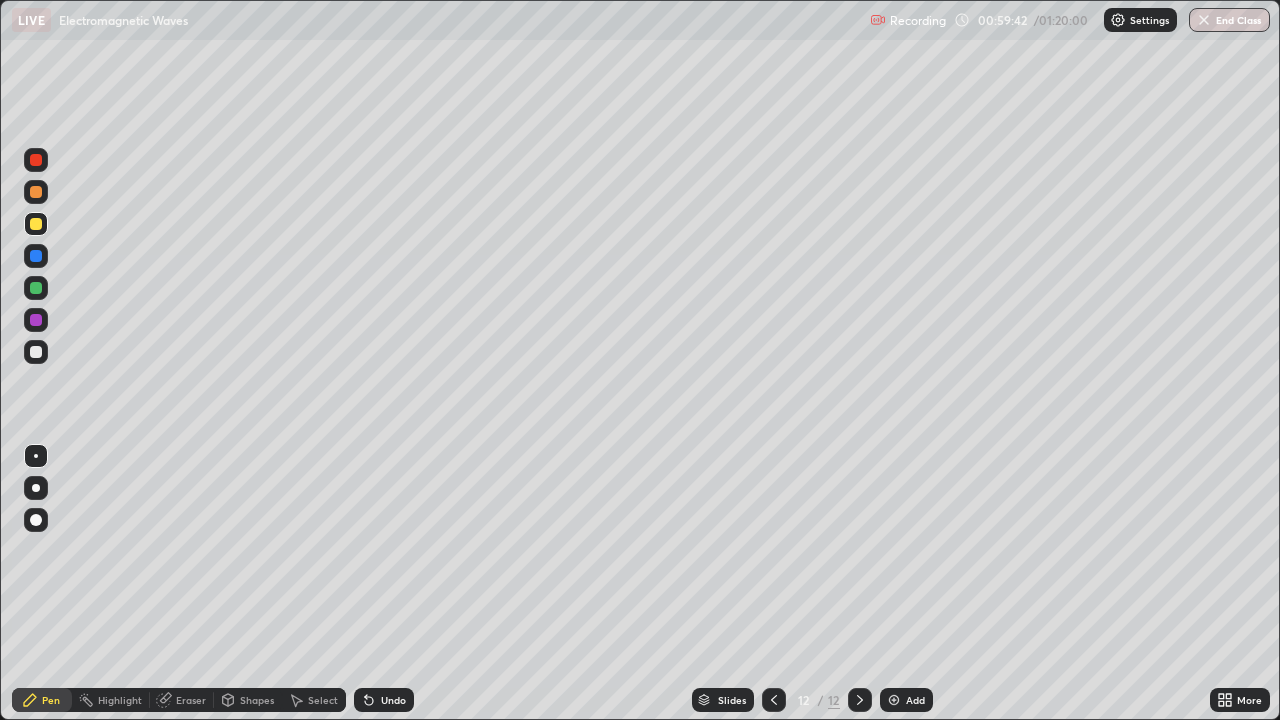 click 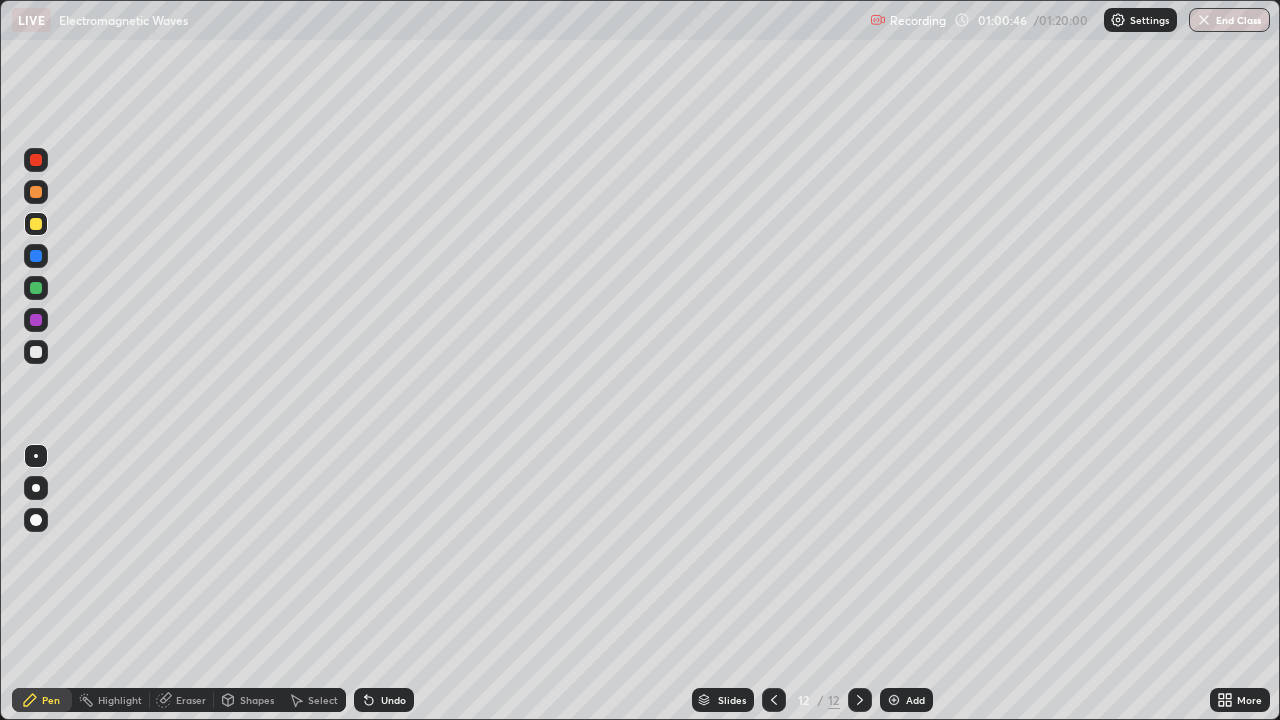 click on "Undo" at bounding box center [384, 700] 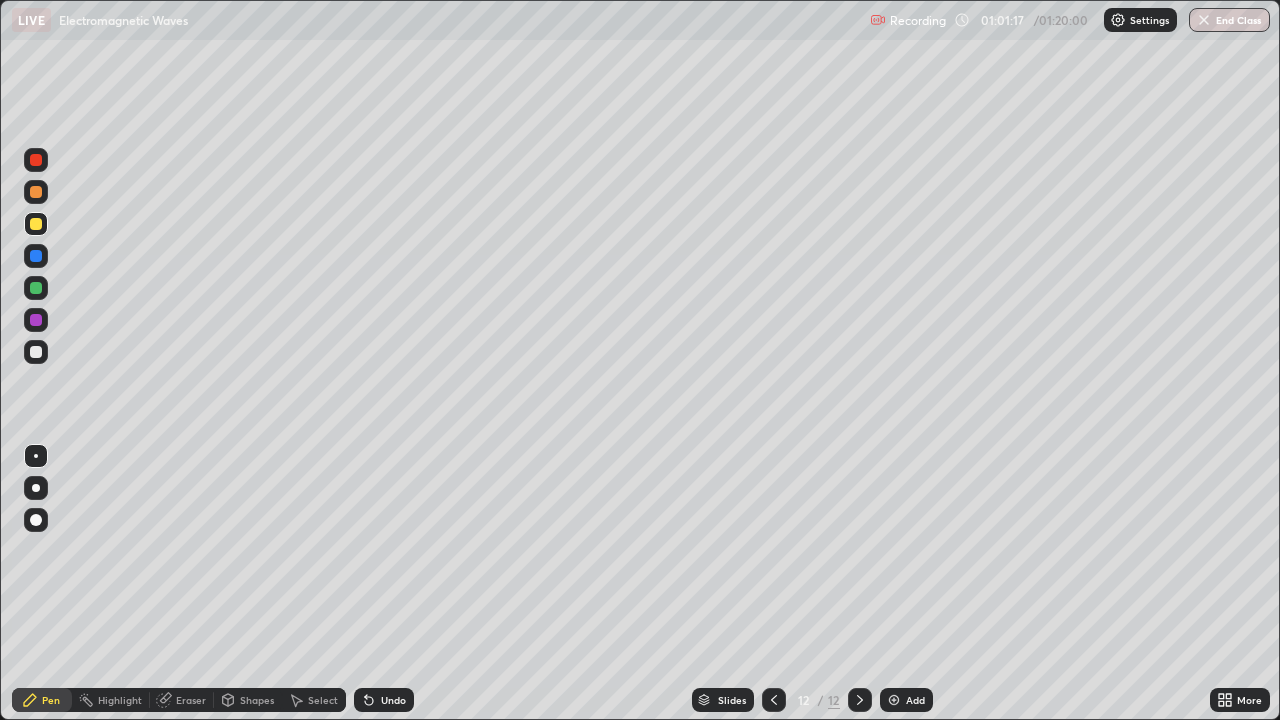 click on "Undo" at bounding box center [384, 700] 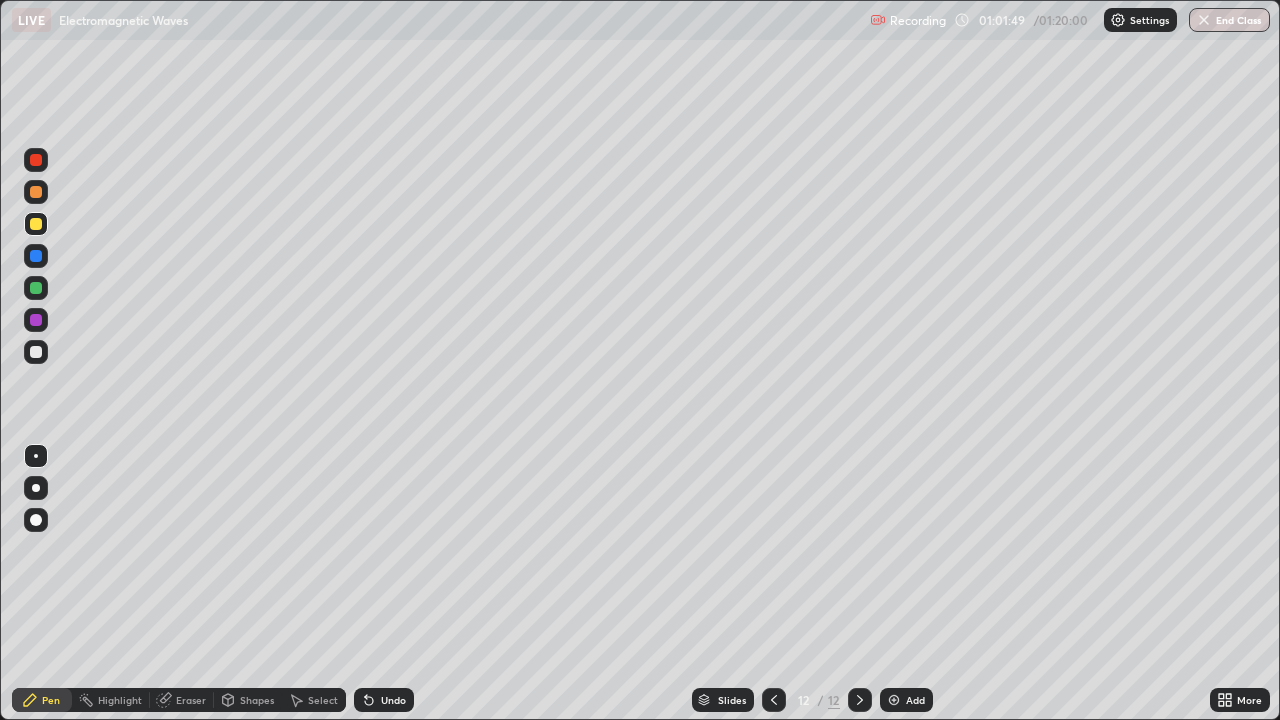 click at bounding box center (36, 352) 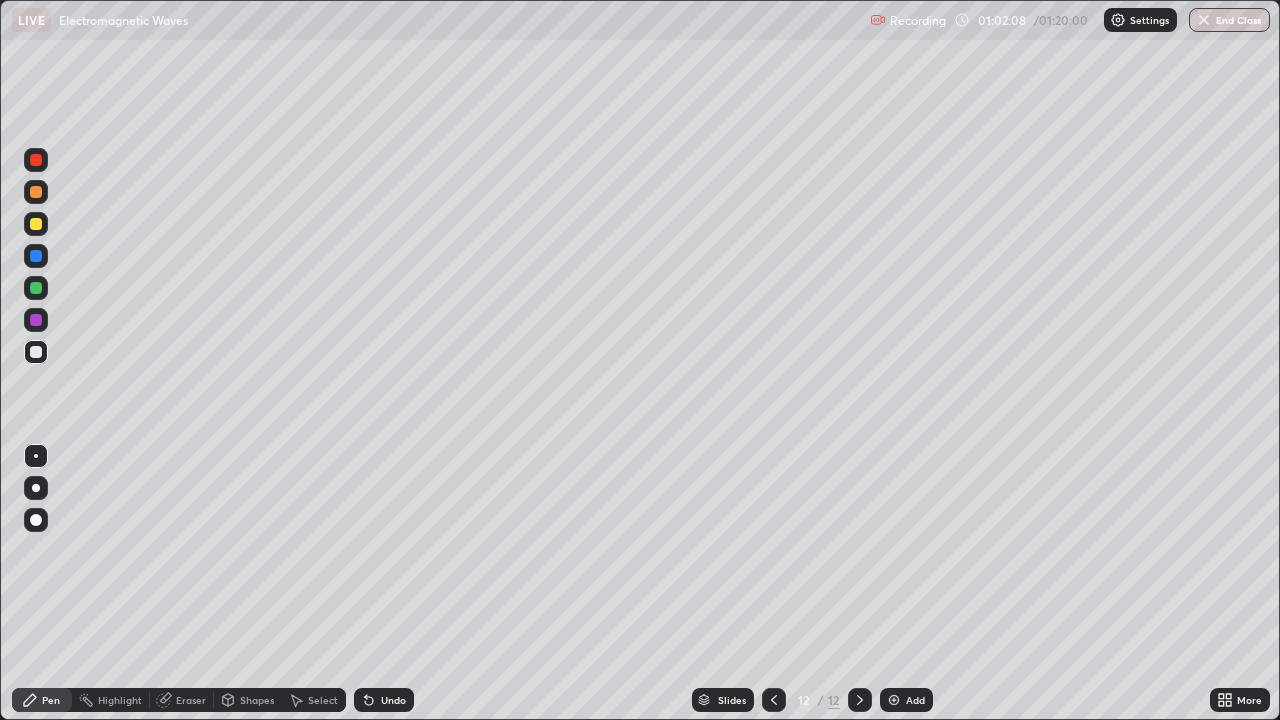 click on "Add" at bounding box center (906, 700) 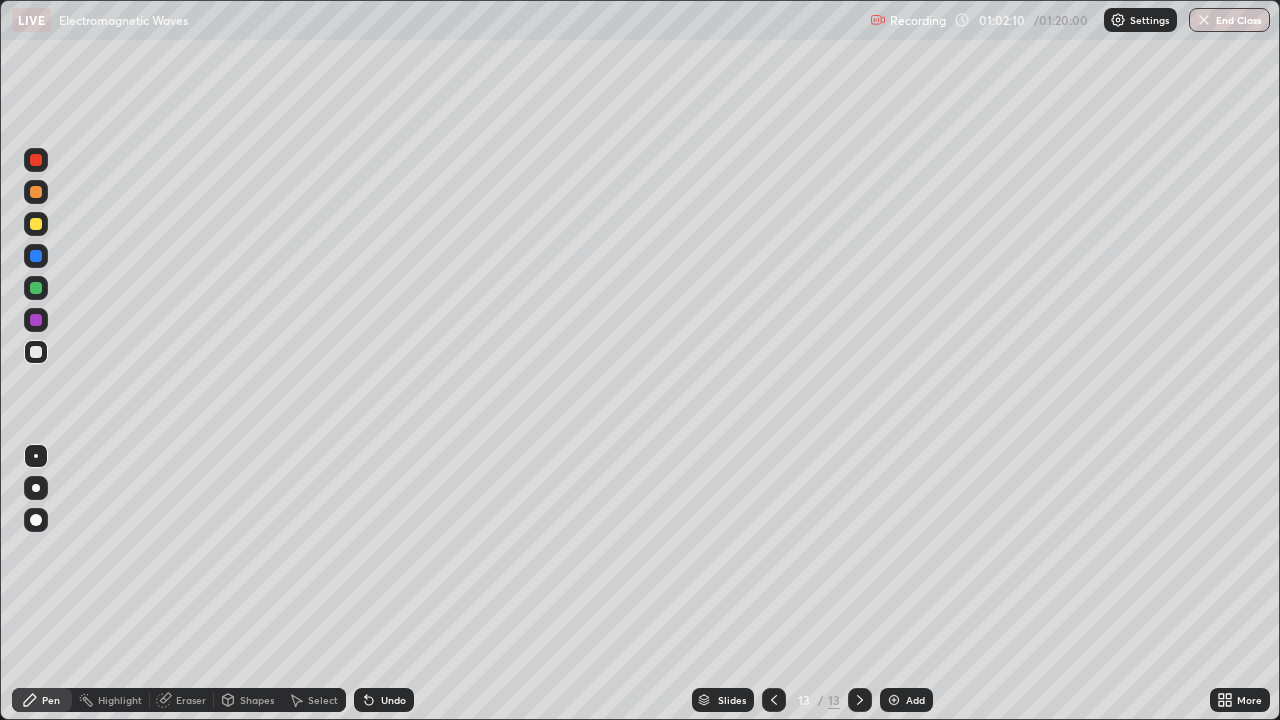 click at bounding box center (36, 224) 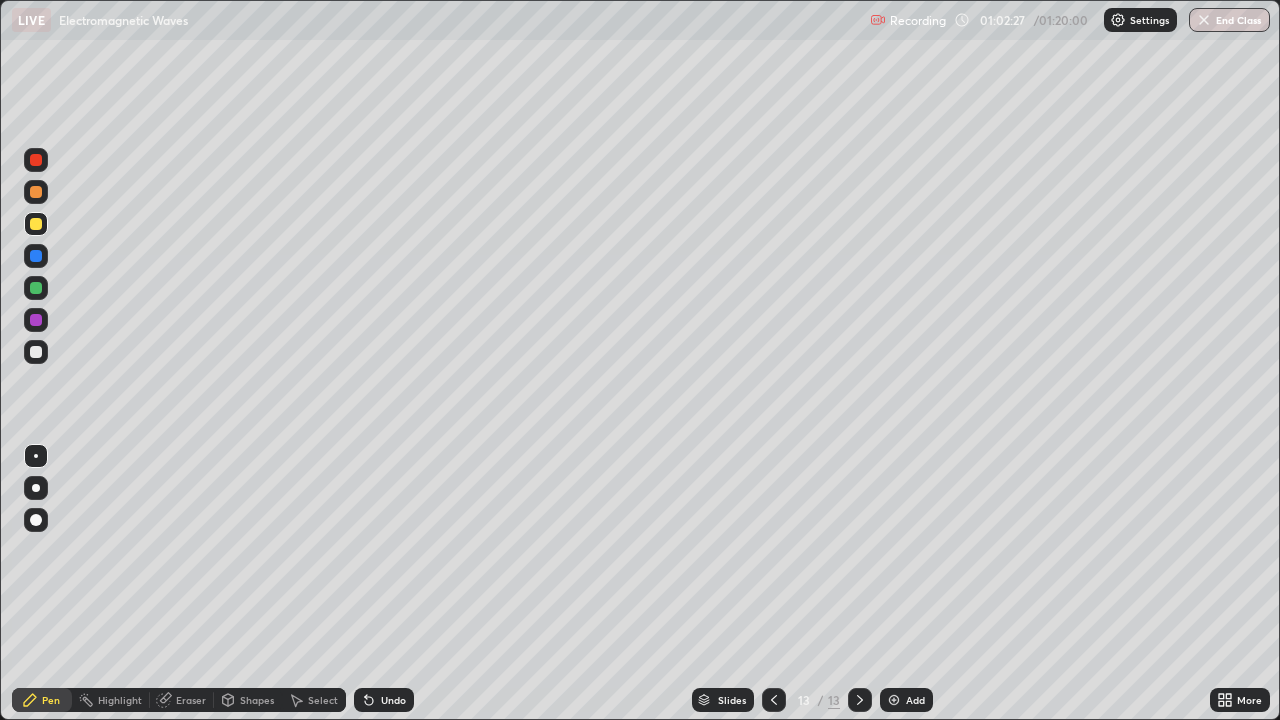 click at bounding box center [36, 192] 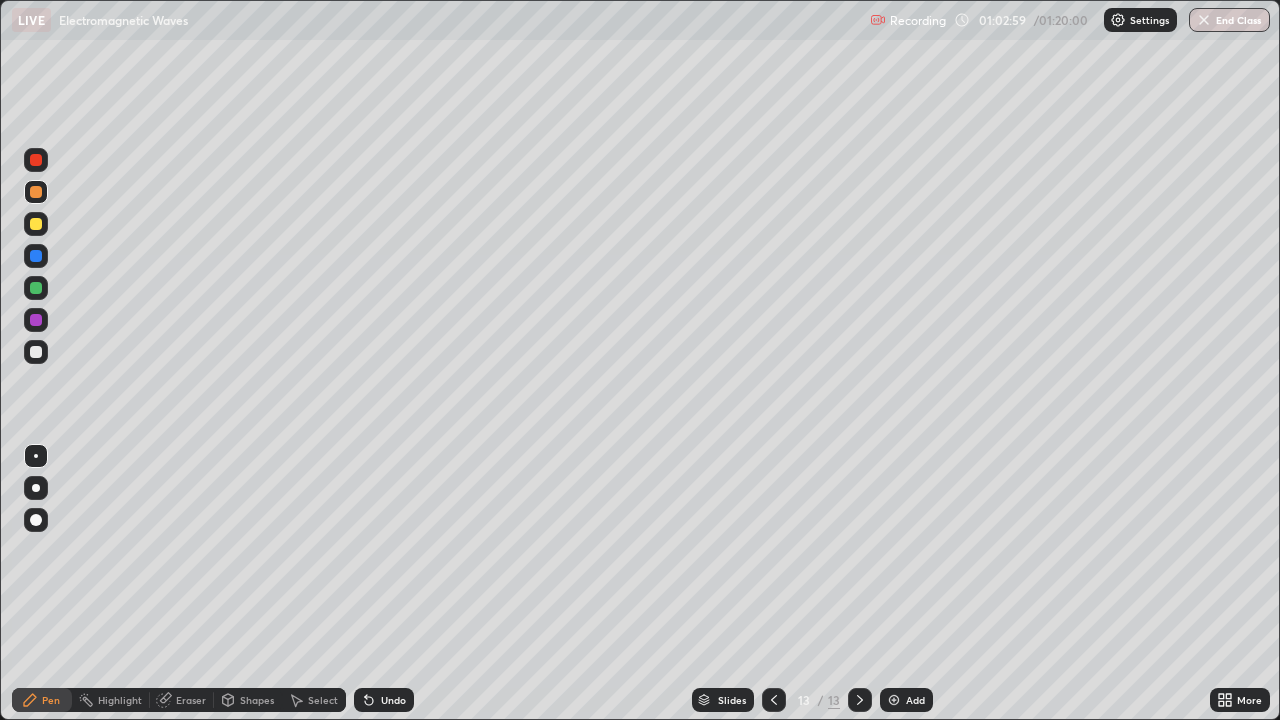 click on "Undo" at bounding box center (393, 700) 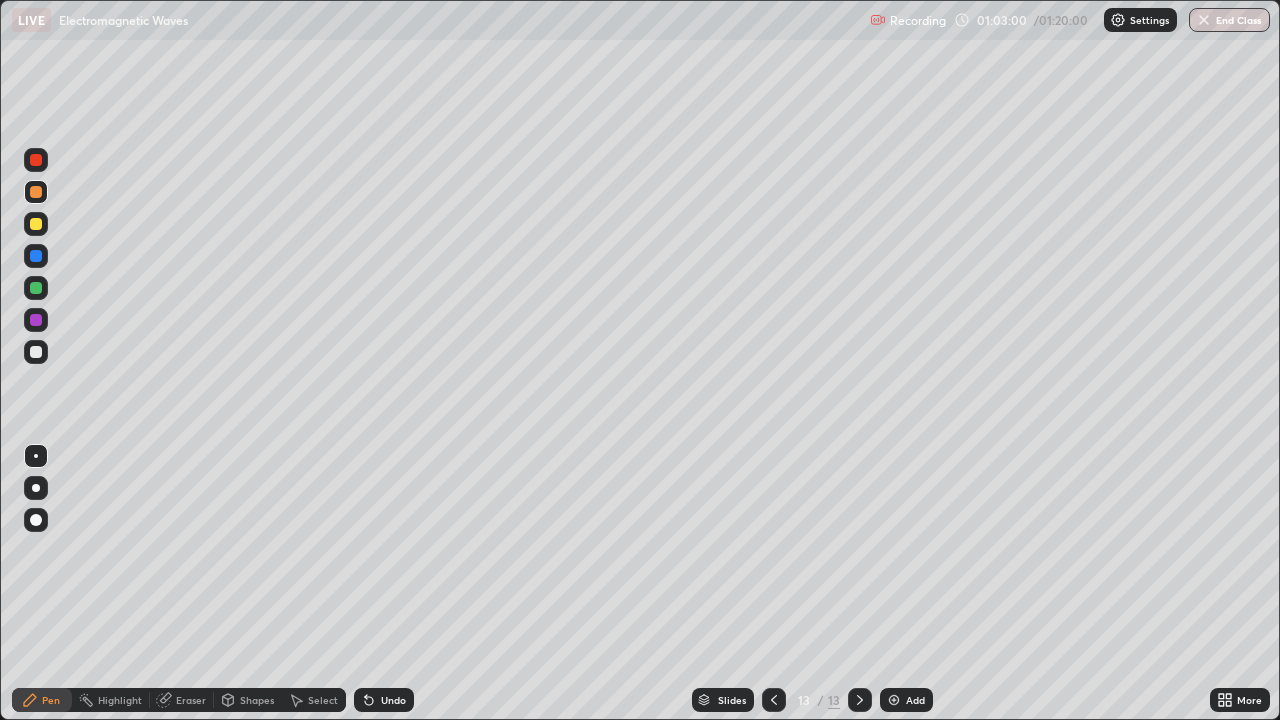 click 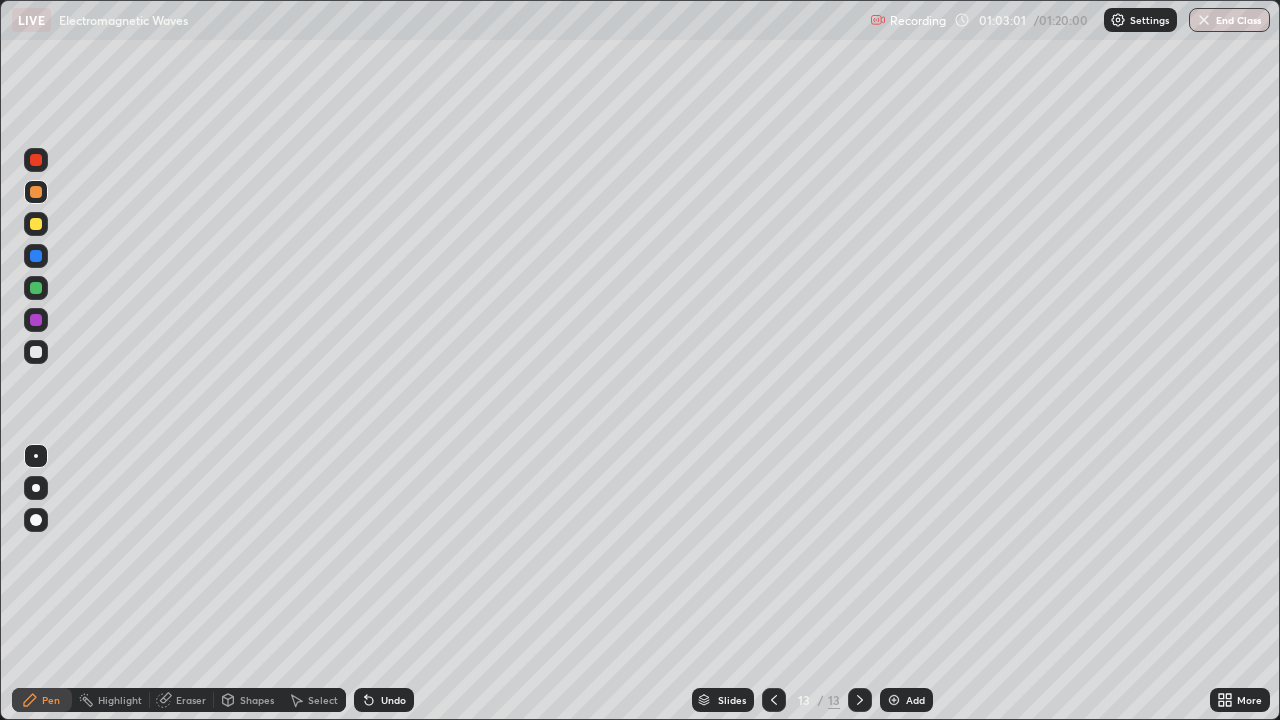 click on "Undo" at bounding box center [384, 700] 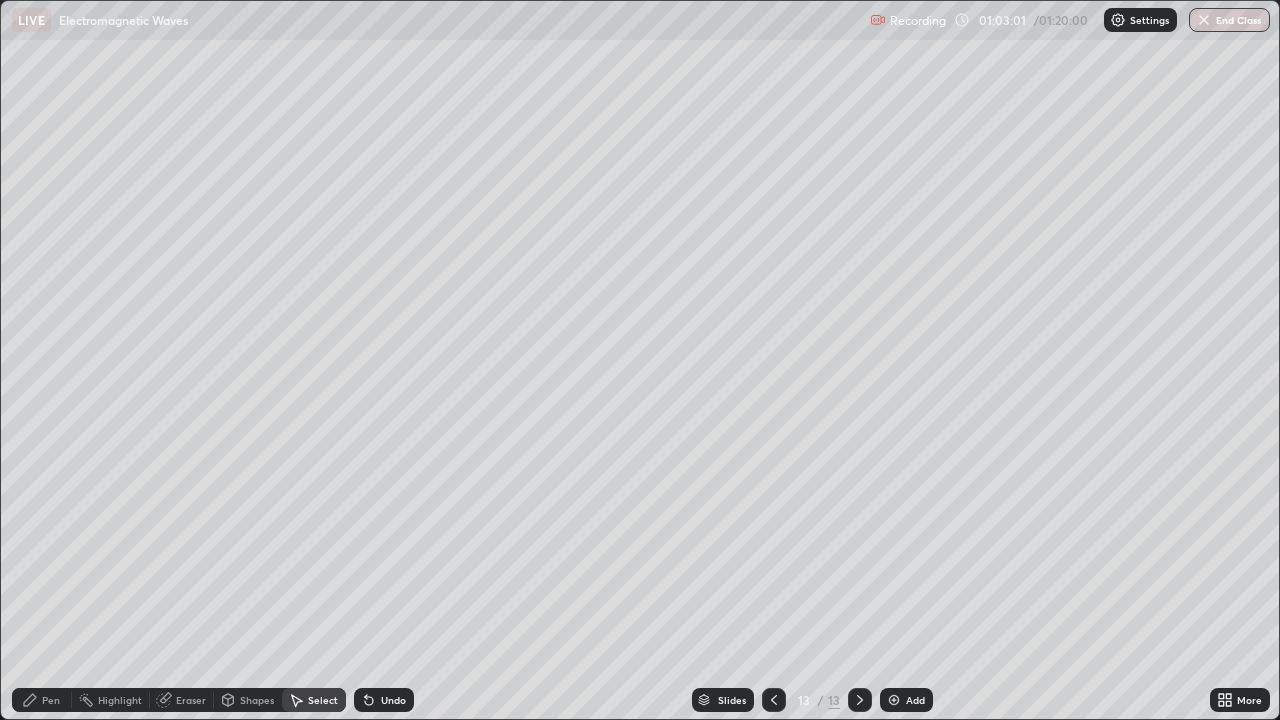 click on "Select" at bounding box center (314, 700) 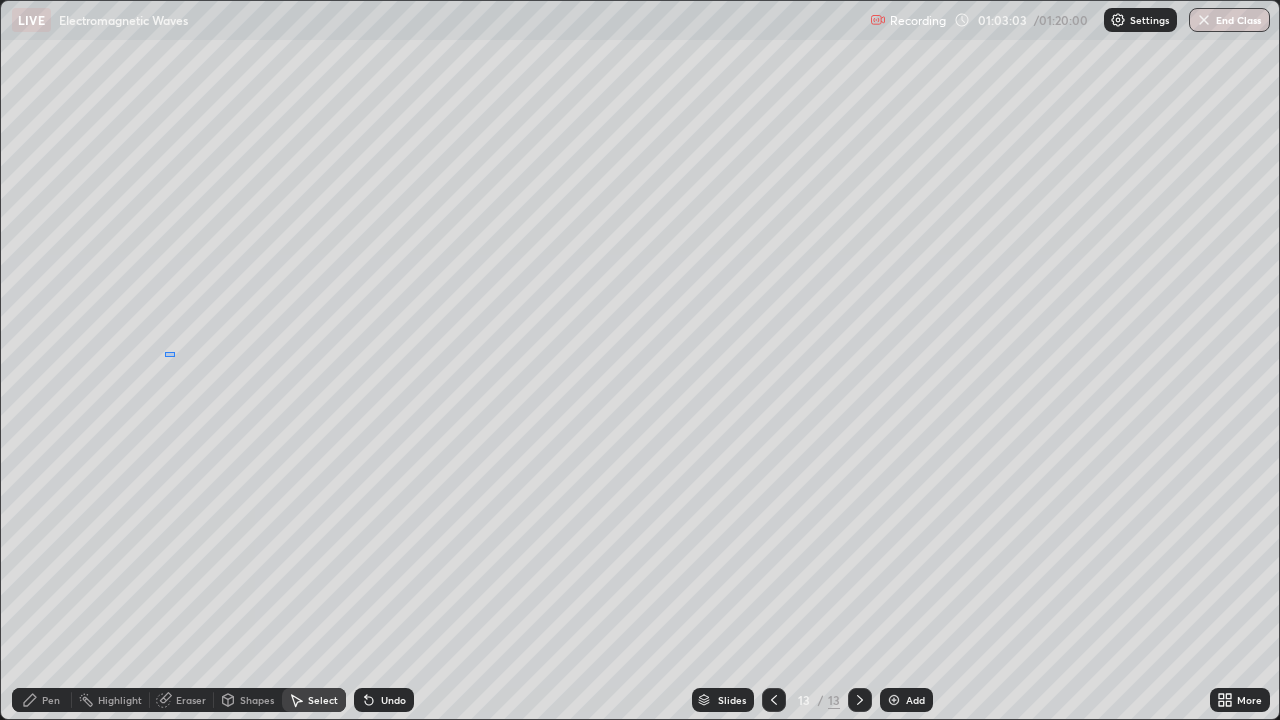 click on "0 ° Undo Copy Duplicate Duplicate to new slide Delete" at bounding box center (640, 360) 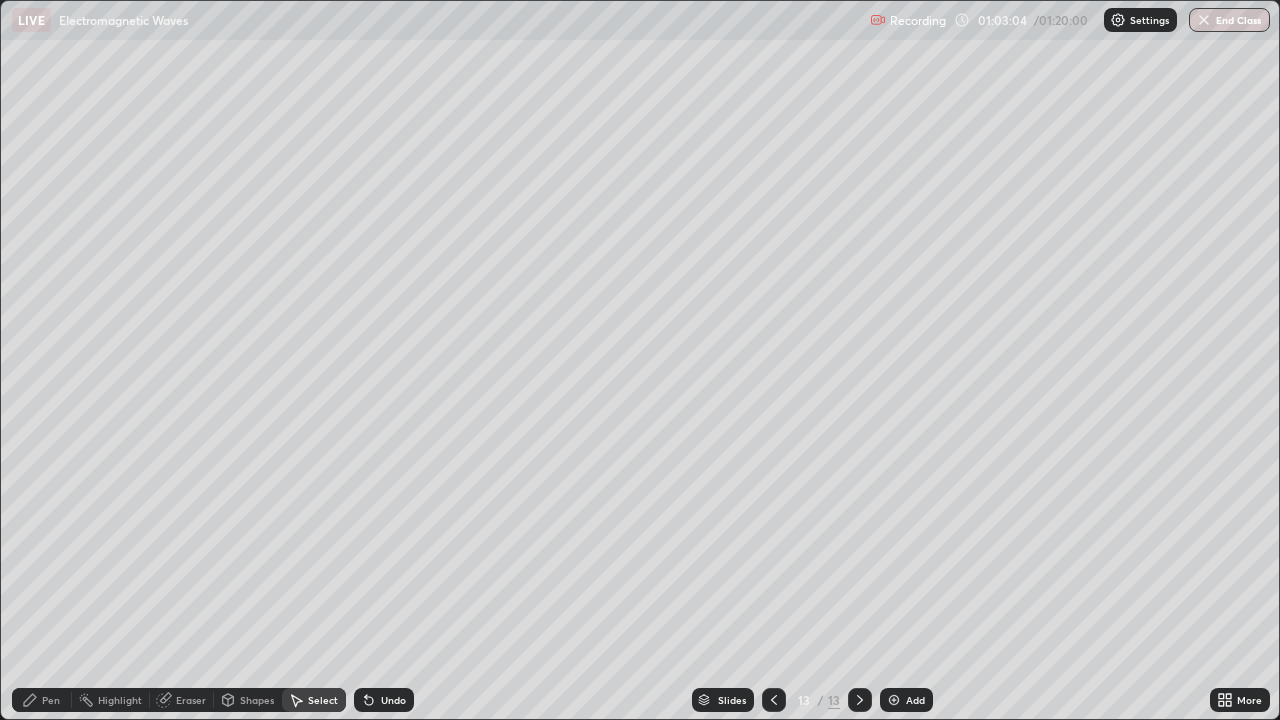 click on "Pen" at bounding box center [42, 700] 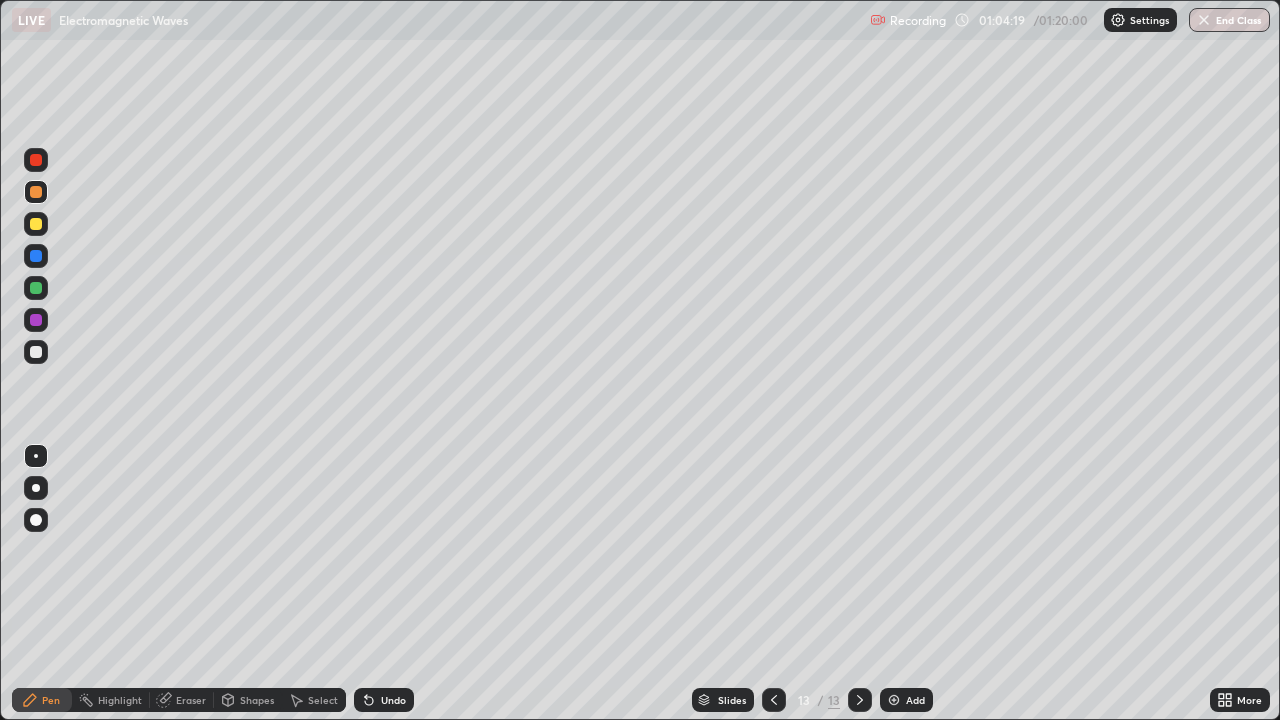 click on "Eraser" at bounding box center (191, 700) 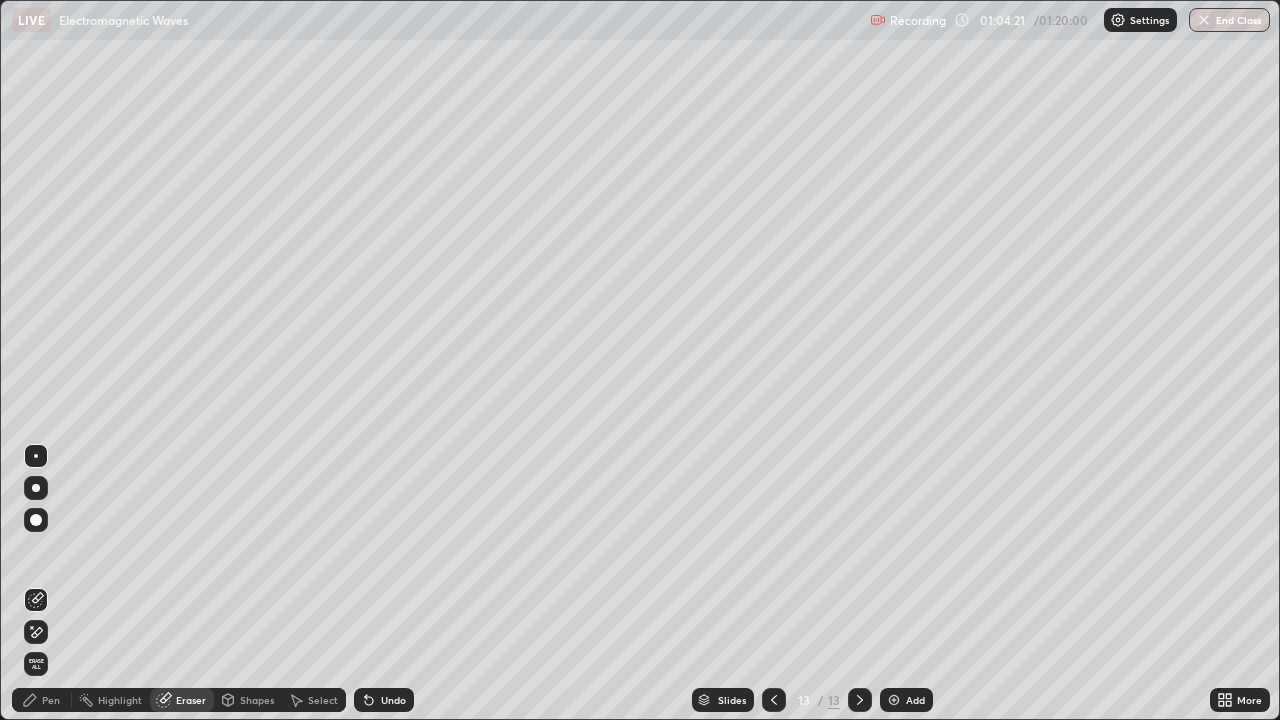 click on "Pen" at bounding box center (42, 700) 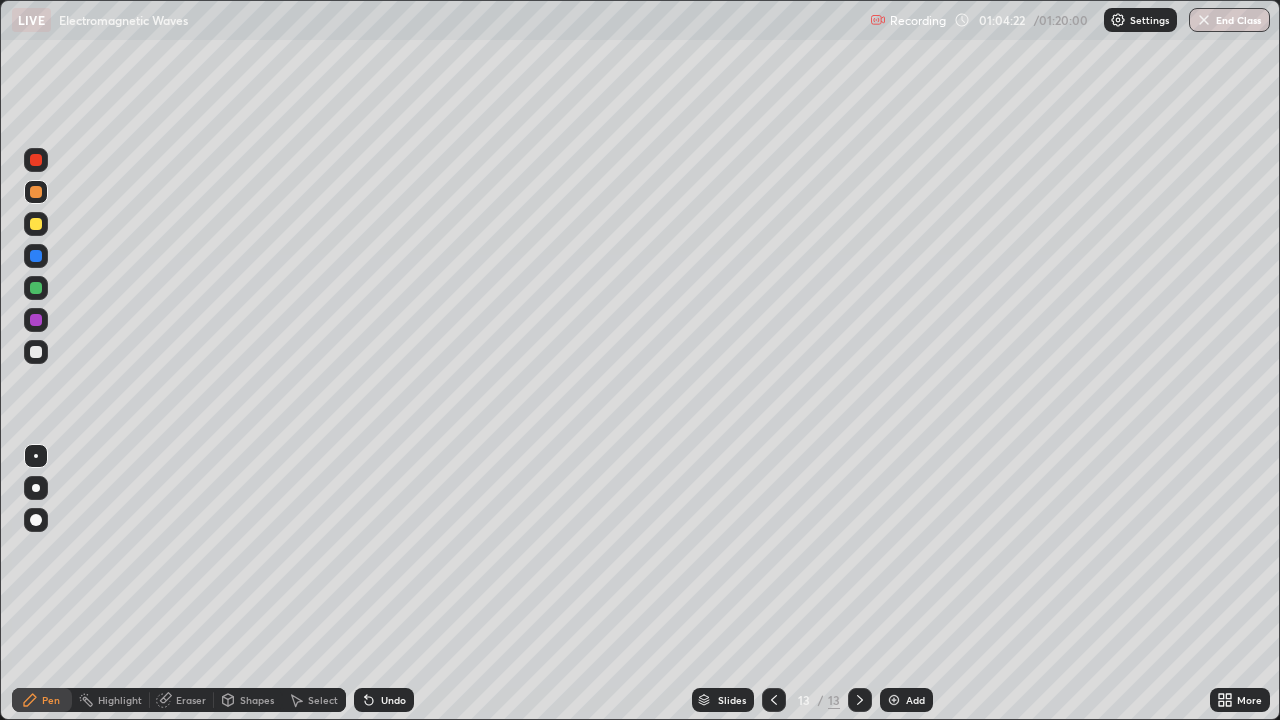 click at bounding box center (36, 224) 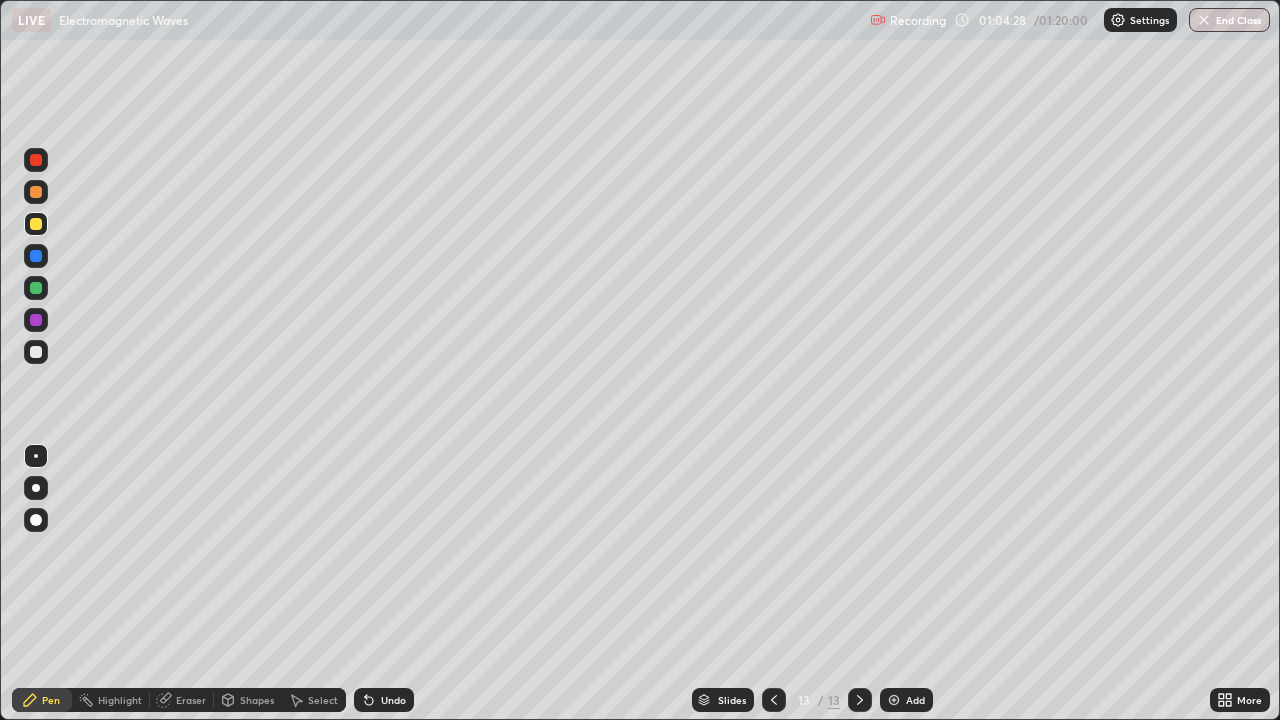 click on "Eraser" at bounding box center (182, 700) 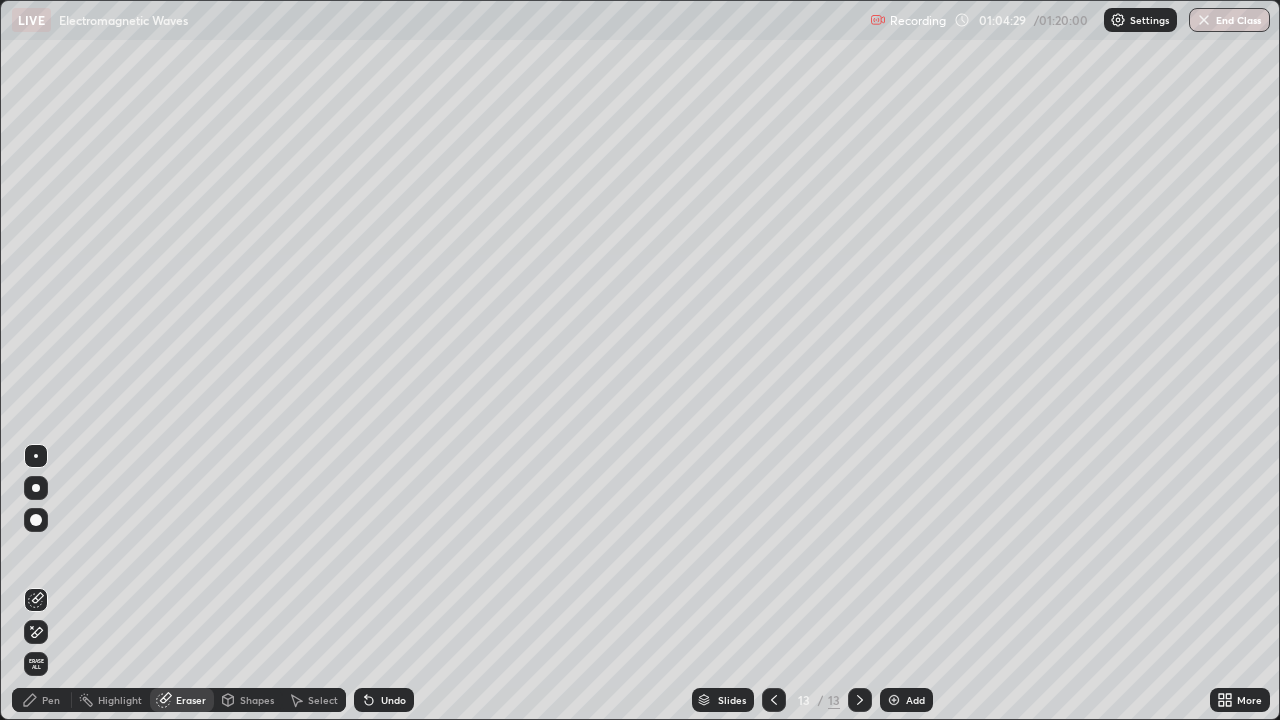 click on "Pen" at bounding box center [42, 700] 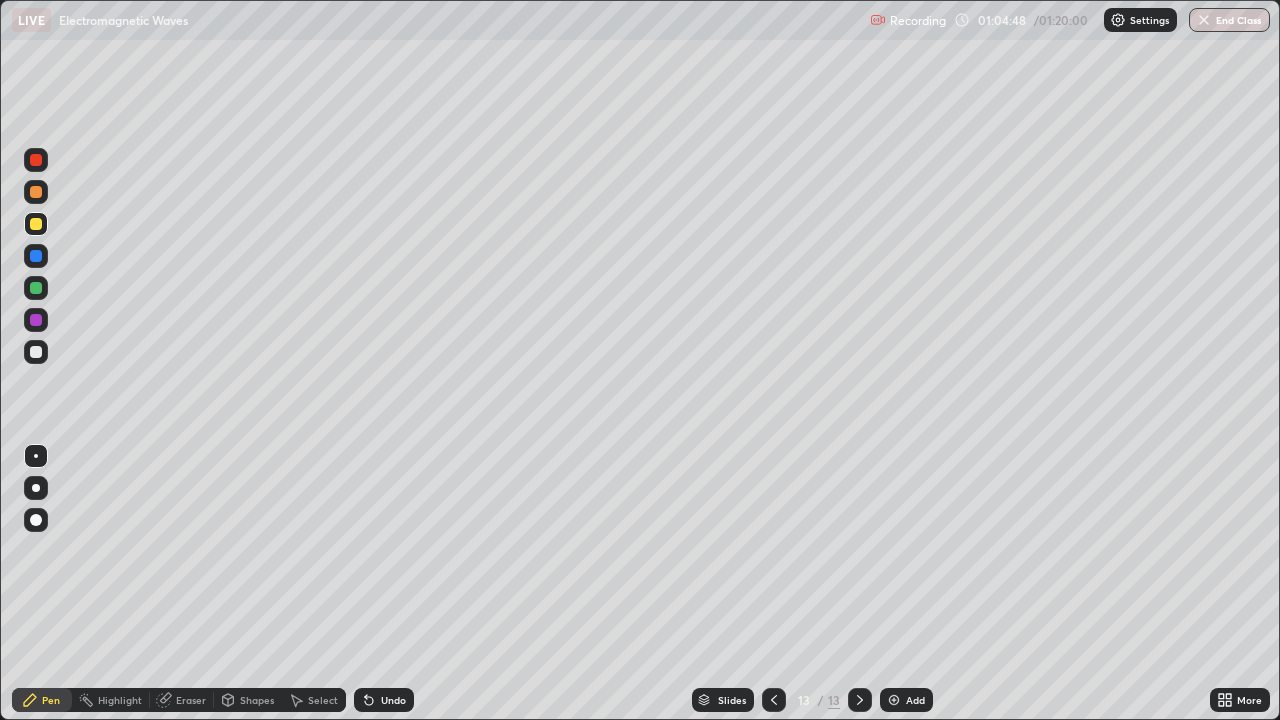click at bounding box center [36, 288] 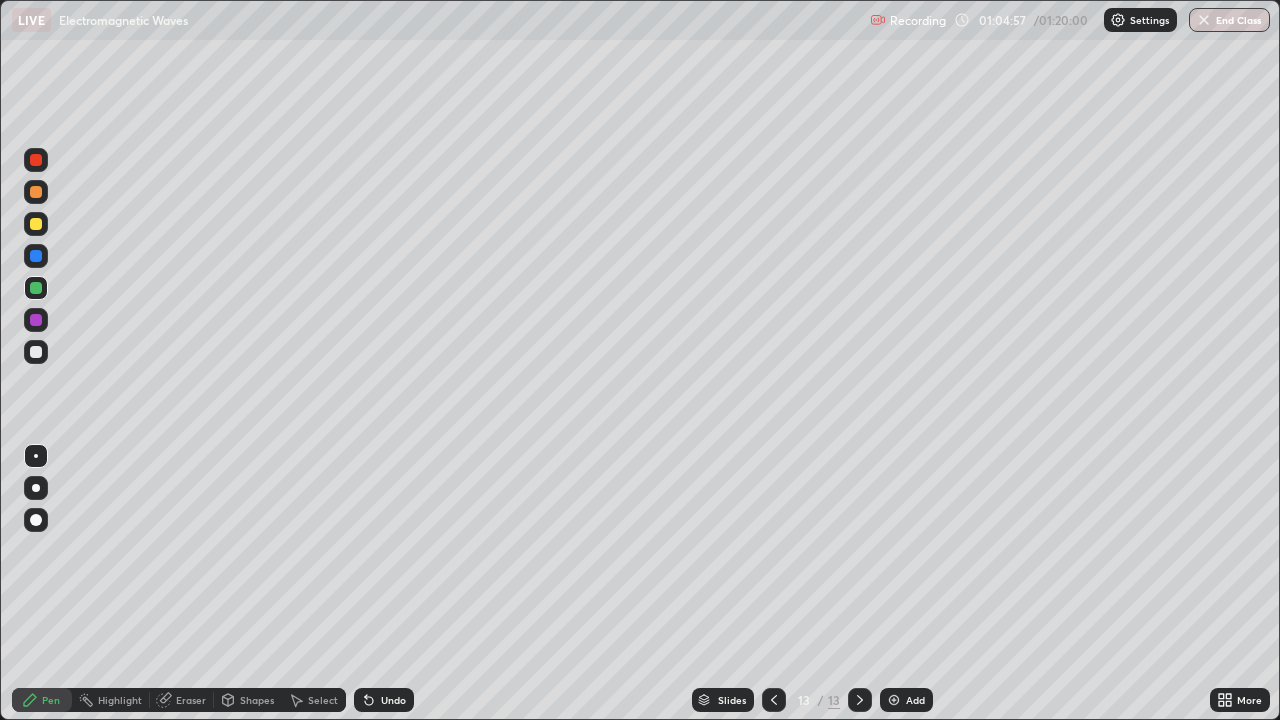 click on "Eraser" at bounding box center (191, 700) 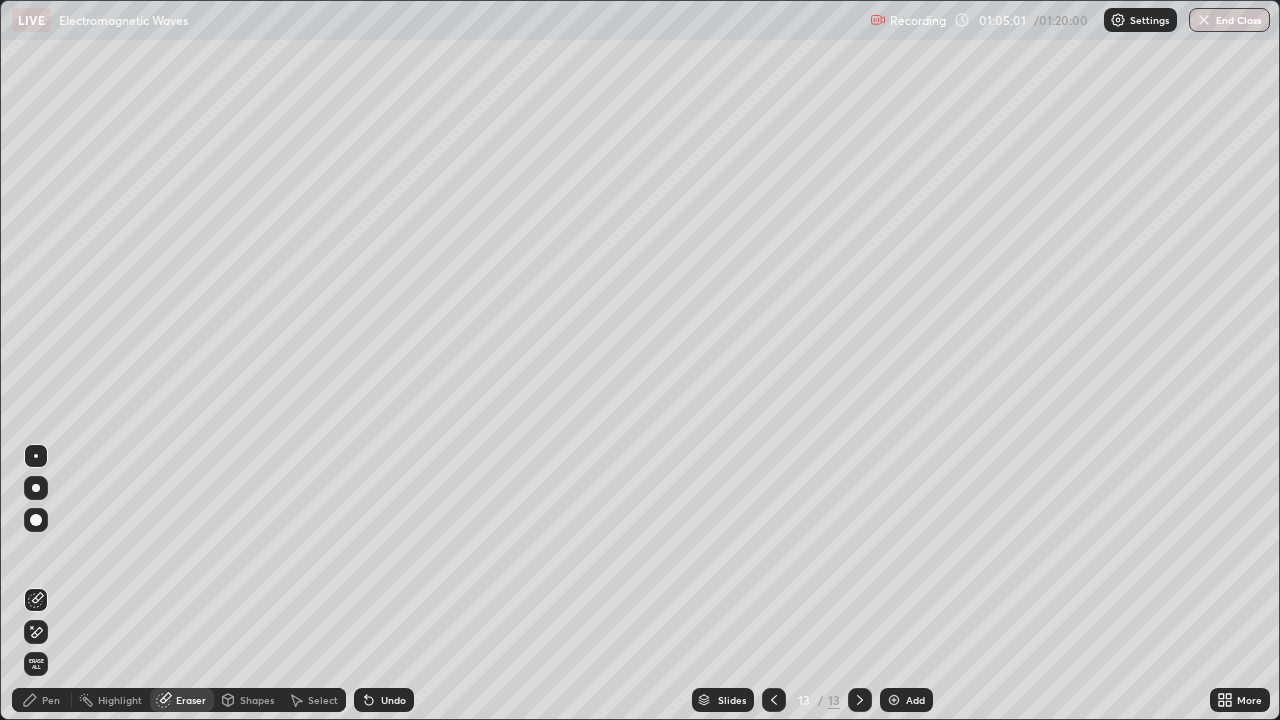click 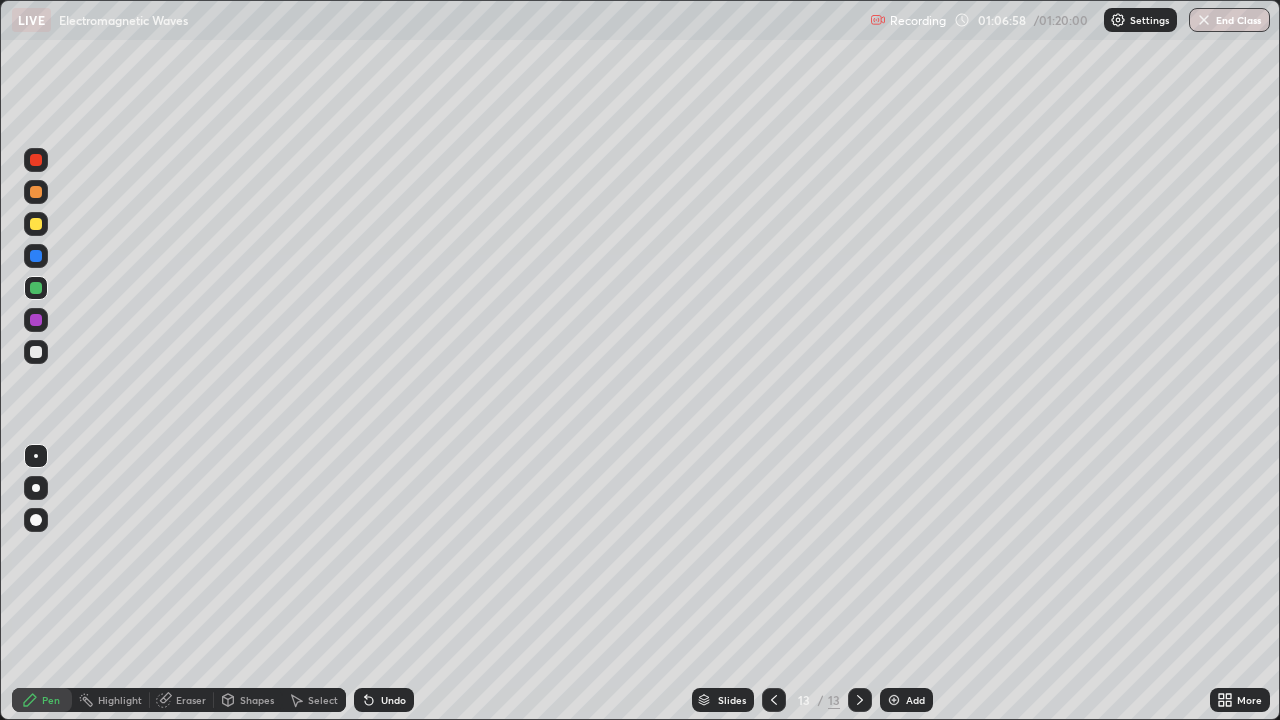 click on "Add" at bounding box center (906, 700) 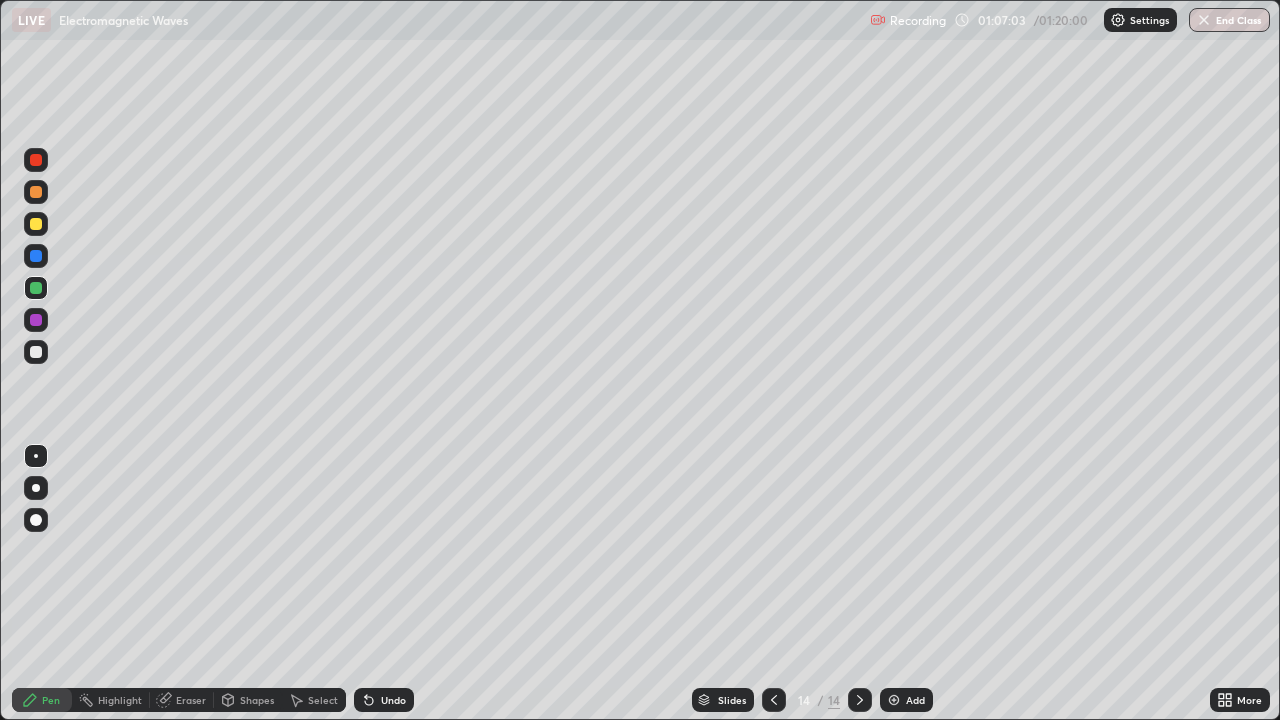 click at bounding box center (36, 352) 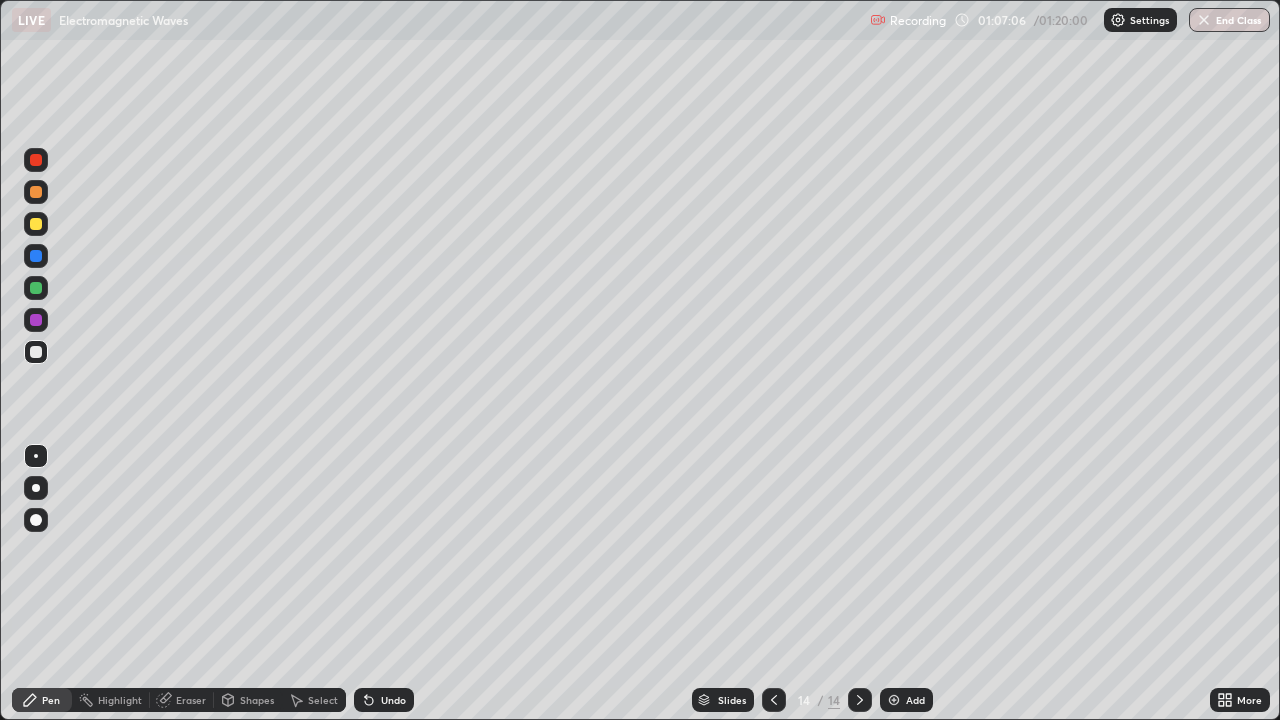 click at bounding box center [36, 224] 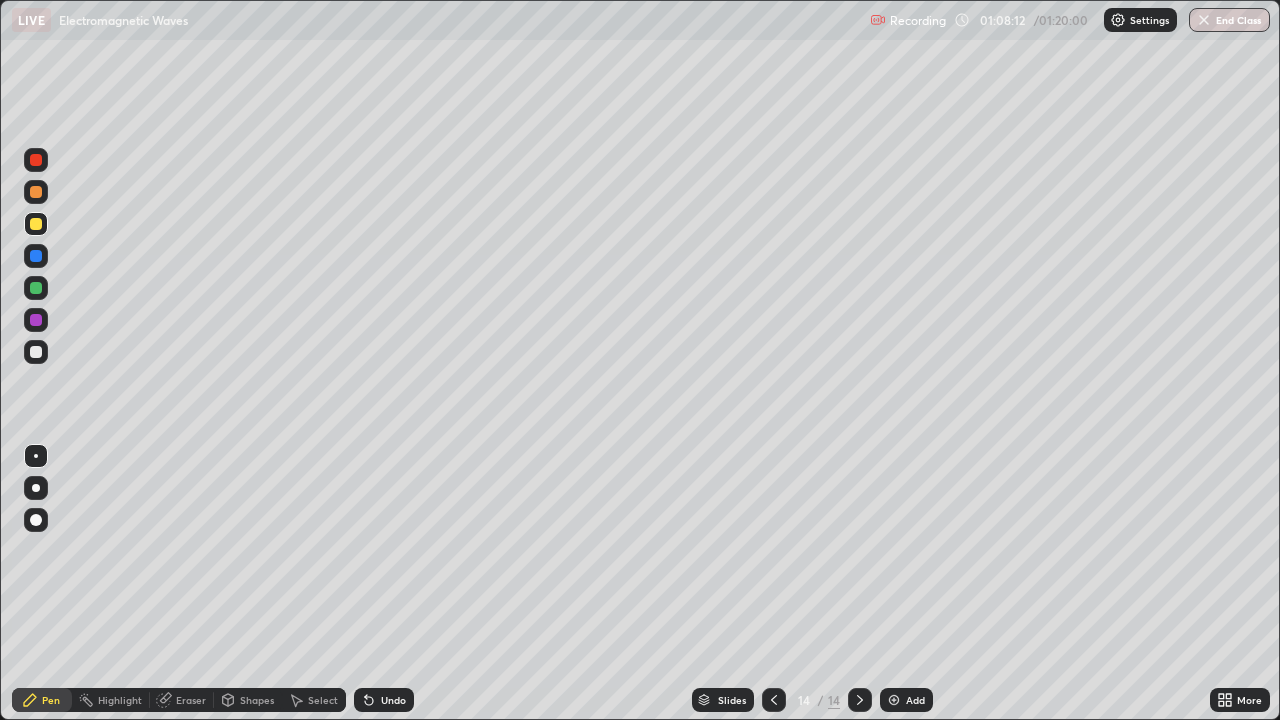 click on "Undo" at bounding box center [384, 700] 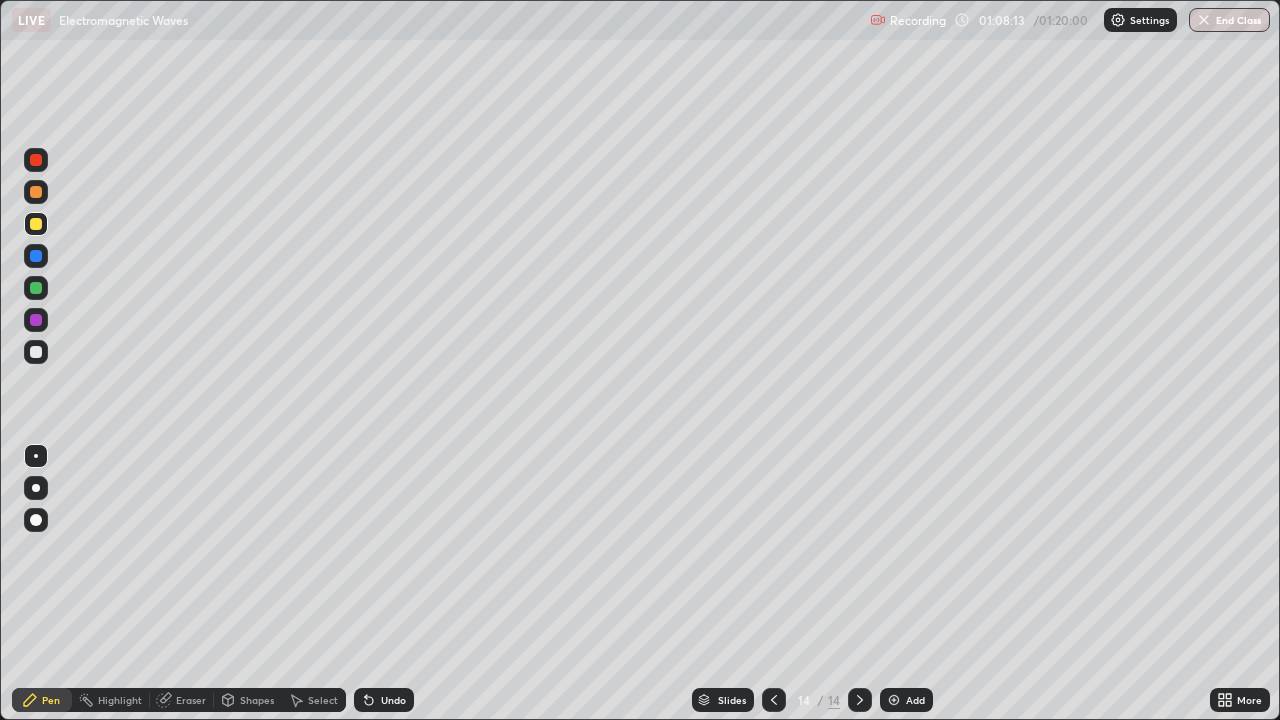 click on "Undo" at bounding box center (393, 700) 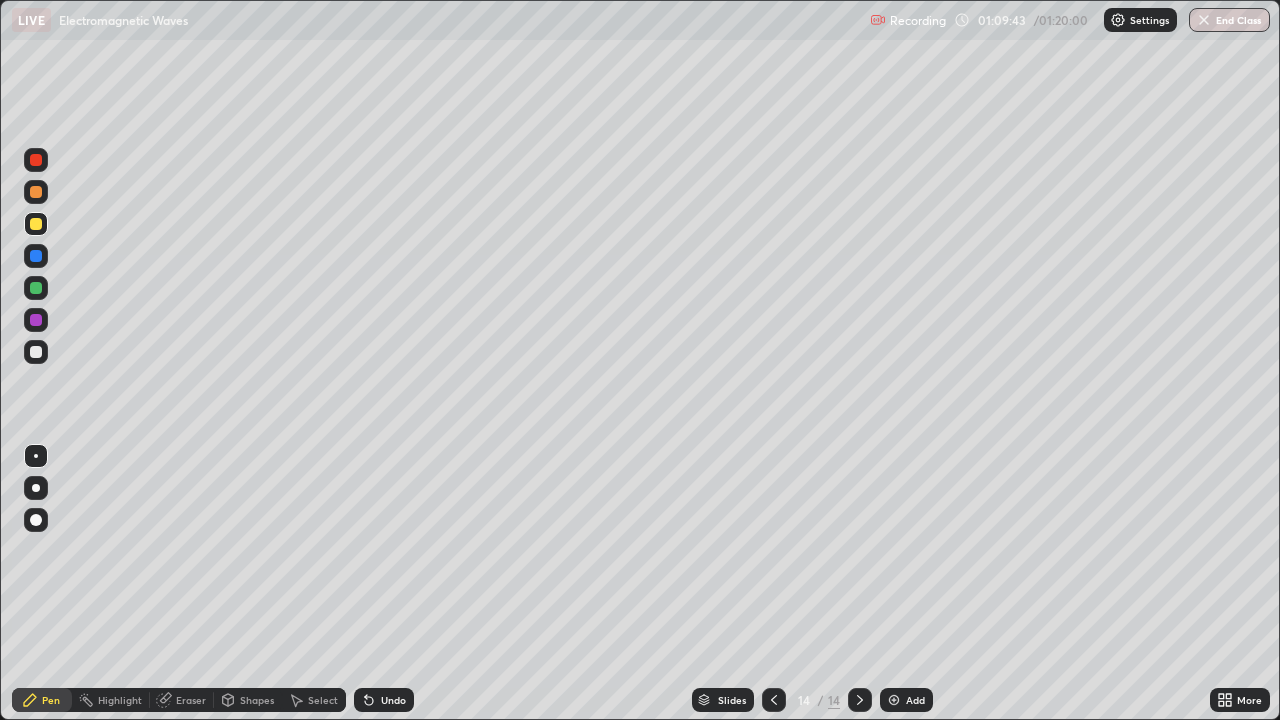 click on "End Class" at bounding box center (1229, 20) 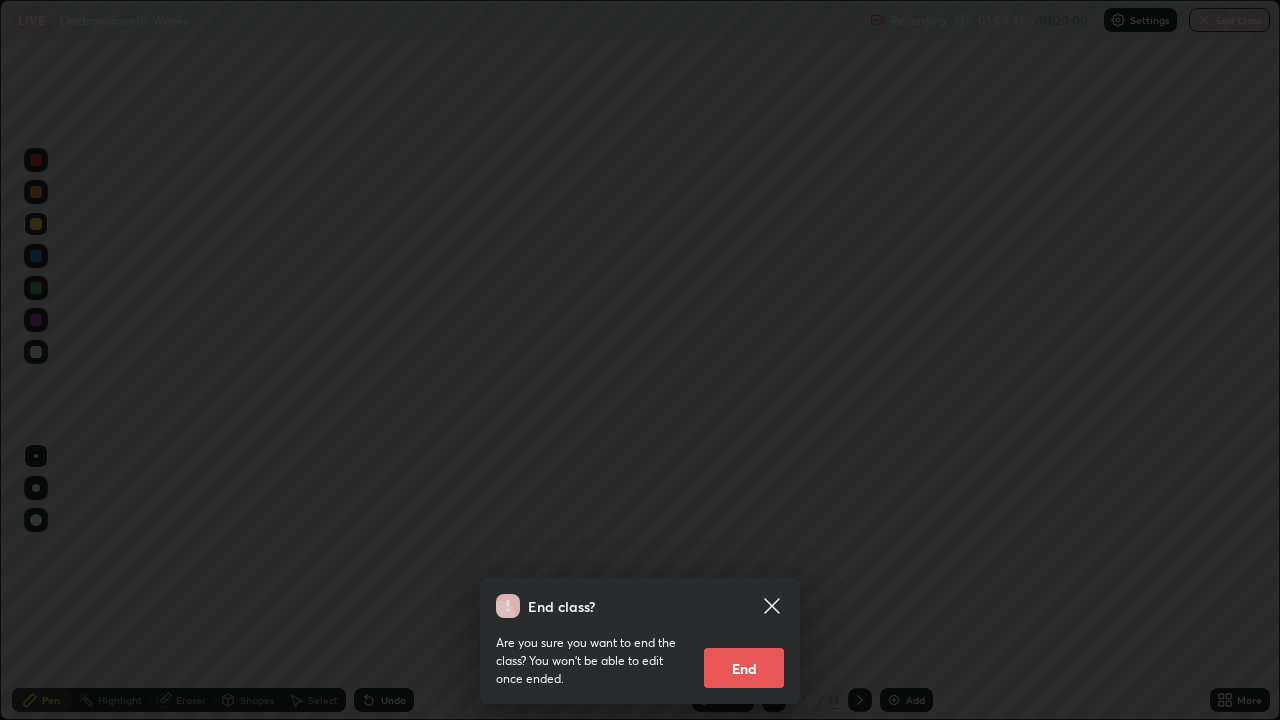 click on "End" at bounding box center (744, 668) 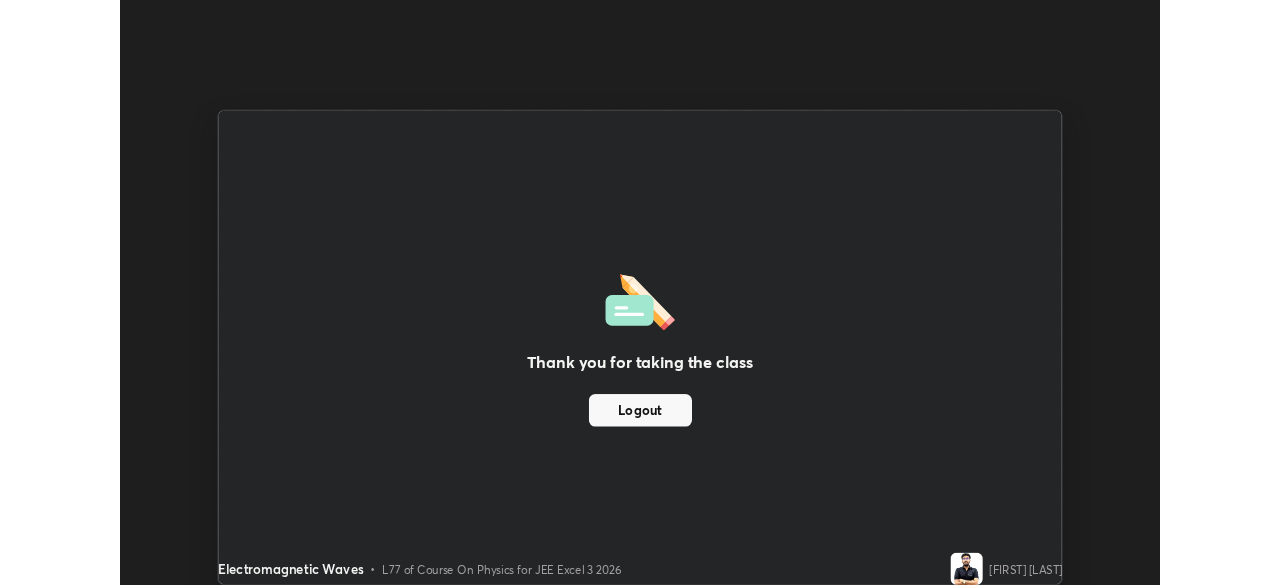 scroll, scrollTop: 585, scrollLeft: 1280, axis: both 